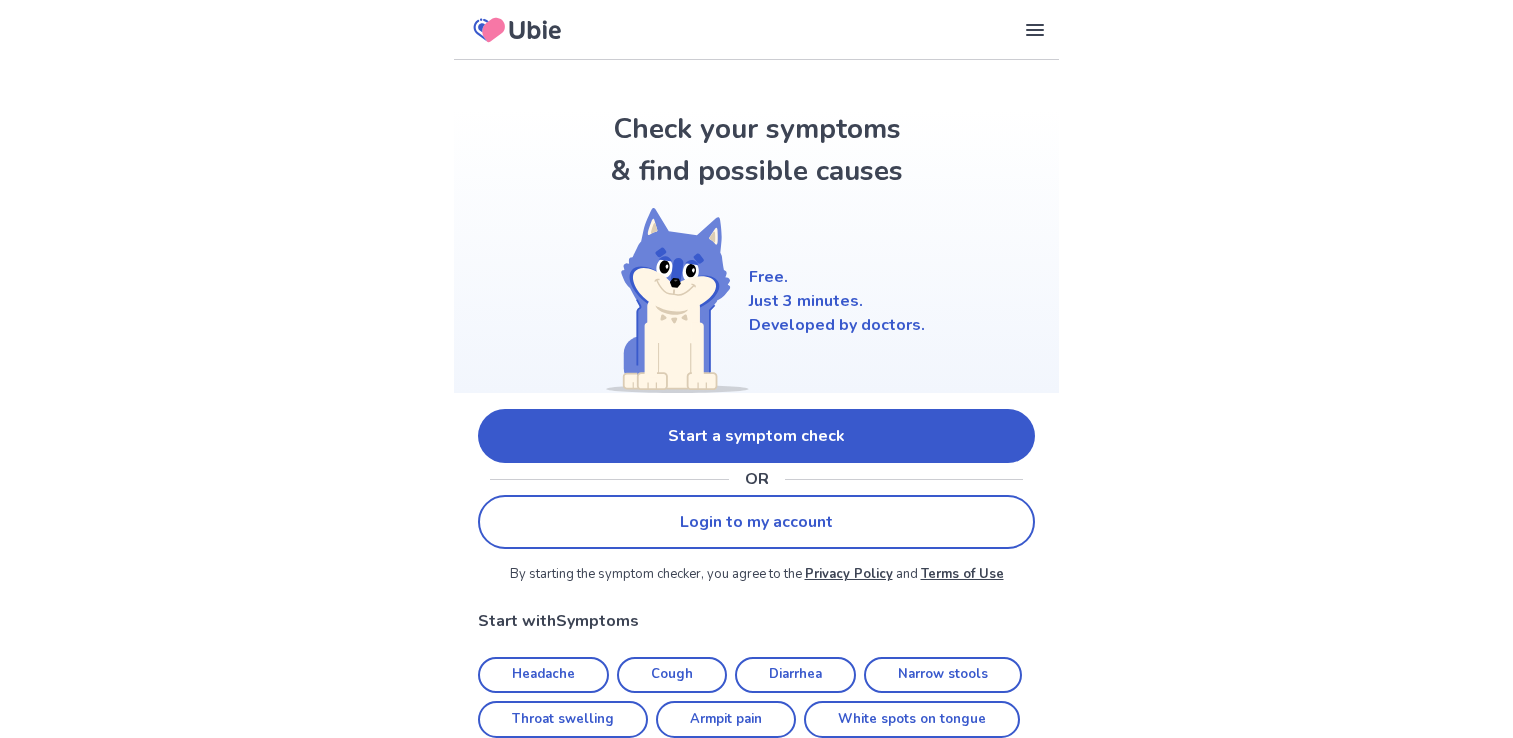 scroll, scrollTop: 0, scrollLeft: 0, axis: both 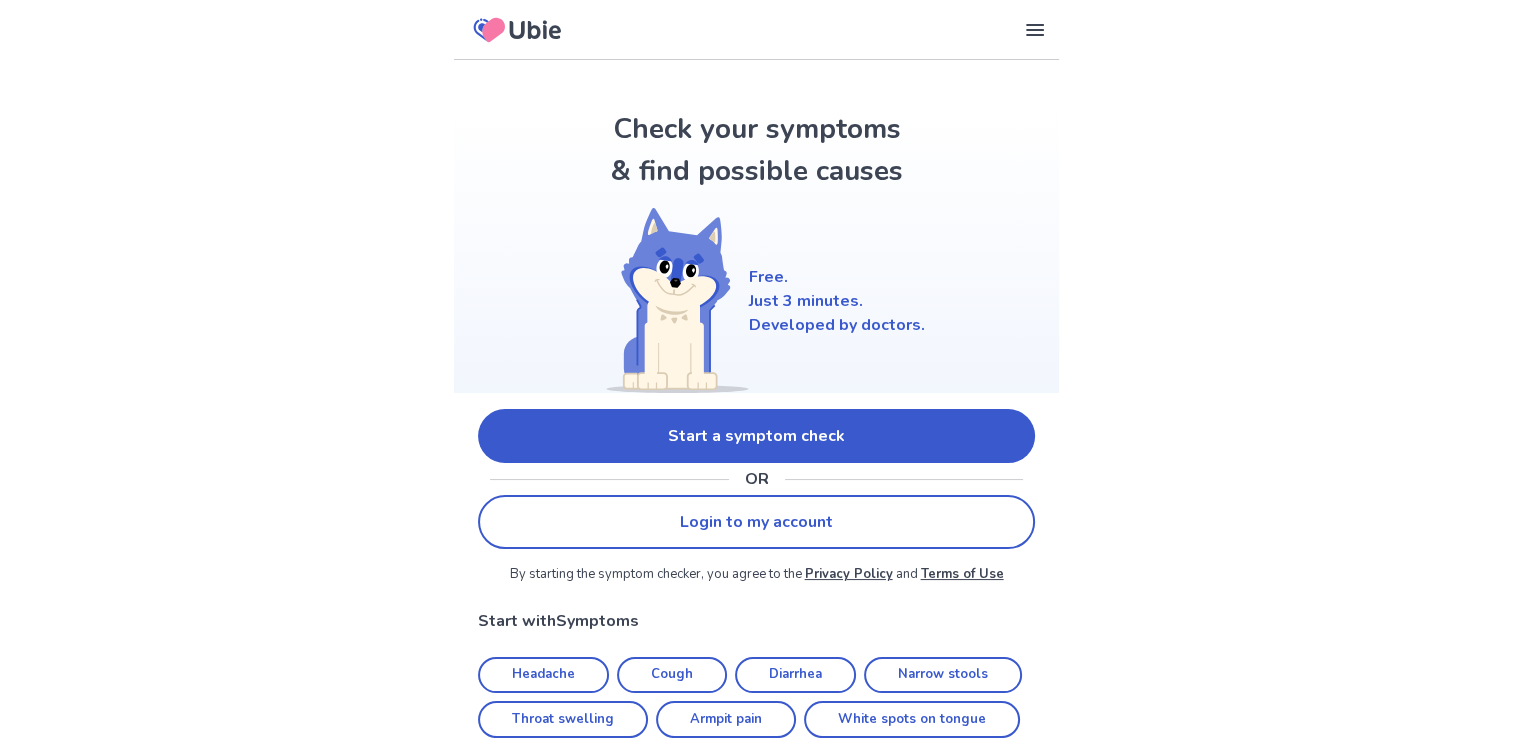 click on "Start a symptom check" at bounding box center (756, 436) 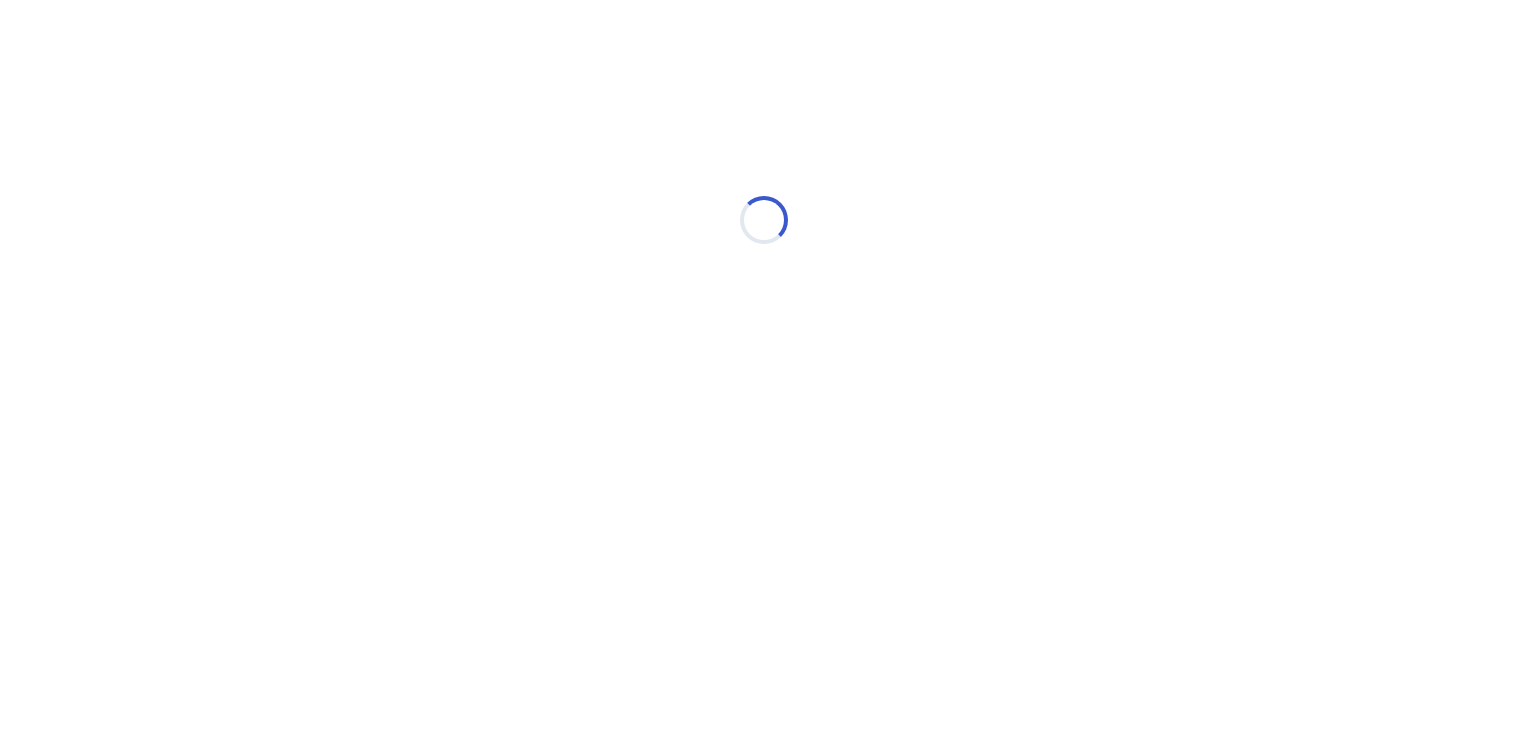 scroll, scrollTop: 0, scrollLeft: 0, axis: both 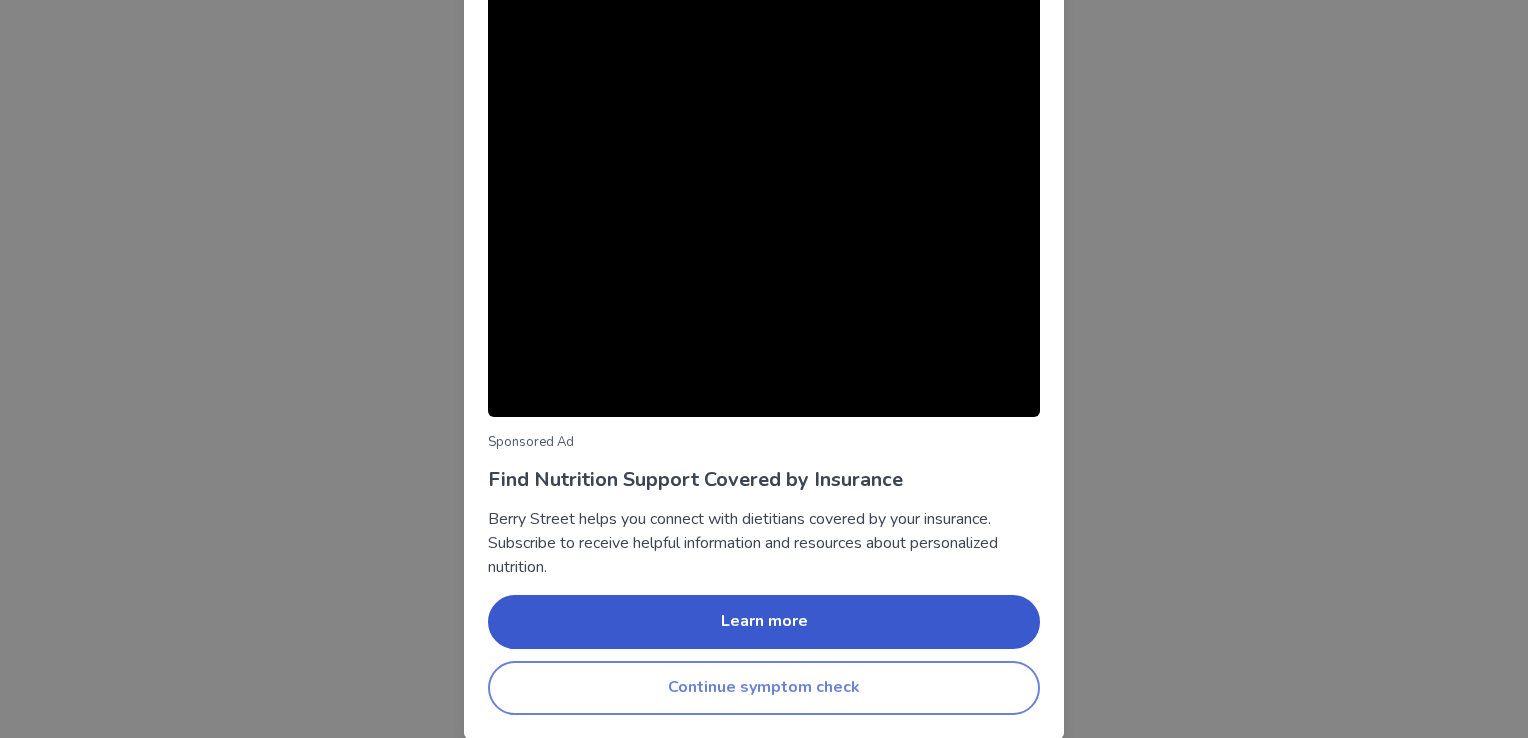 click on "Continue symptom check" at bounding box center (764, 688) 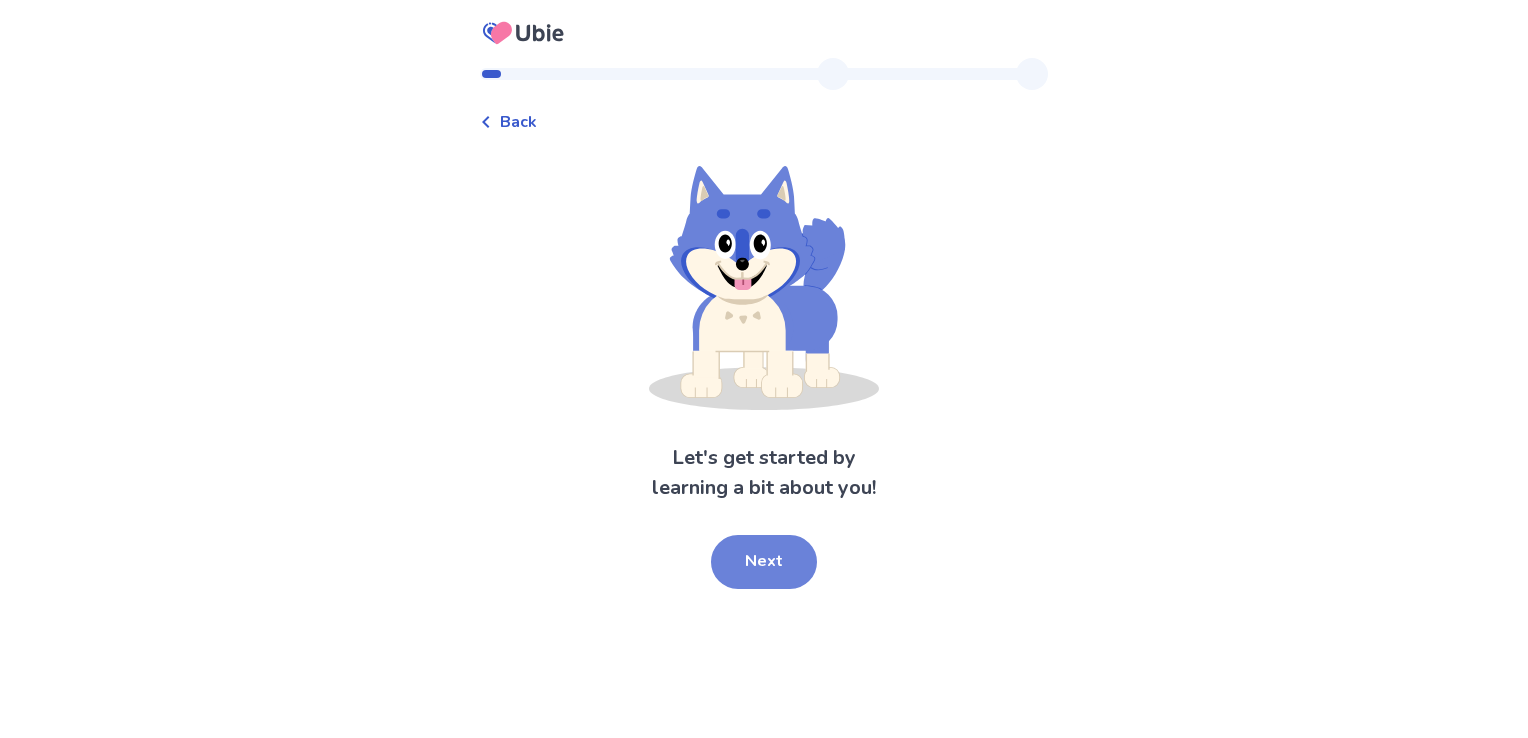 click on "Next" at bounding box center [764, 562] 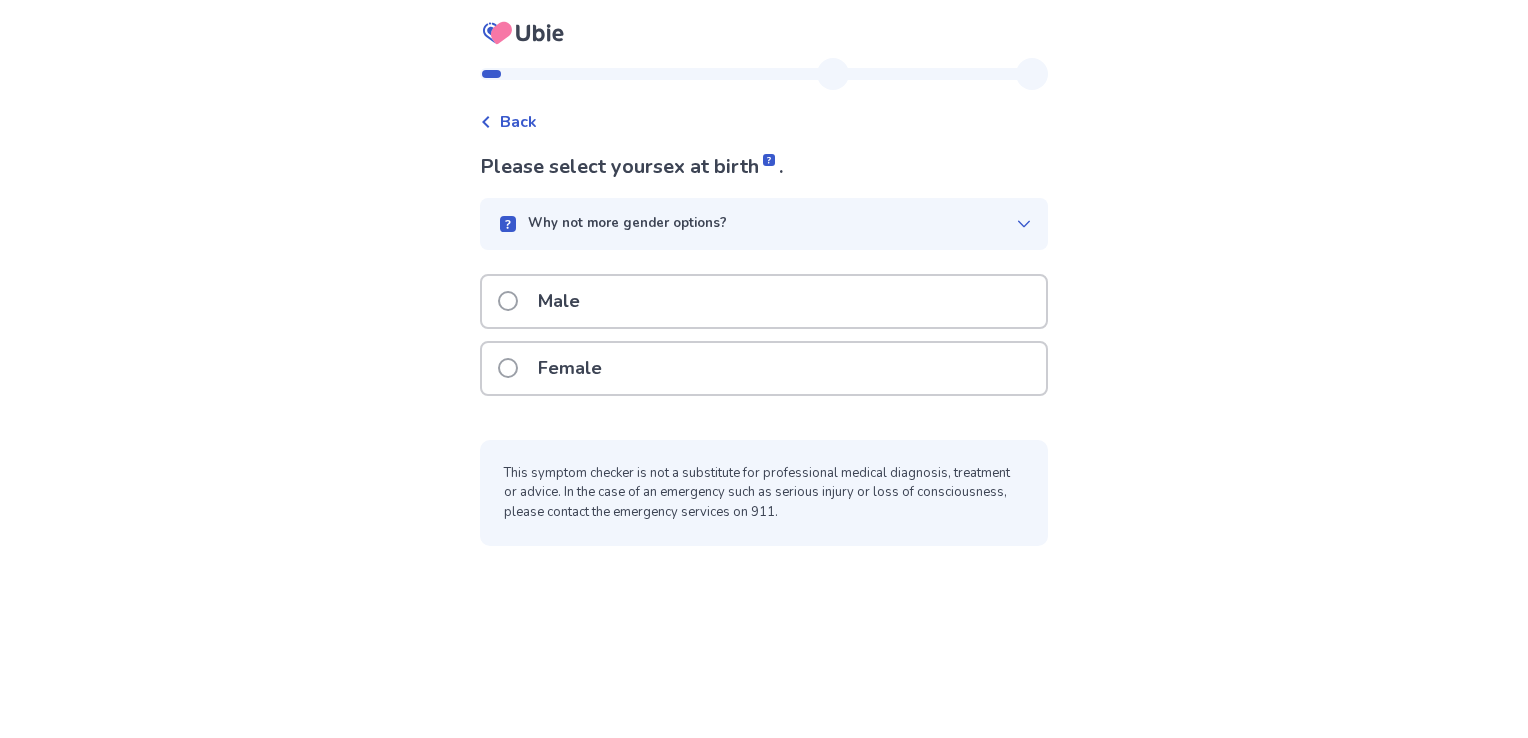 click at bounding box center [508, 301] 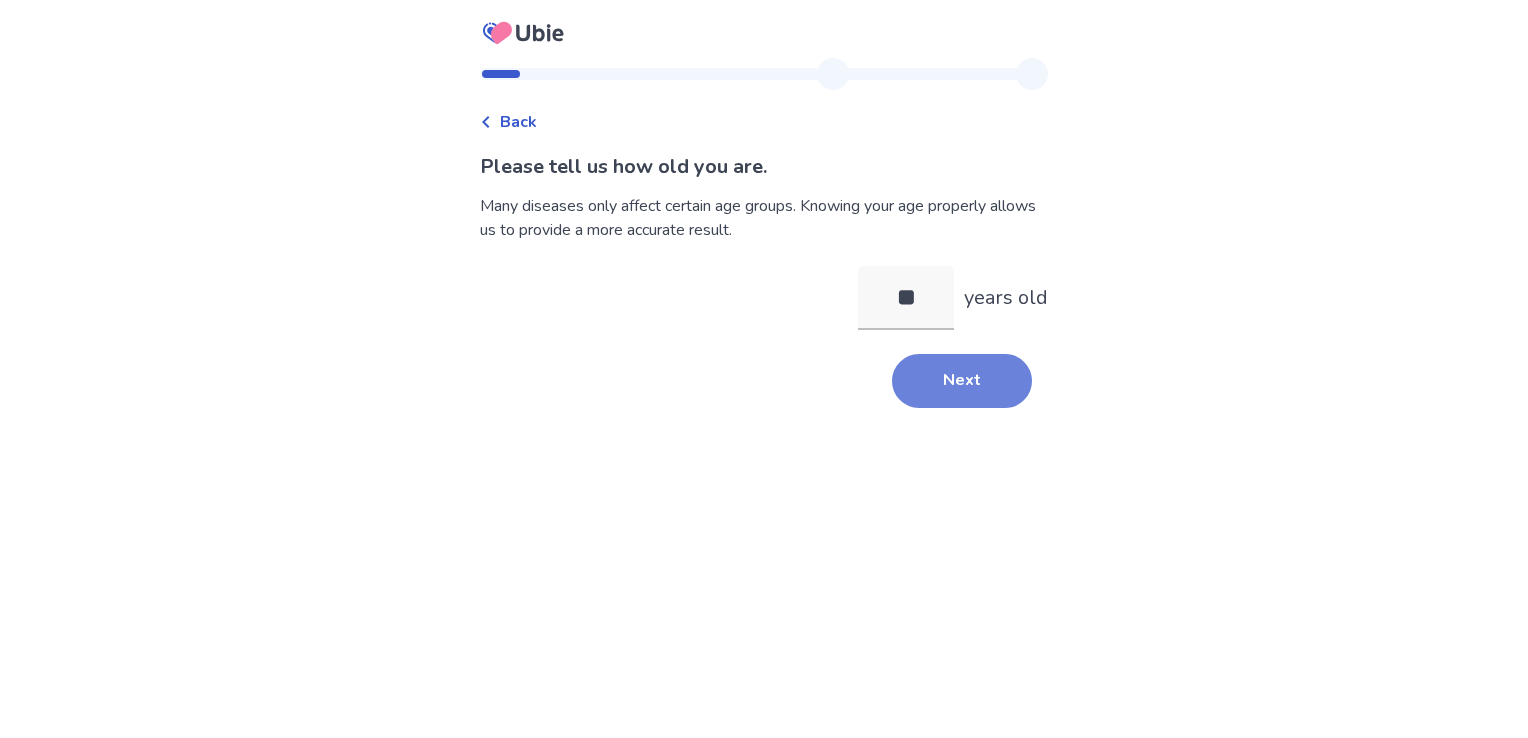 type on "**" 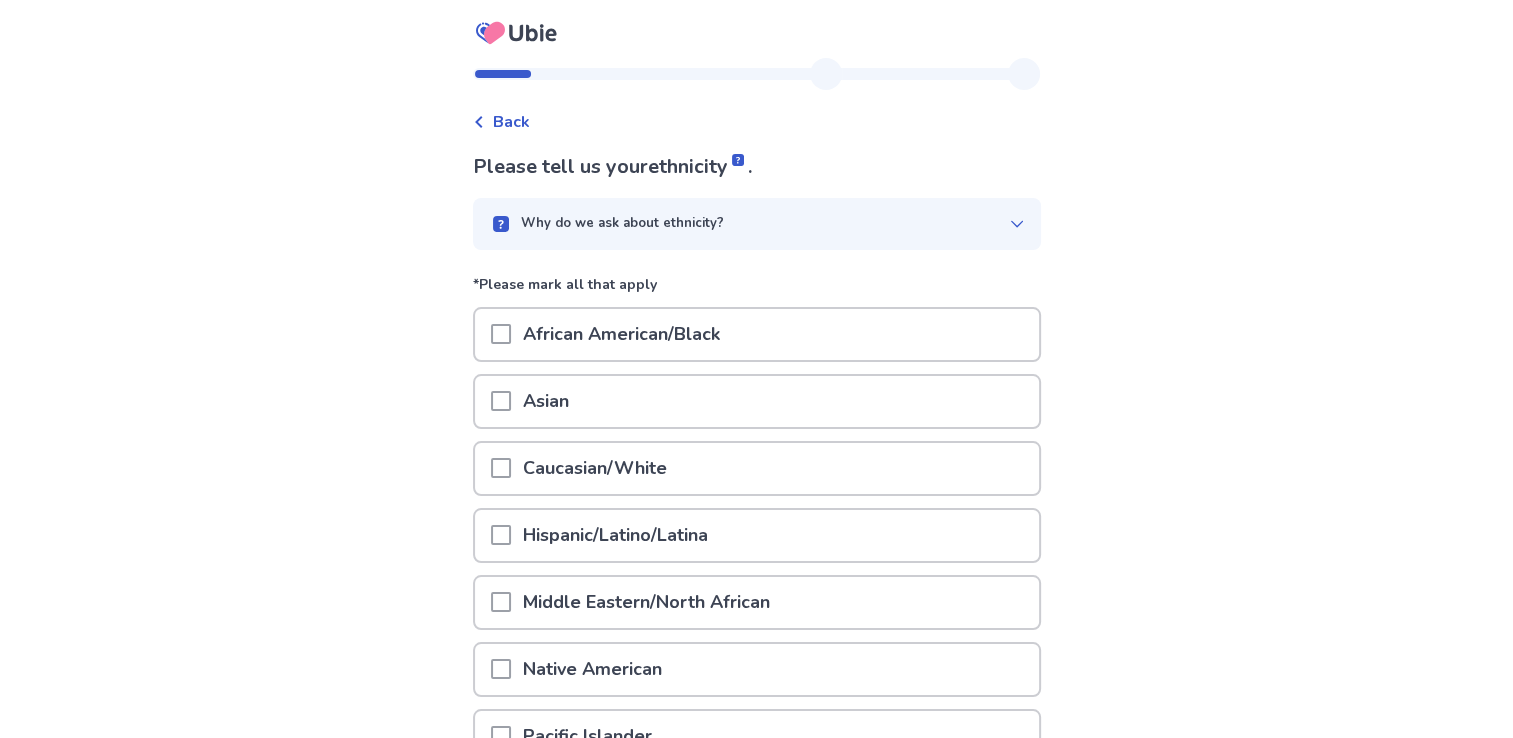 click on "African American/Black" at bounding box center [621, 334] 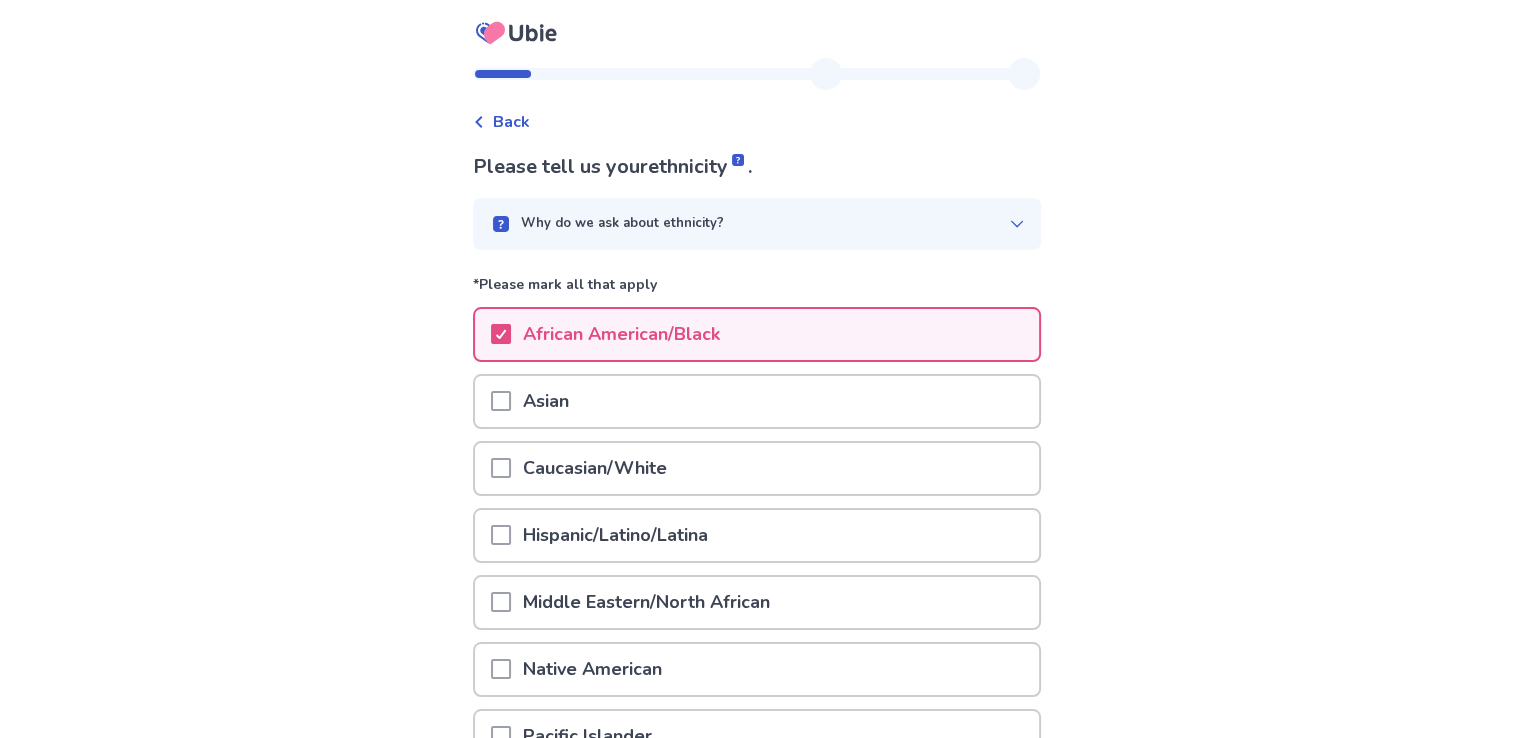 scroll, scrollTop: 0, scrollLeft: 0, axis: both 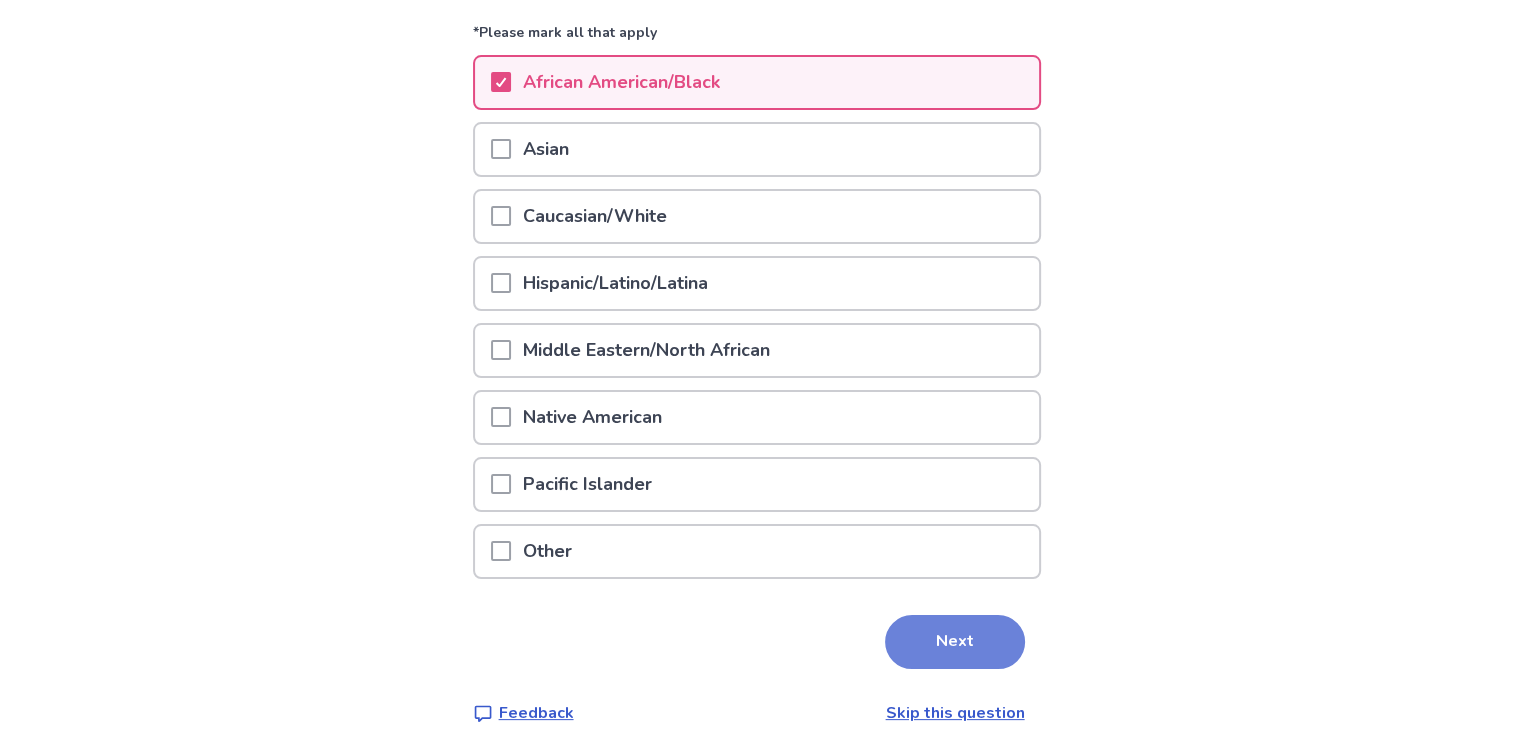 click on "Next" at bounding box center (955, 642) 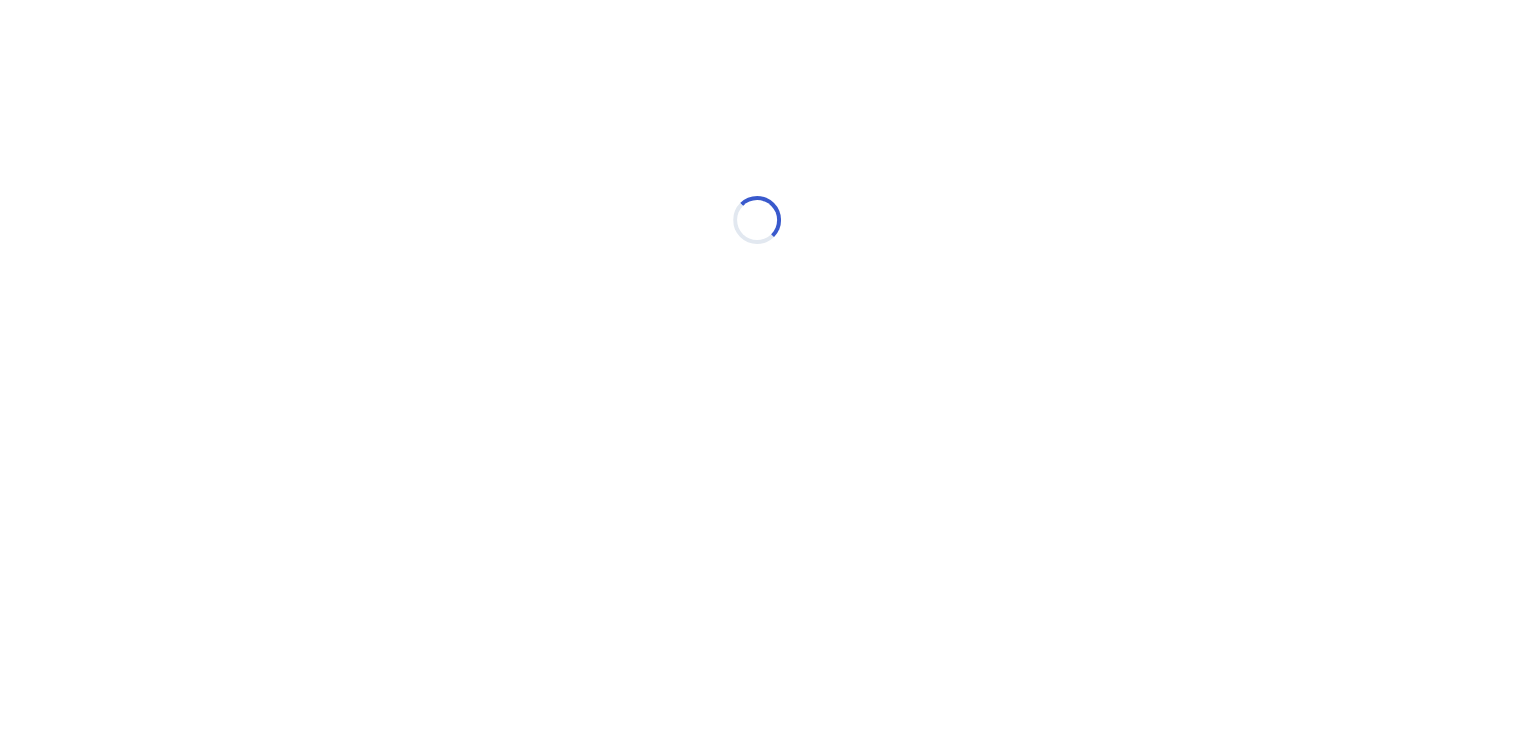 scroll, scrollTop: 0, scrollLeft: 0, axis: both 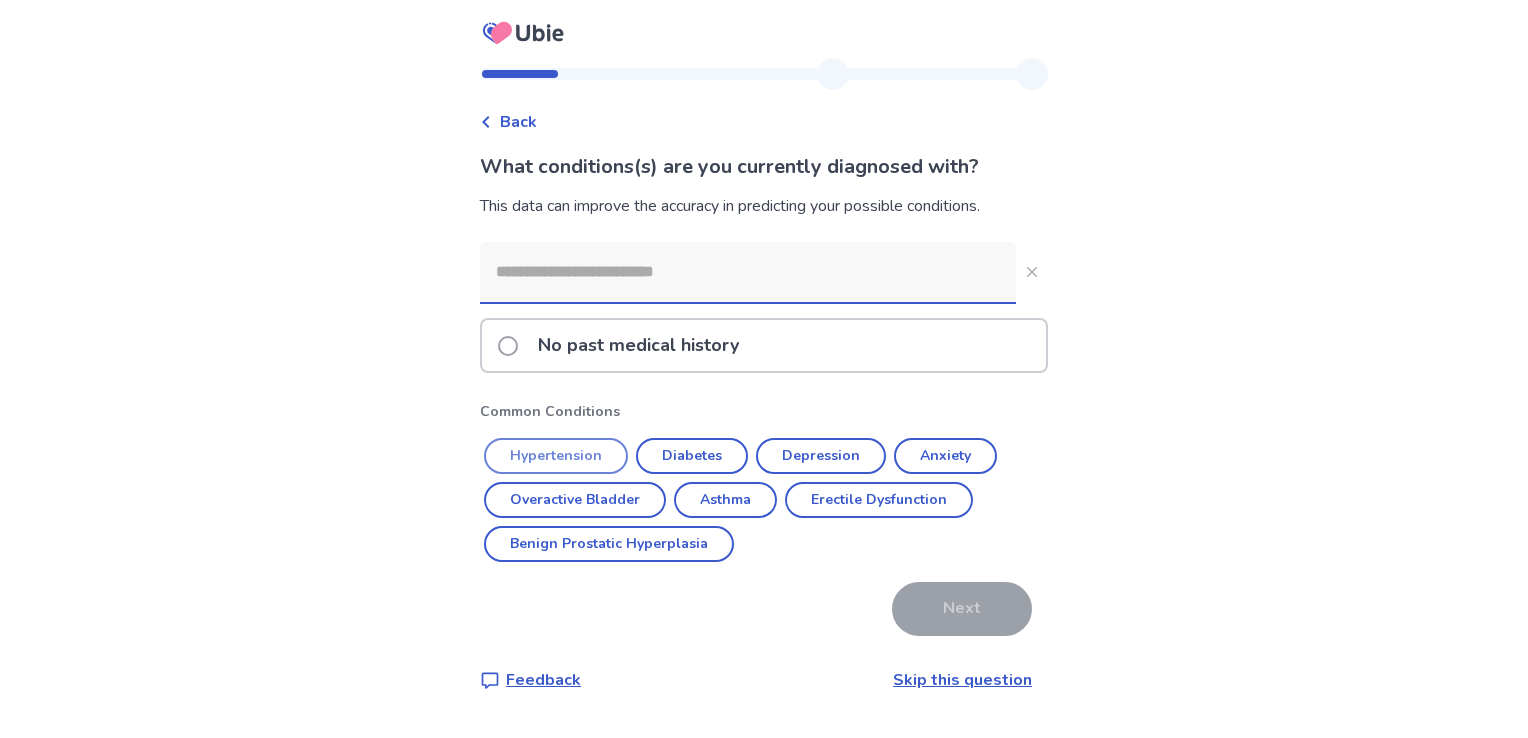 click on "Hypertension" at bounding box center (556, 456) 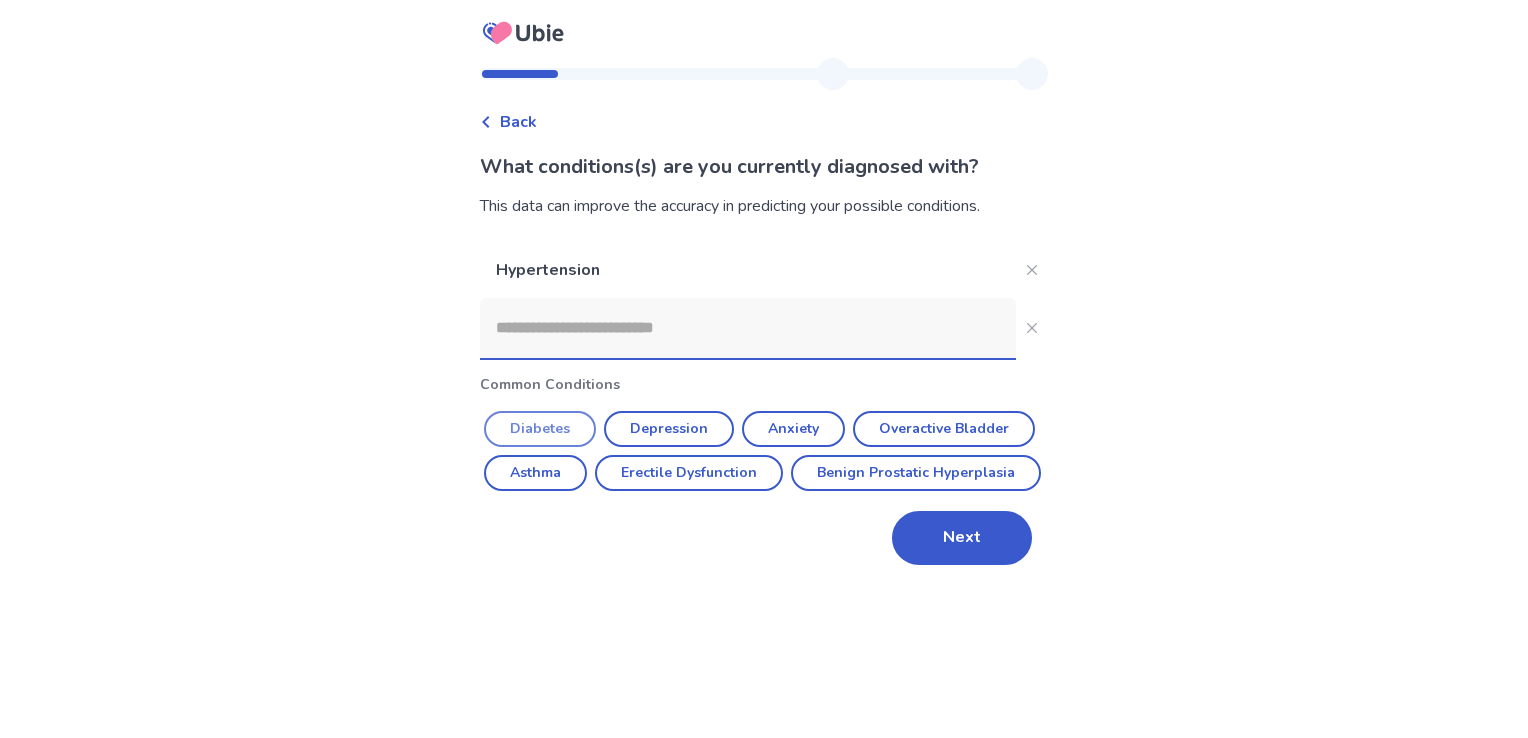 click on "Diabetes" at bounding box center [540, 429] 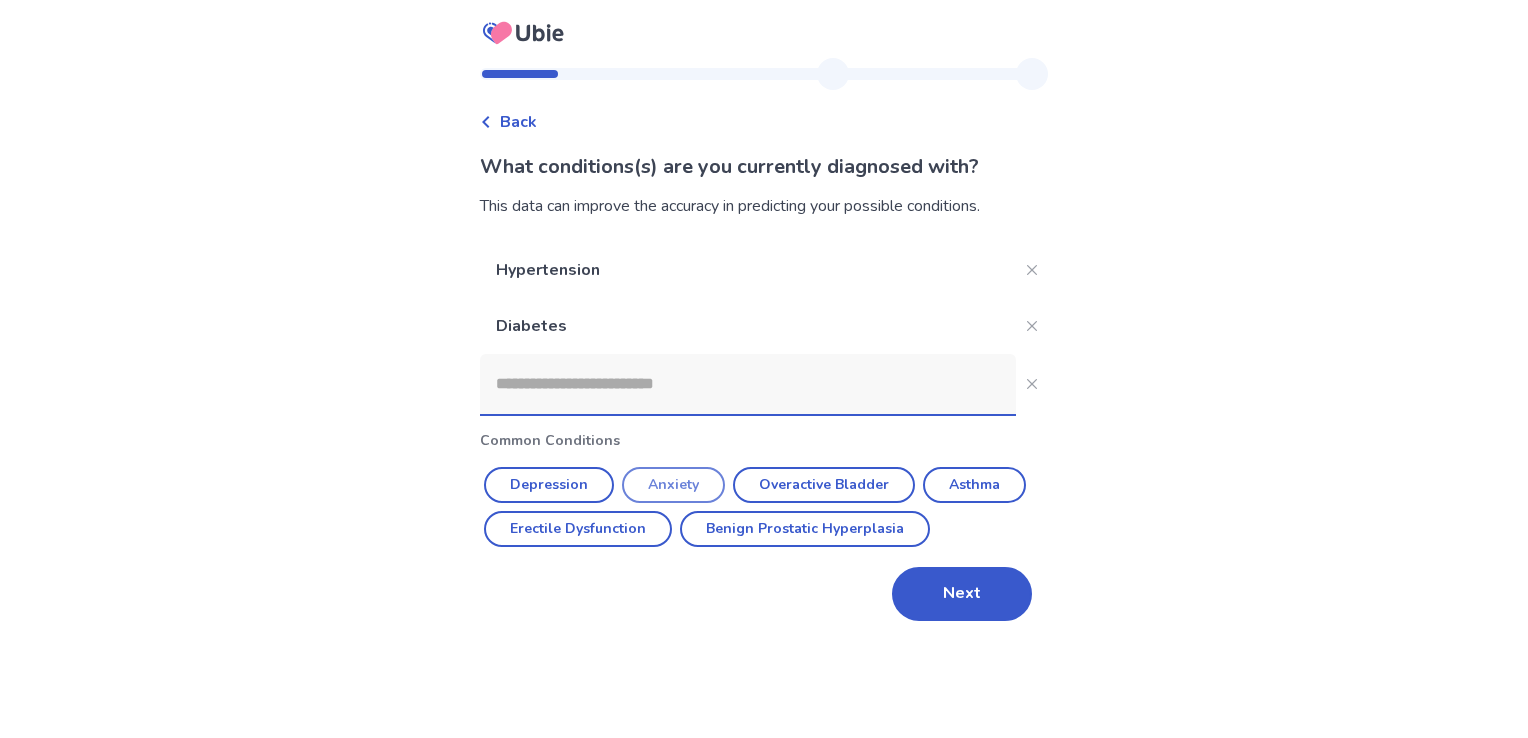 click on "Anxiety" at bounding box center [673, 485] 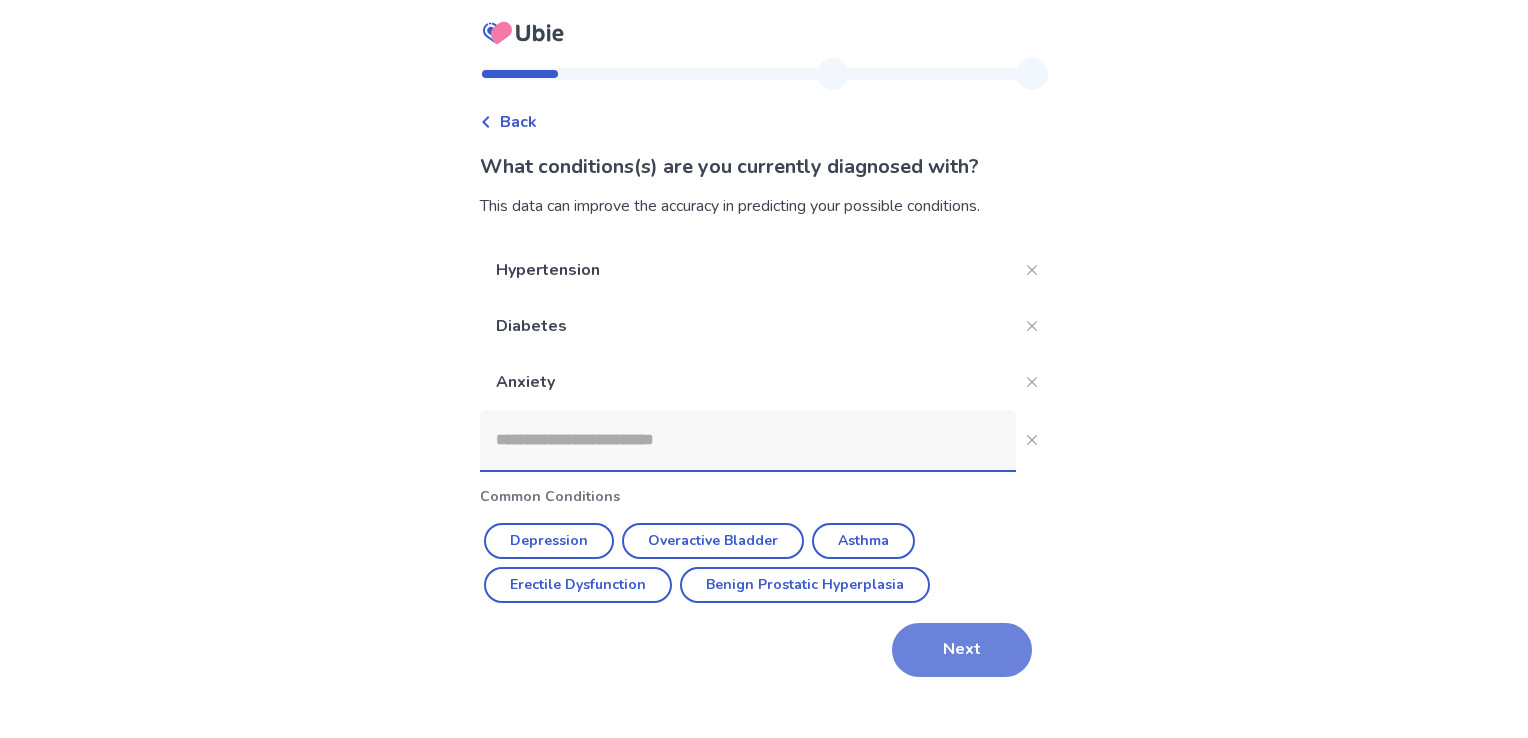 click on "Next" at bounding box center (962, 650) 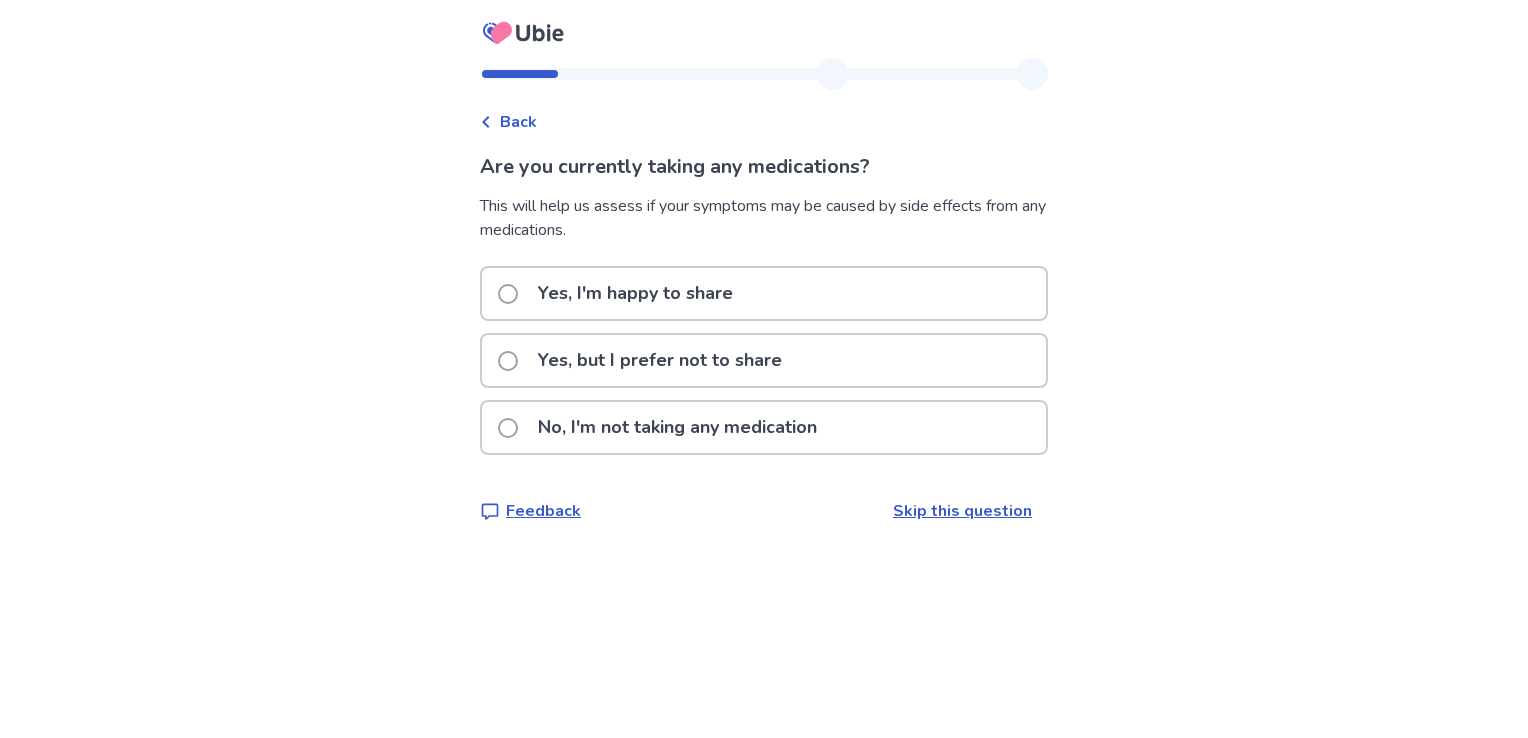 click at bounding box center [508, 294] 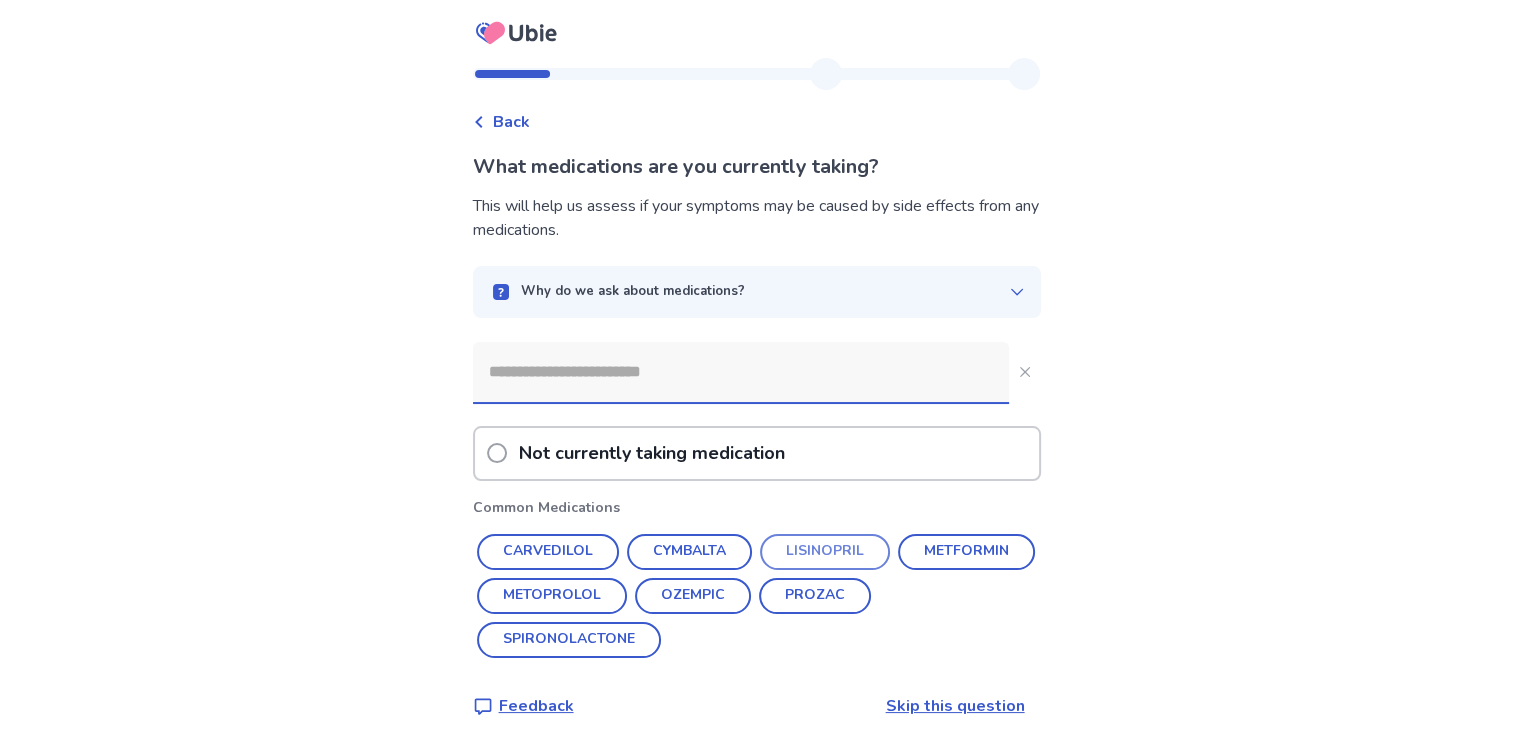 click on "LISINOPRIL" at bounding box center [825, 552] 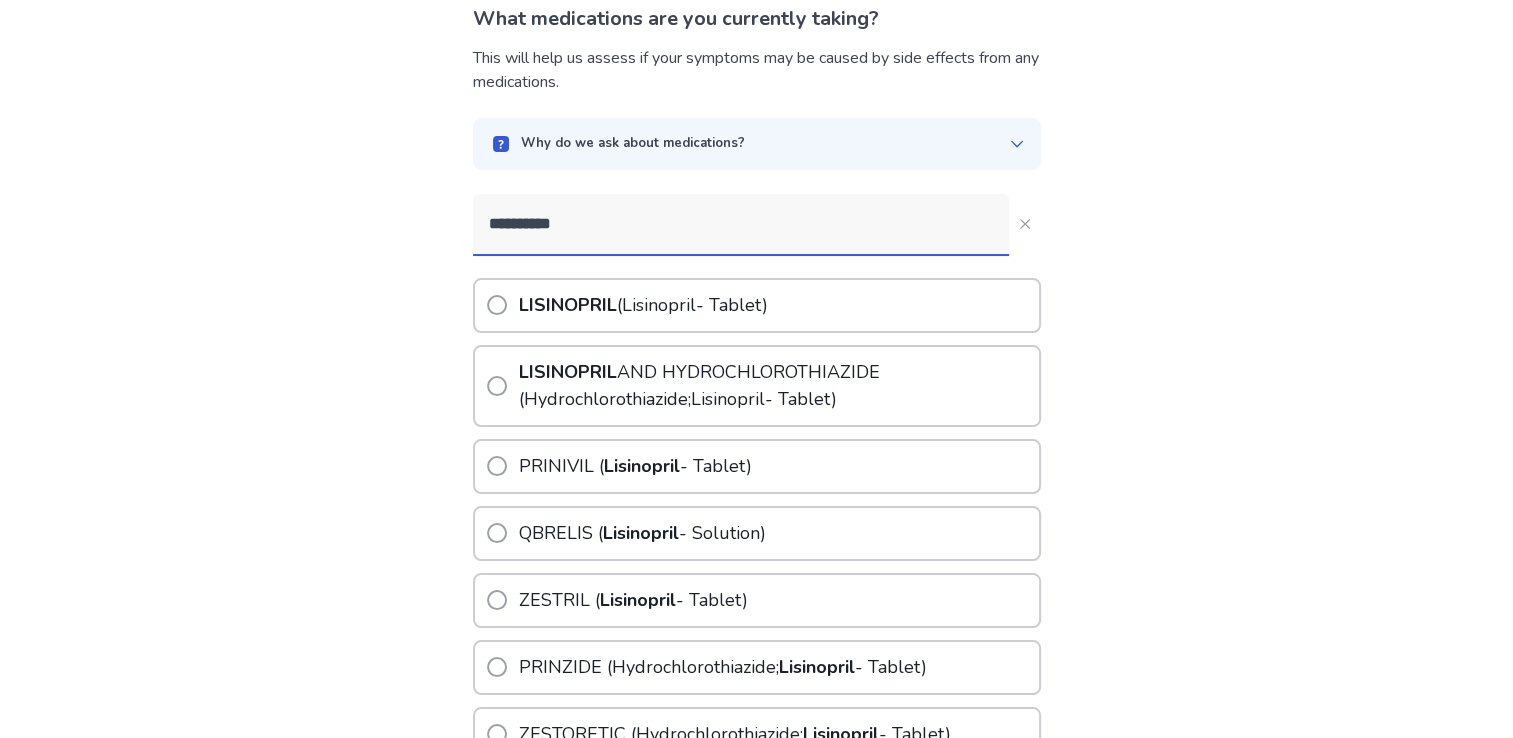 scroll, scrollTop: 144, scrollLeft: 0, axis: vertical 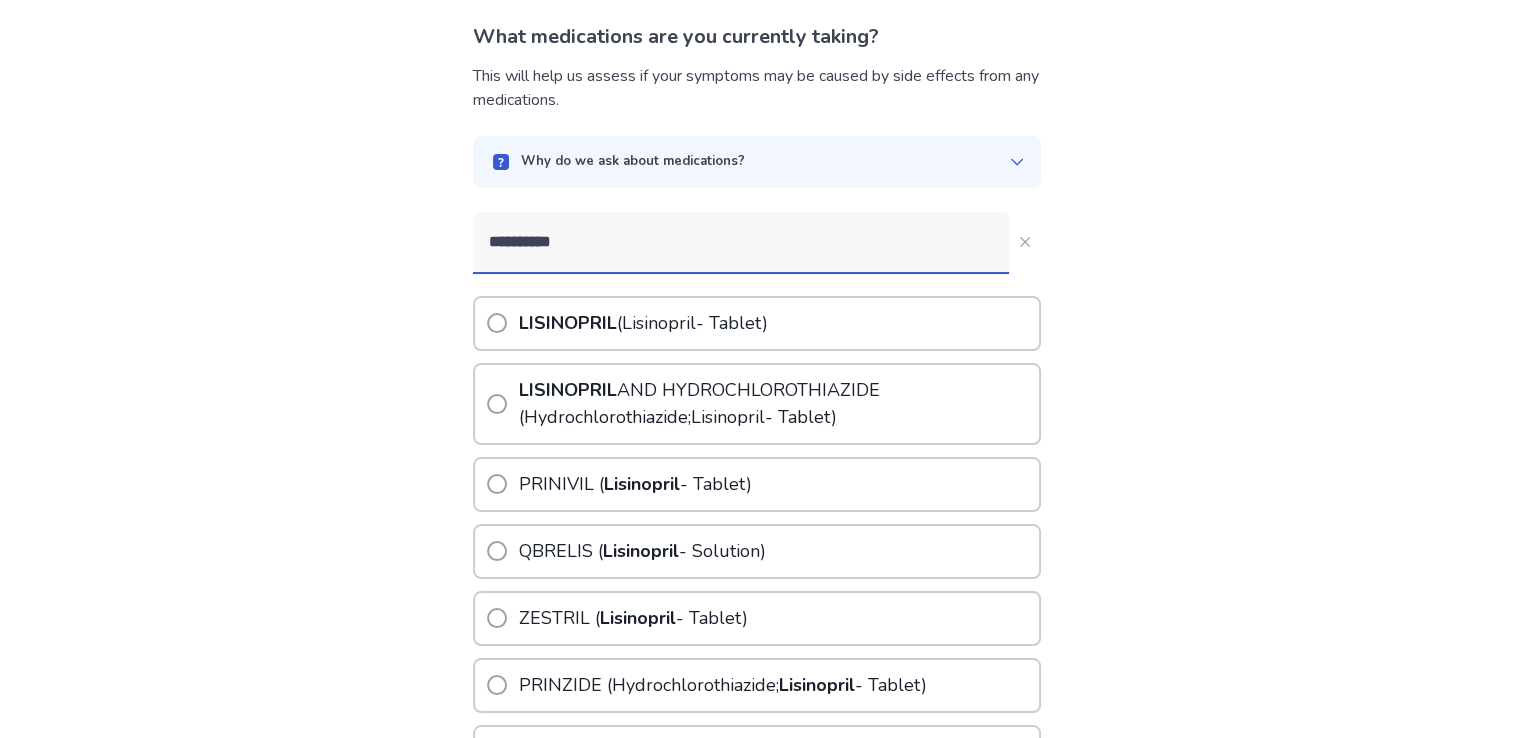 click at bounding box center (497, 323) 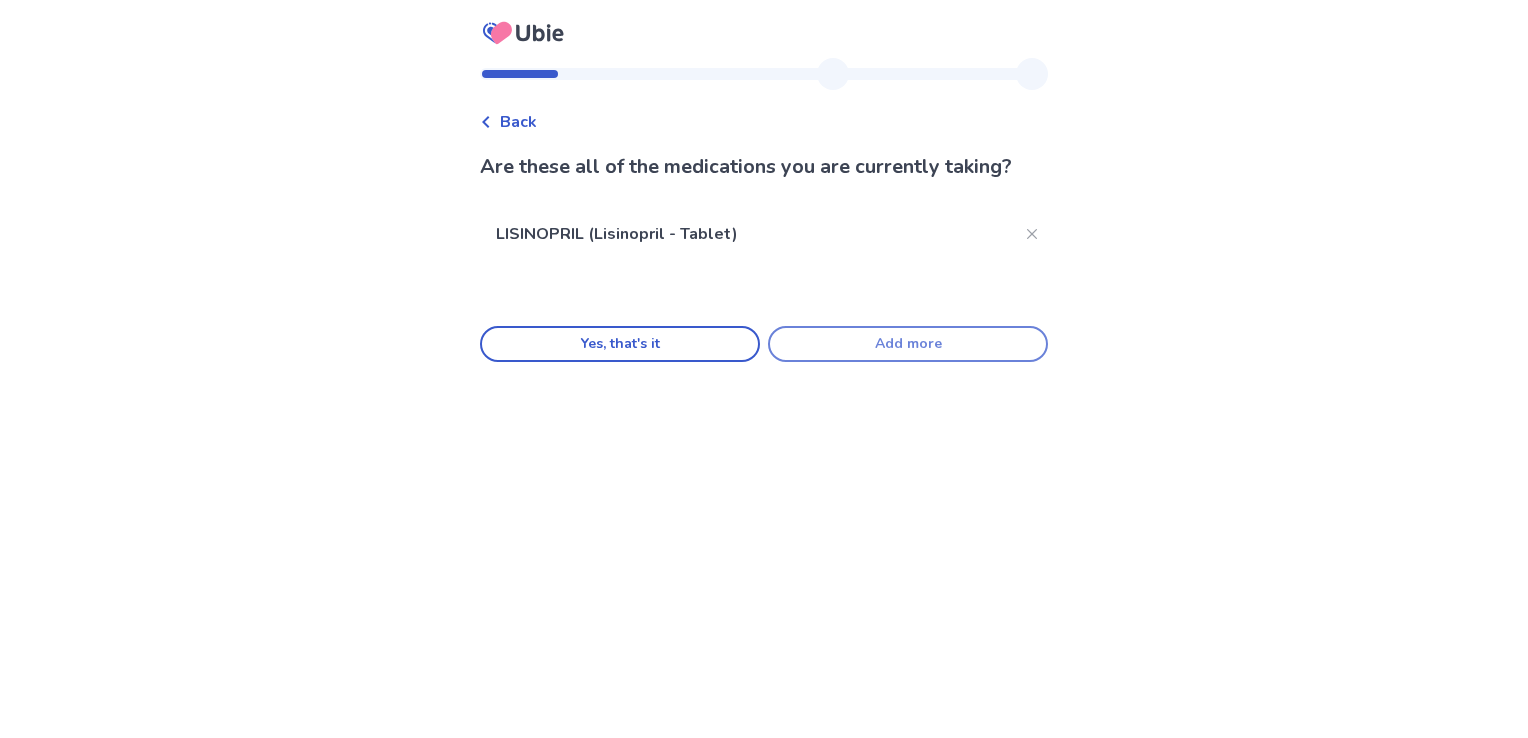 click on "Add more" at bounding box center [908, 344] 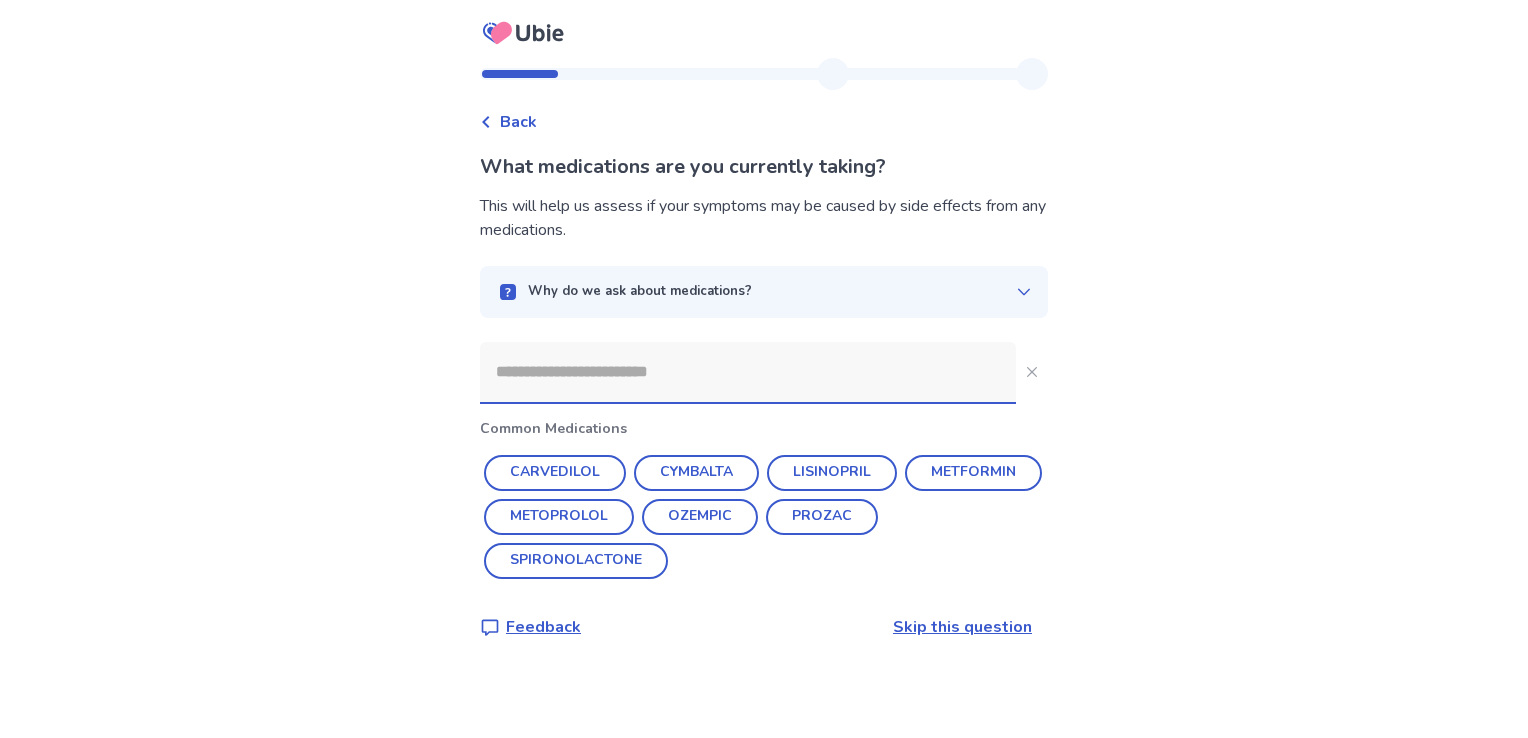 click at bounding box center [748, 372] 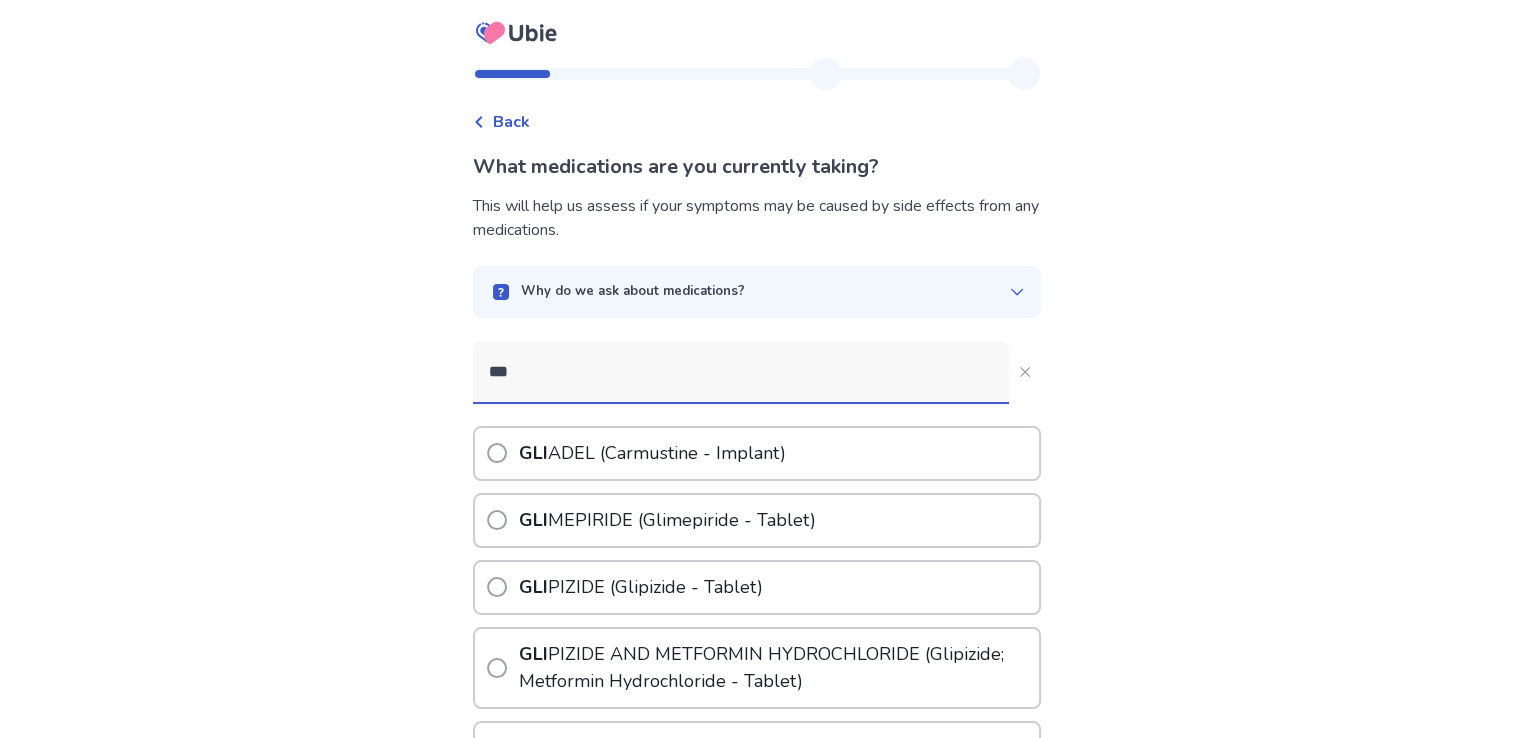 type on "***" 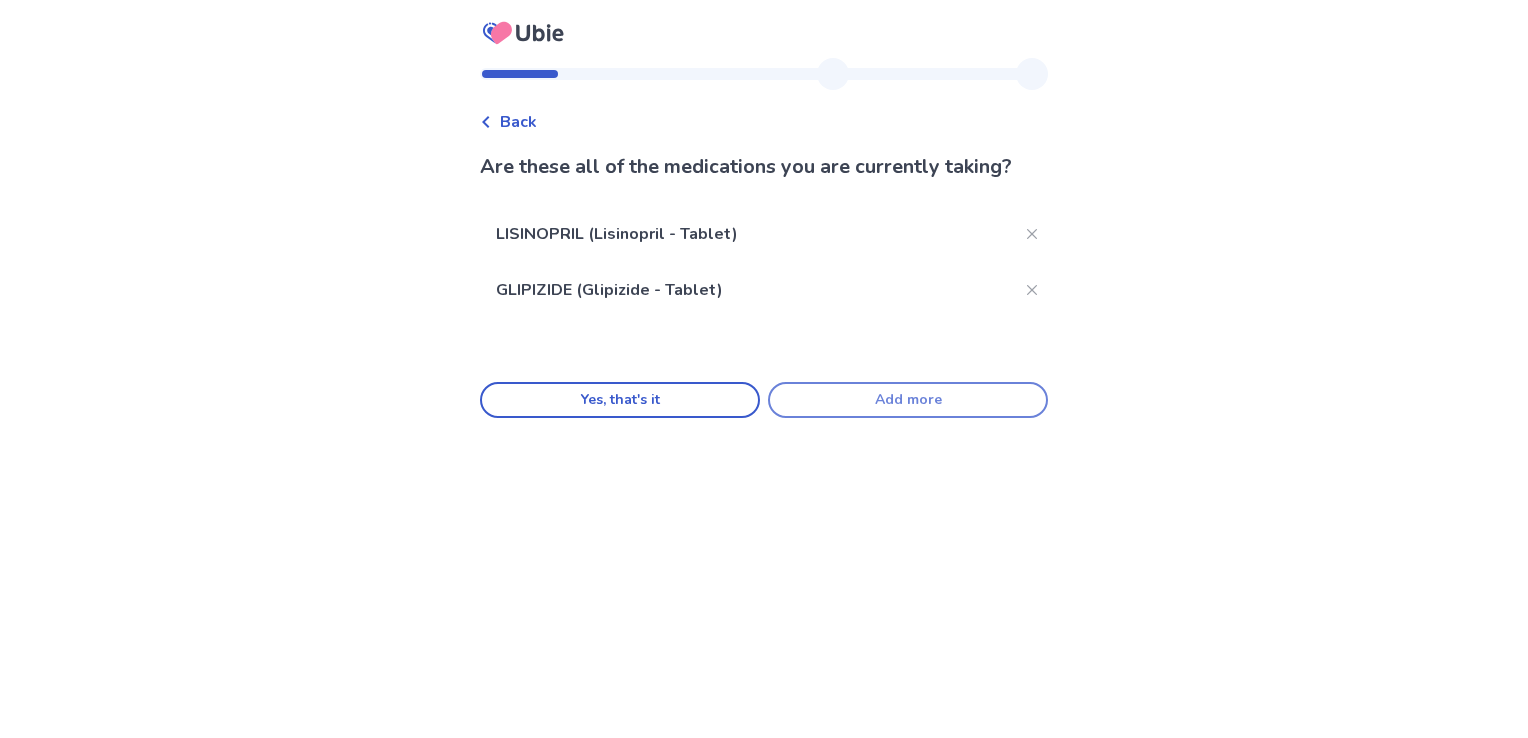 click on "Add more" at bounding box center (908, 400) 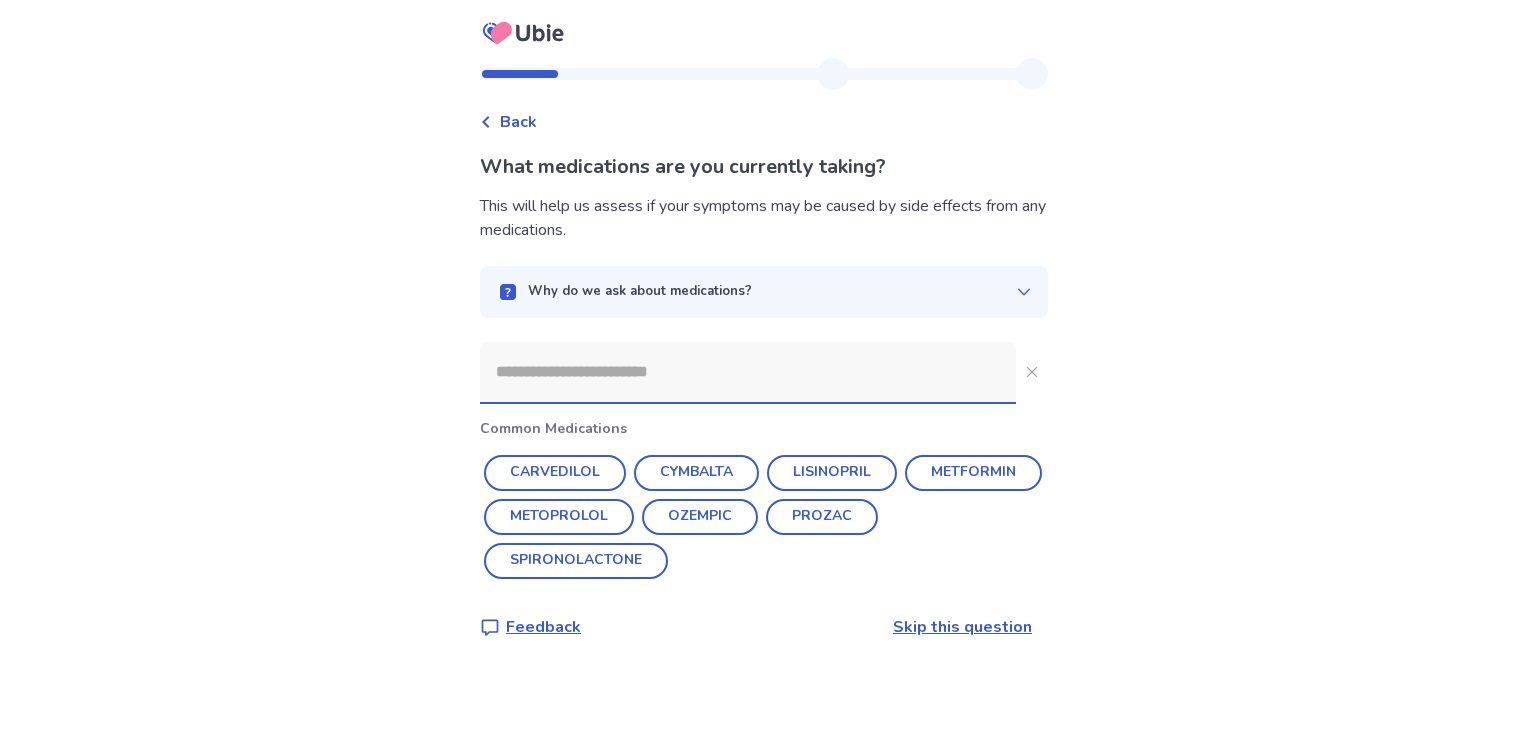 click at bounding box center [748, 372] 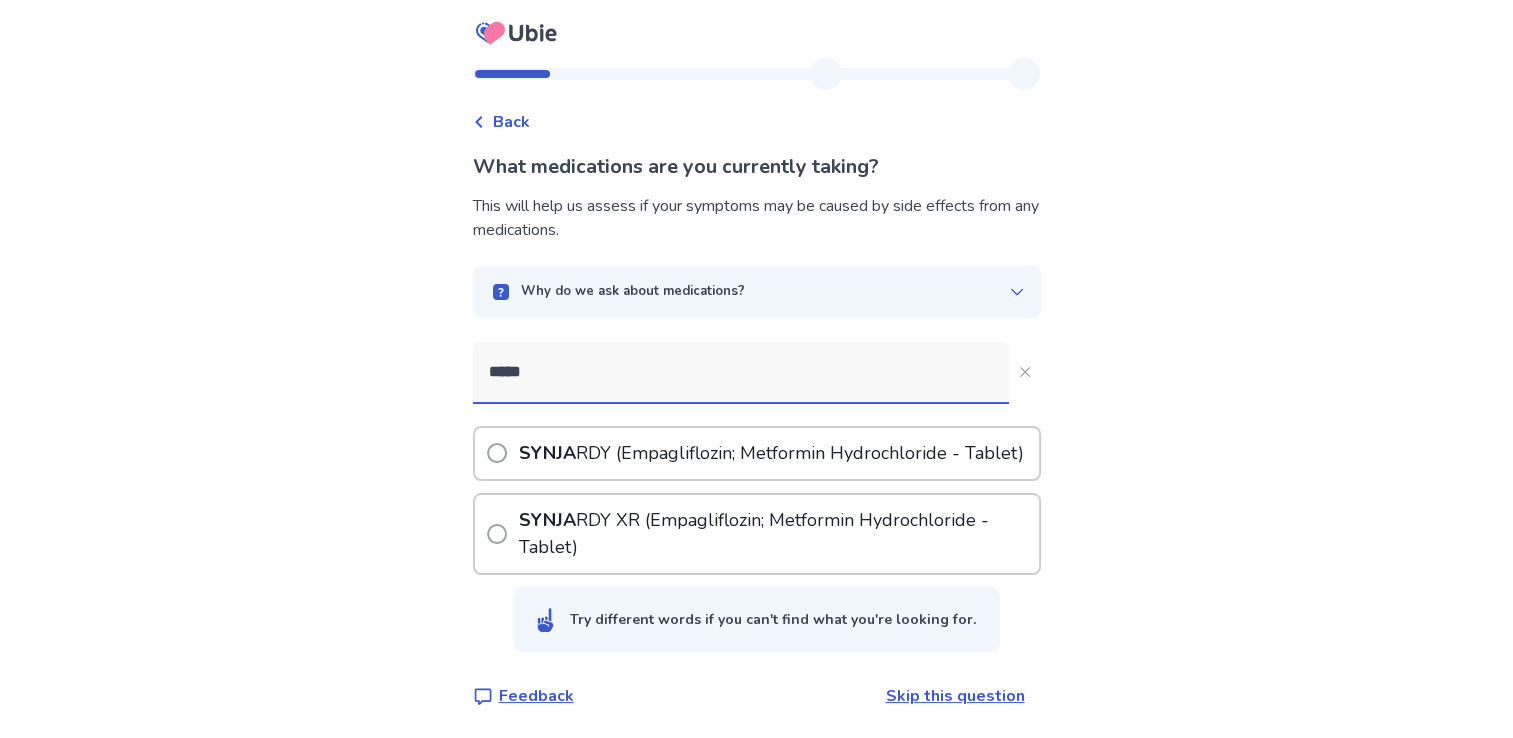 type on "*****" 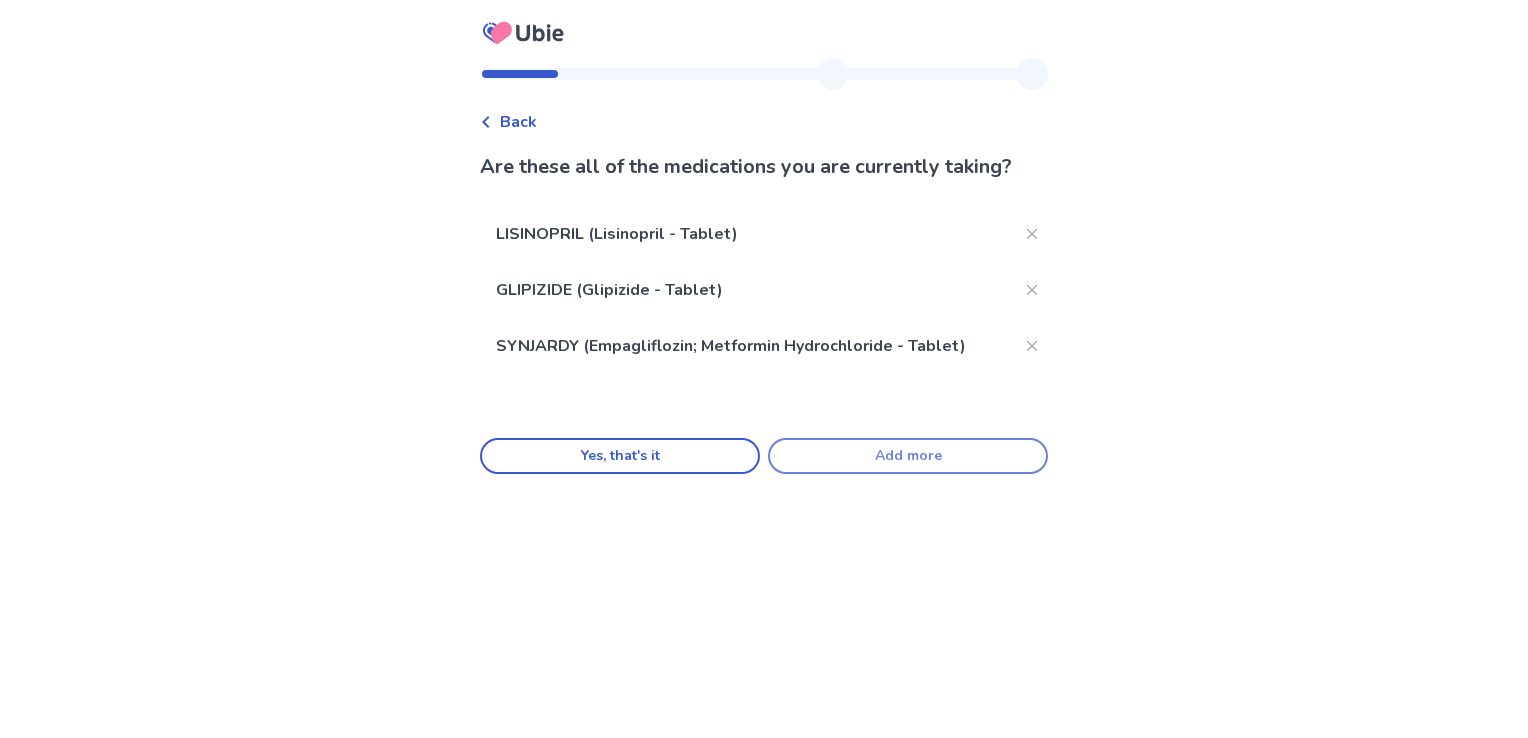 click on "Add more" at bounding box center [908, 456] 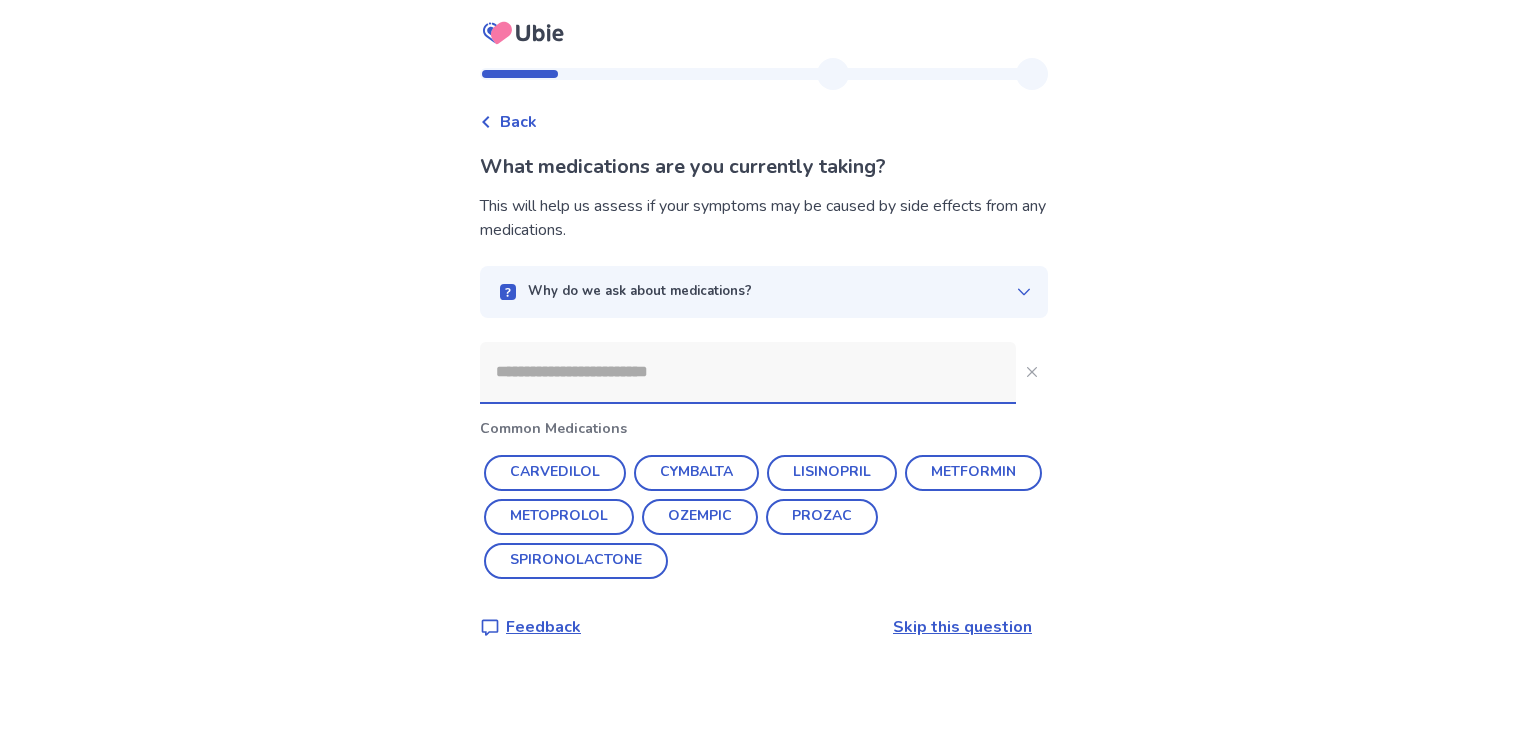 click at bounding box center (748, 372) 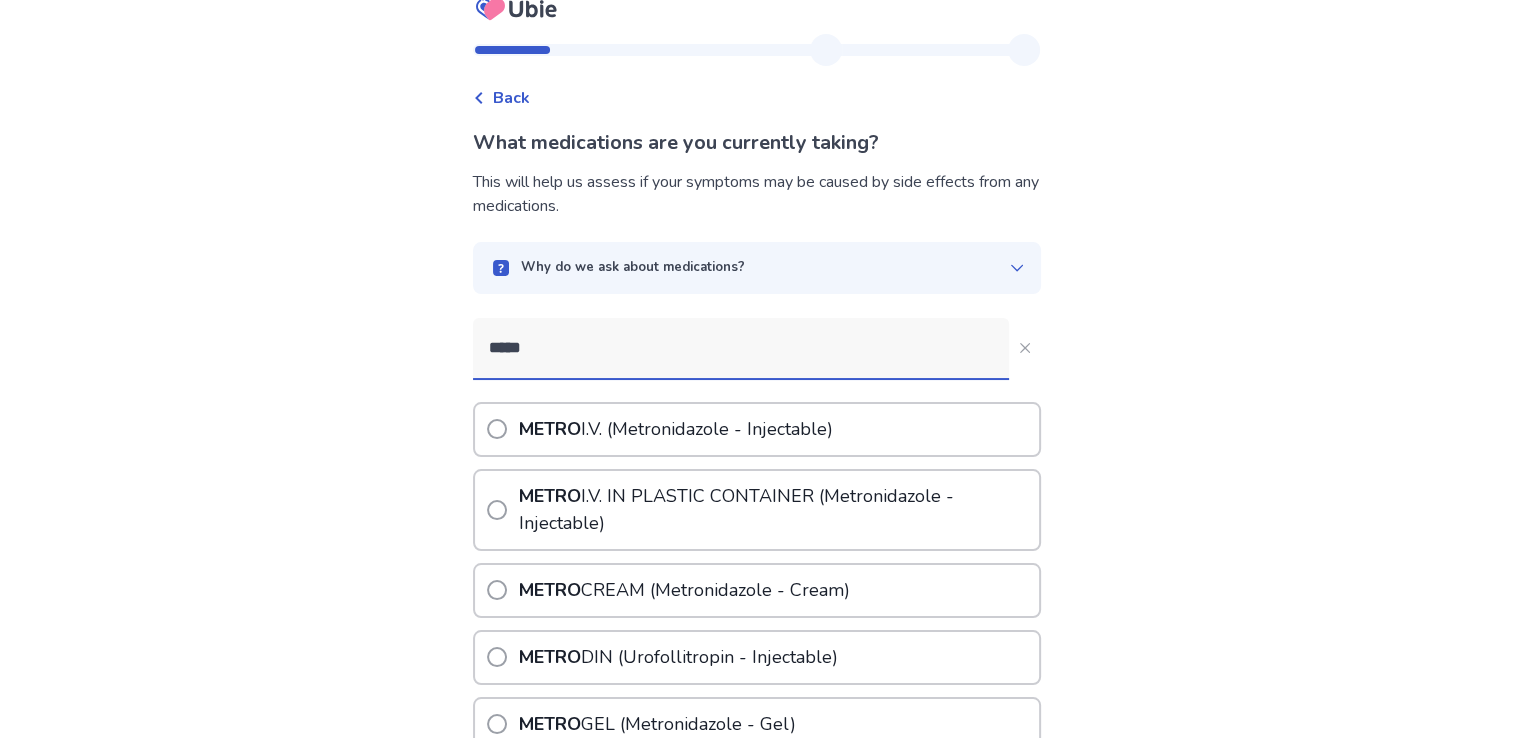 scroll, scrollTop: 6, scrollLeft: 0, axis: vertical 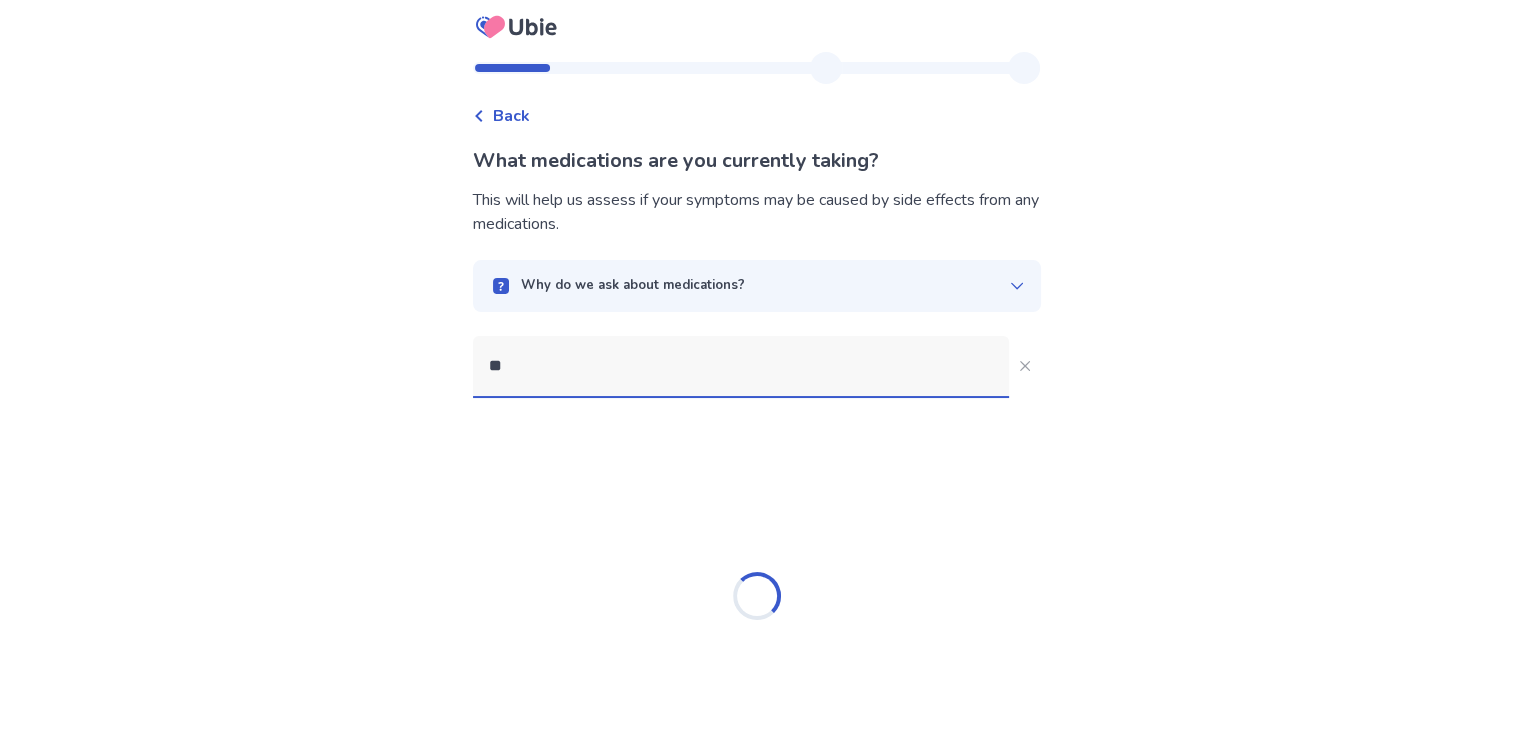 type on "*" 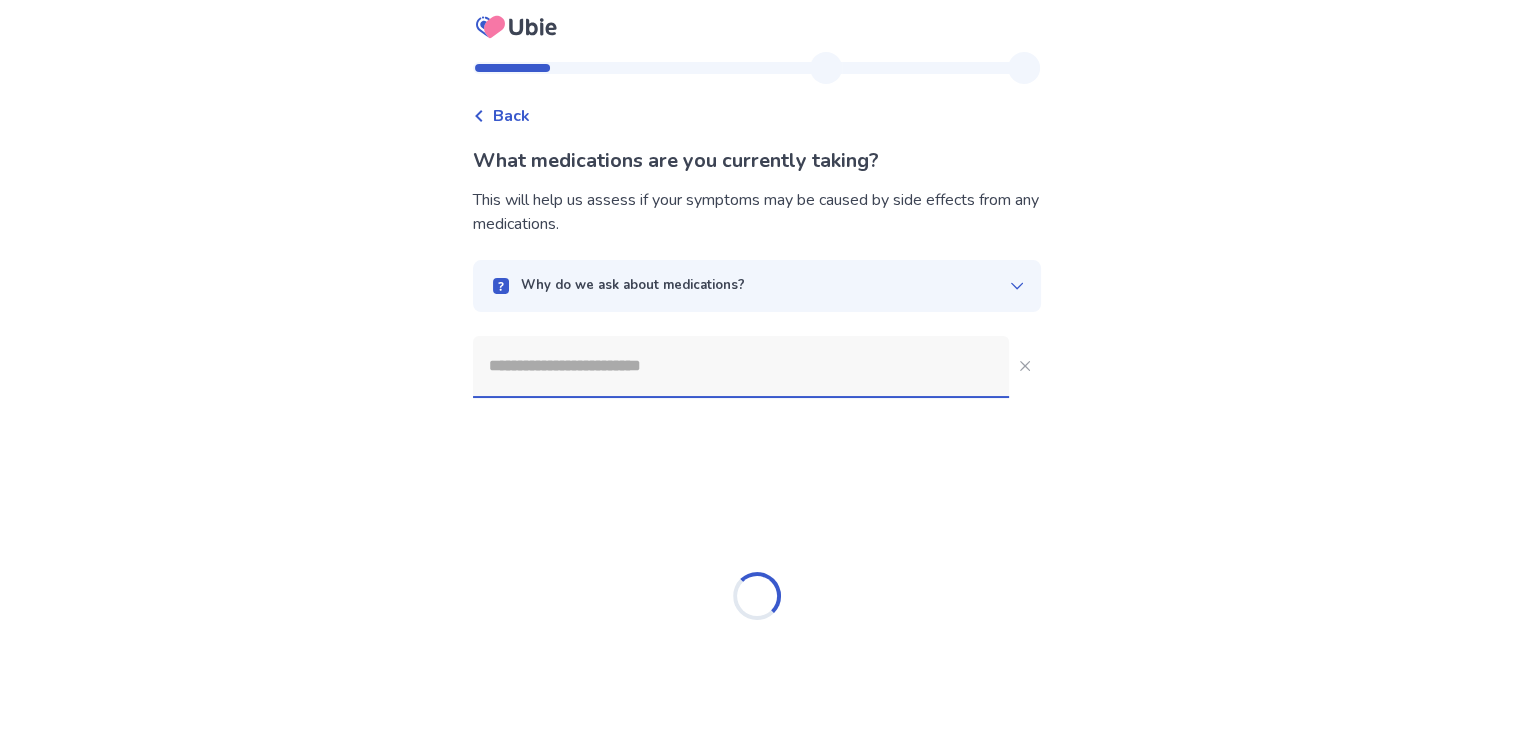scroll, scrollTop: 0, scrollLeft: 0, axis: both 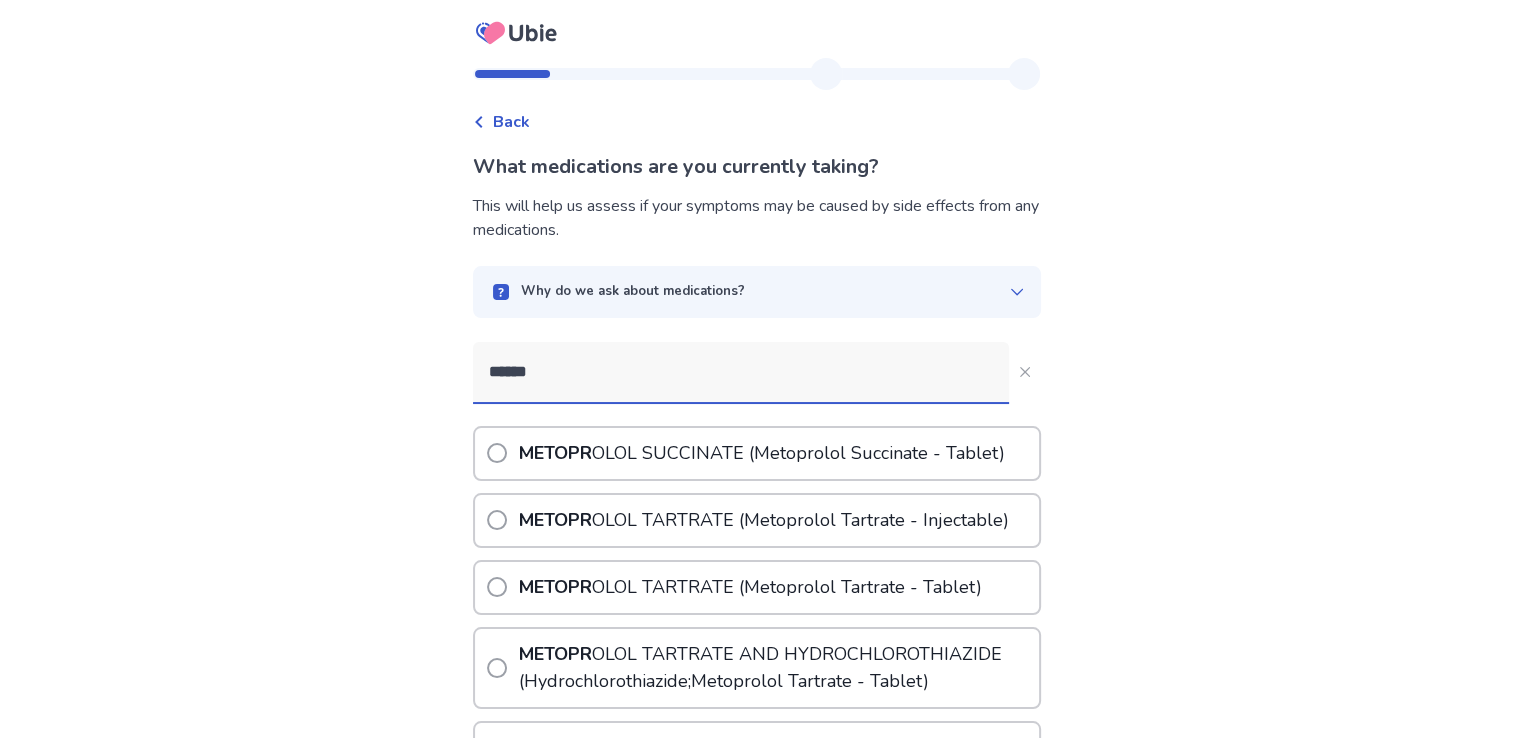 type on "******" 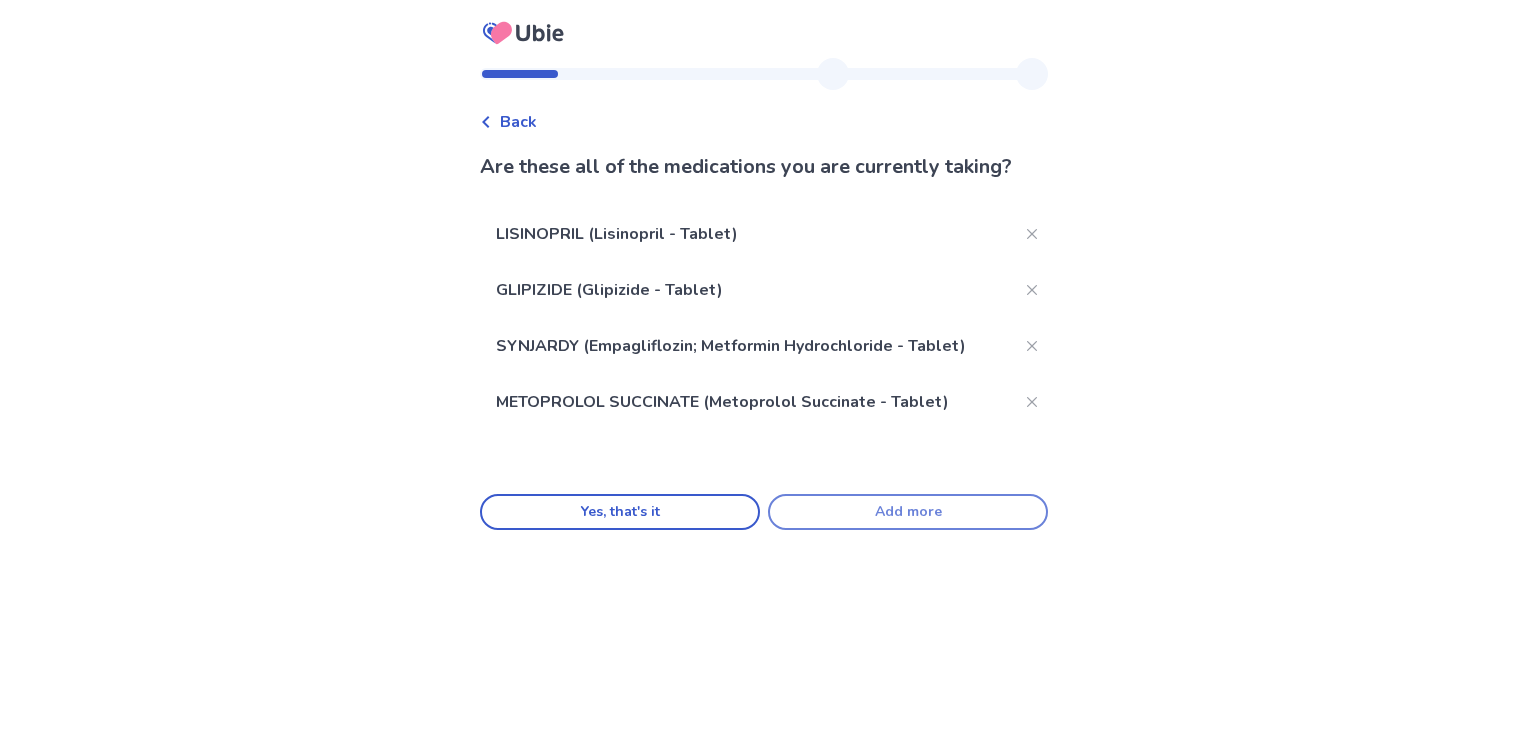 click on "Add more" at bounding box center (908, 512) 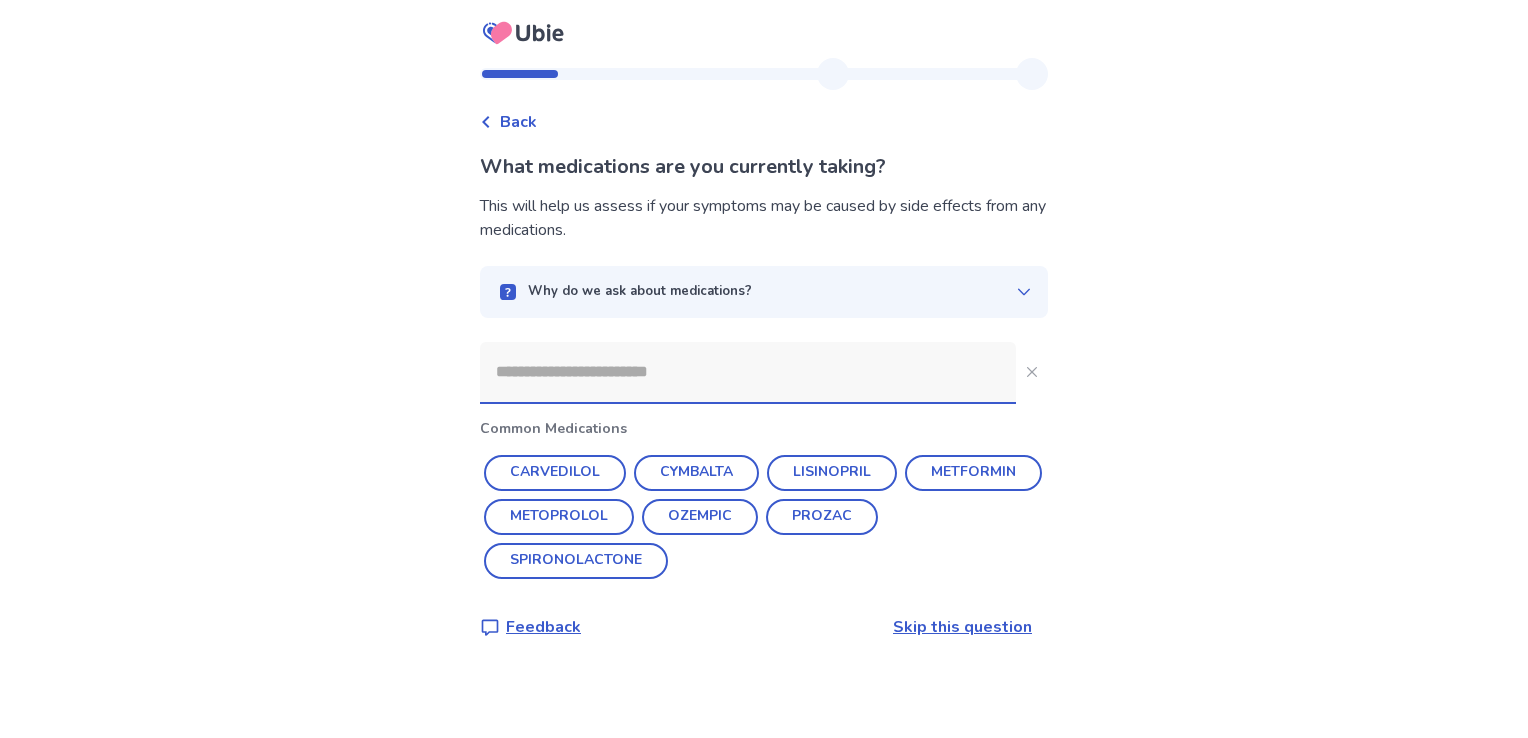 click at bounding box center [748, 372] 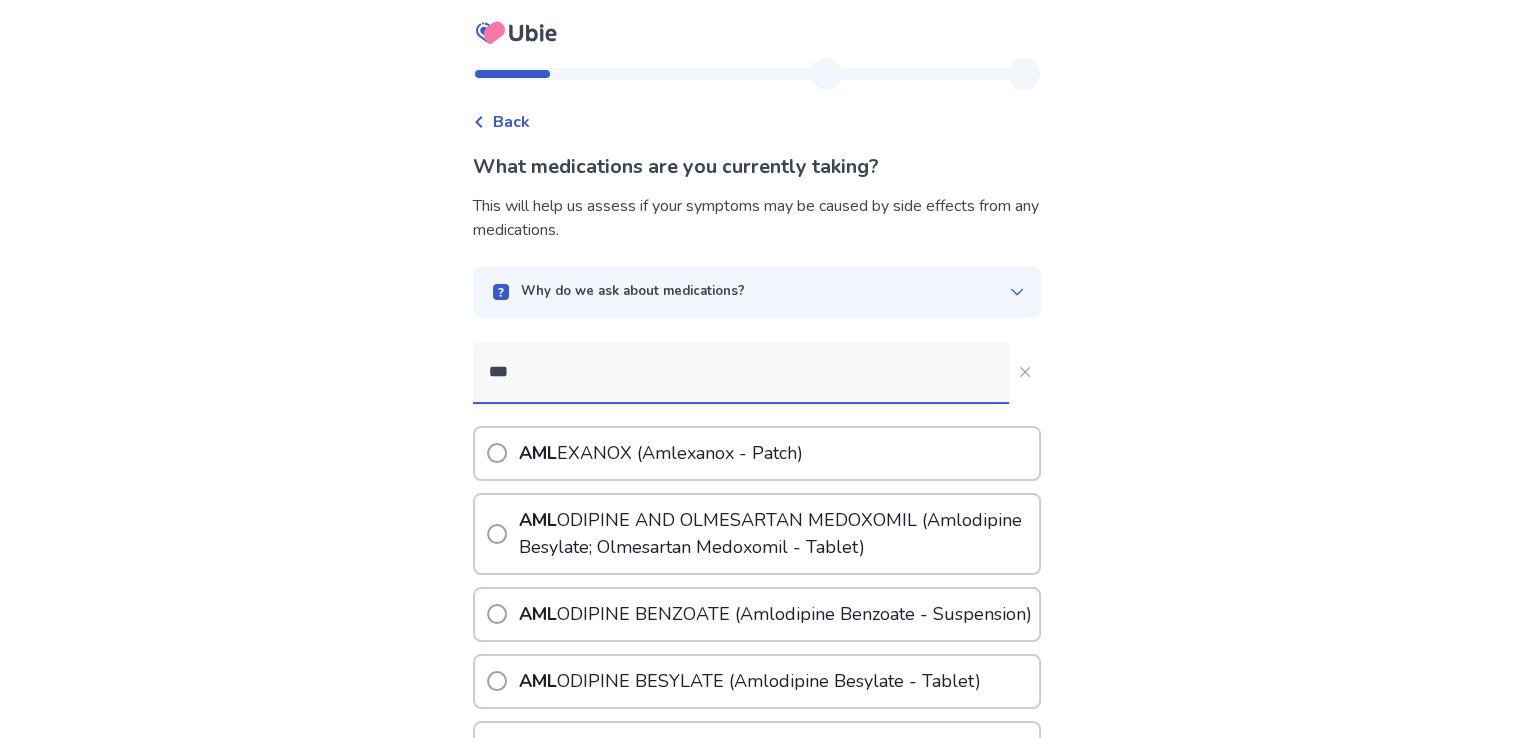 type on "***" 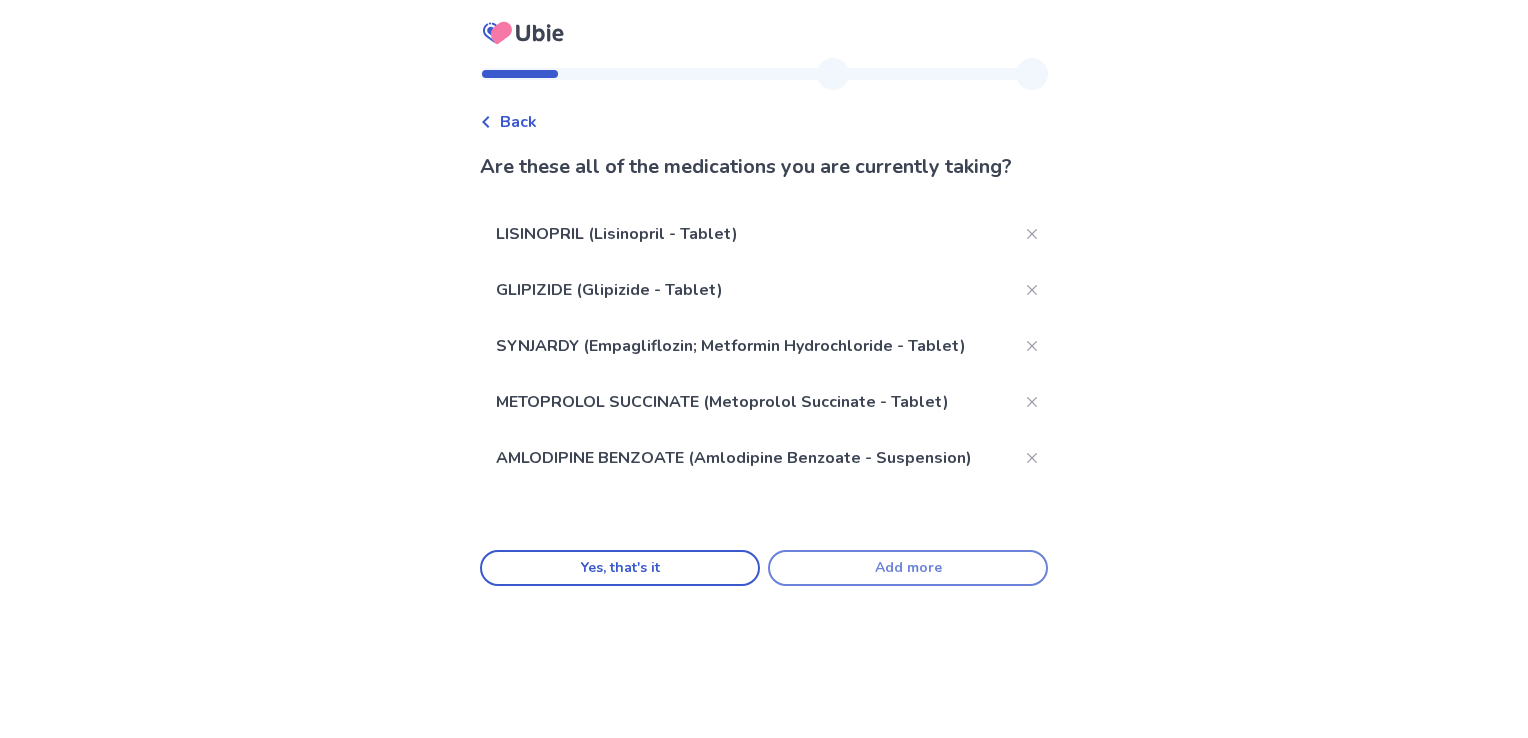 click on "Add more" at bounding box center [908, 568] 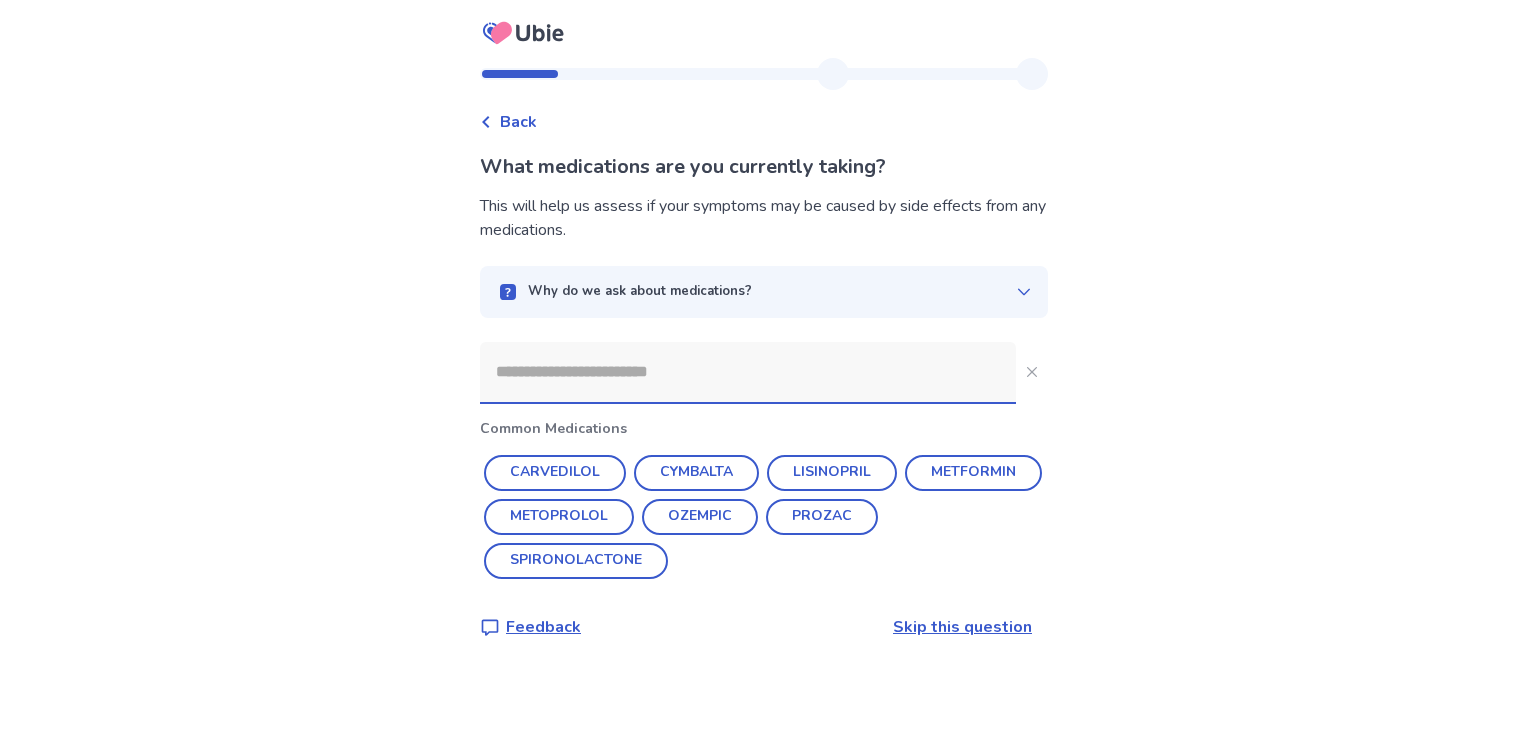 click at bounding box center [748, 372] 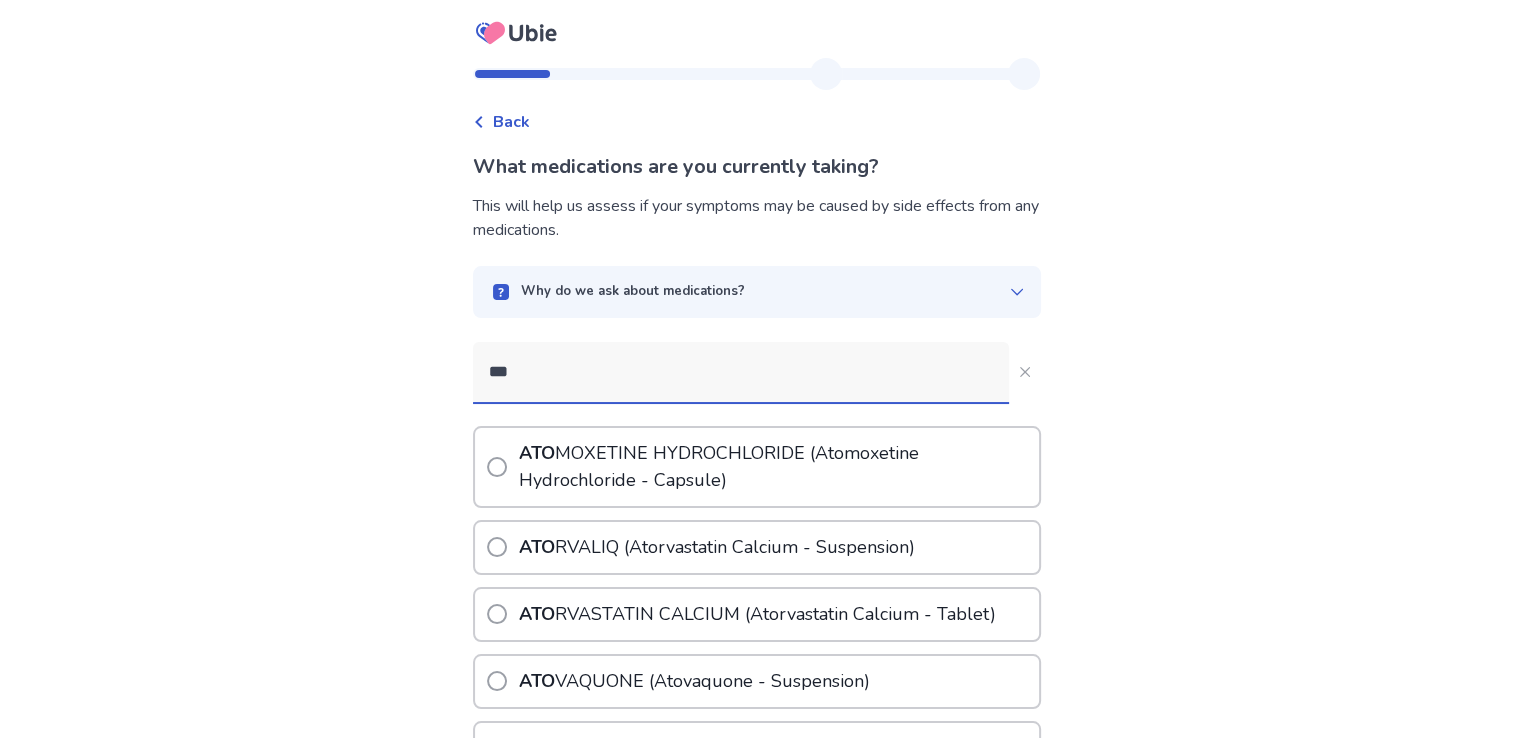 type on "***" 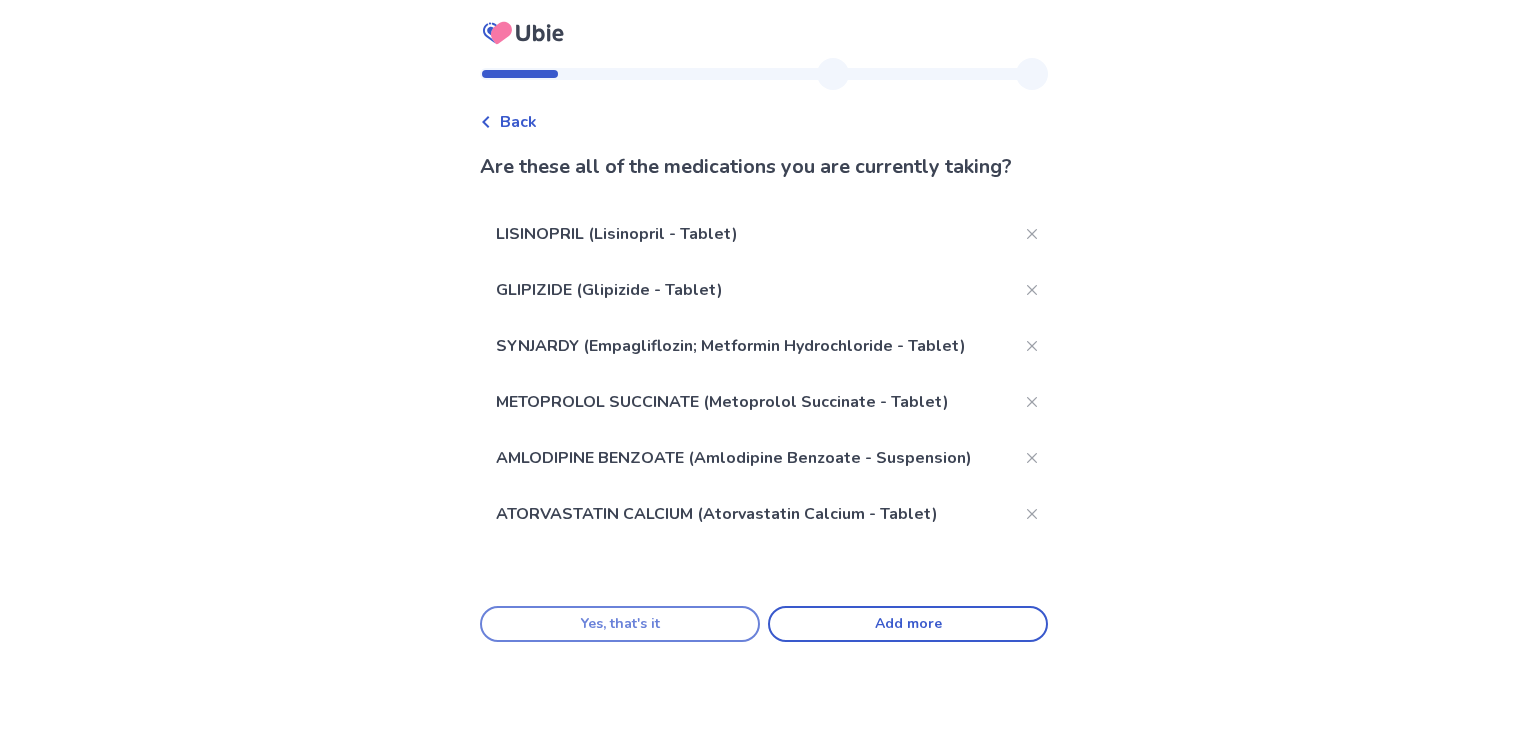click on "Yes, that's it" at bounding box center [620, 624] 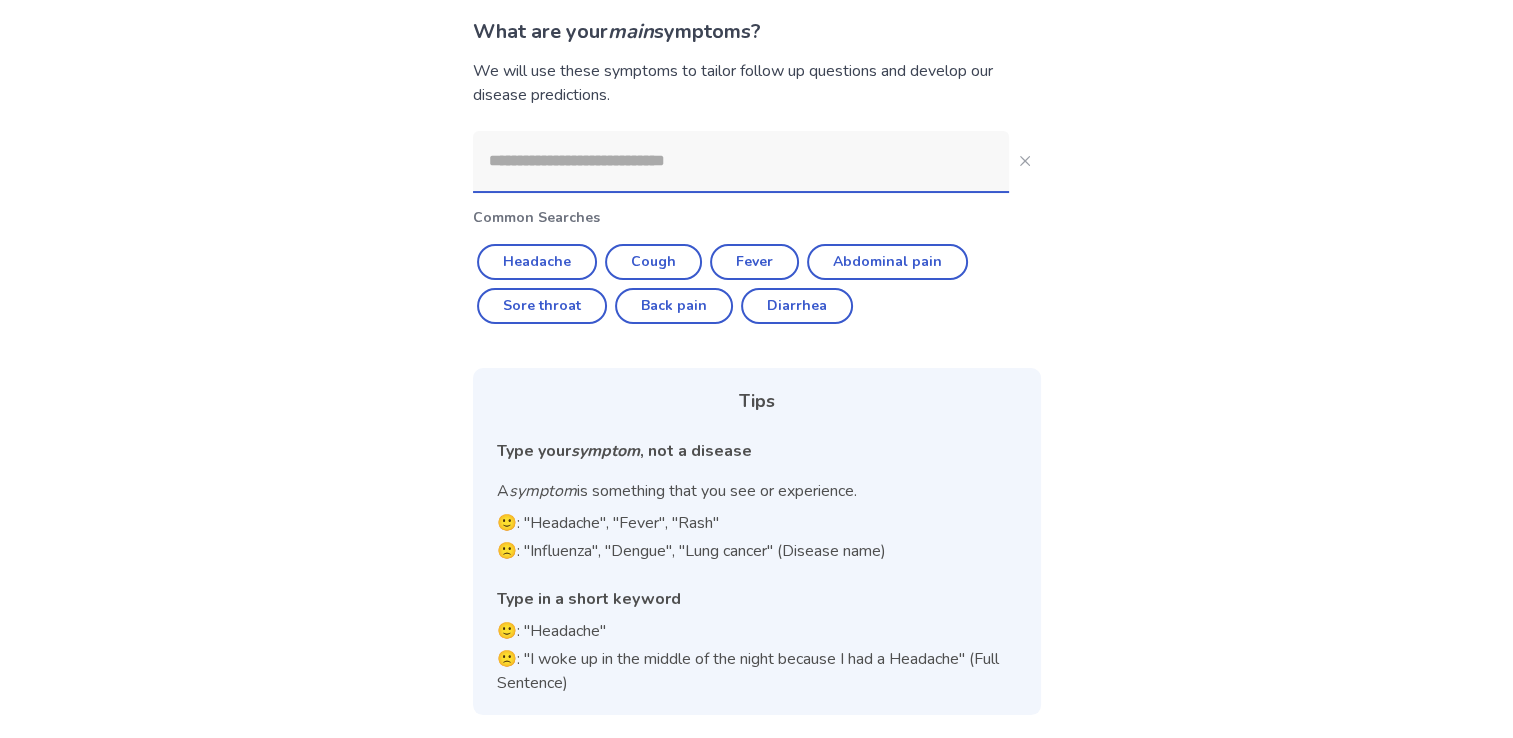 scroll, scrollTop: 136, scrollLeft: 0, axis: vertical 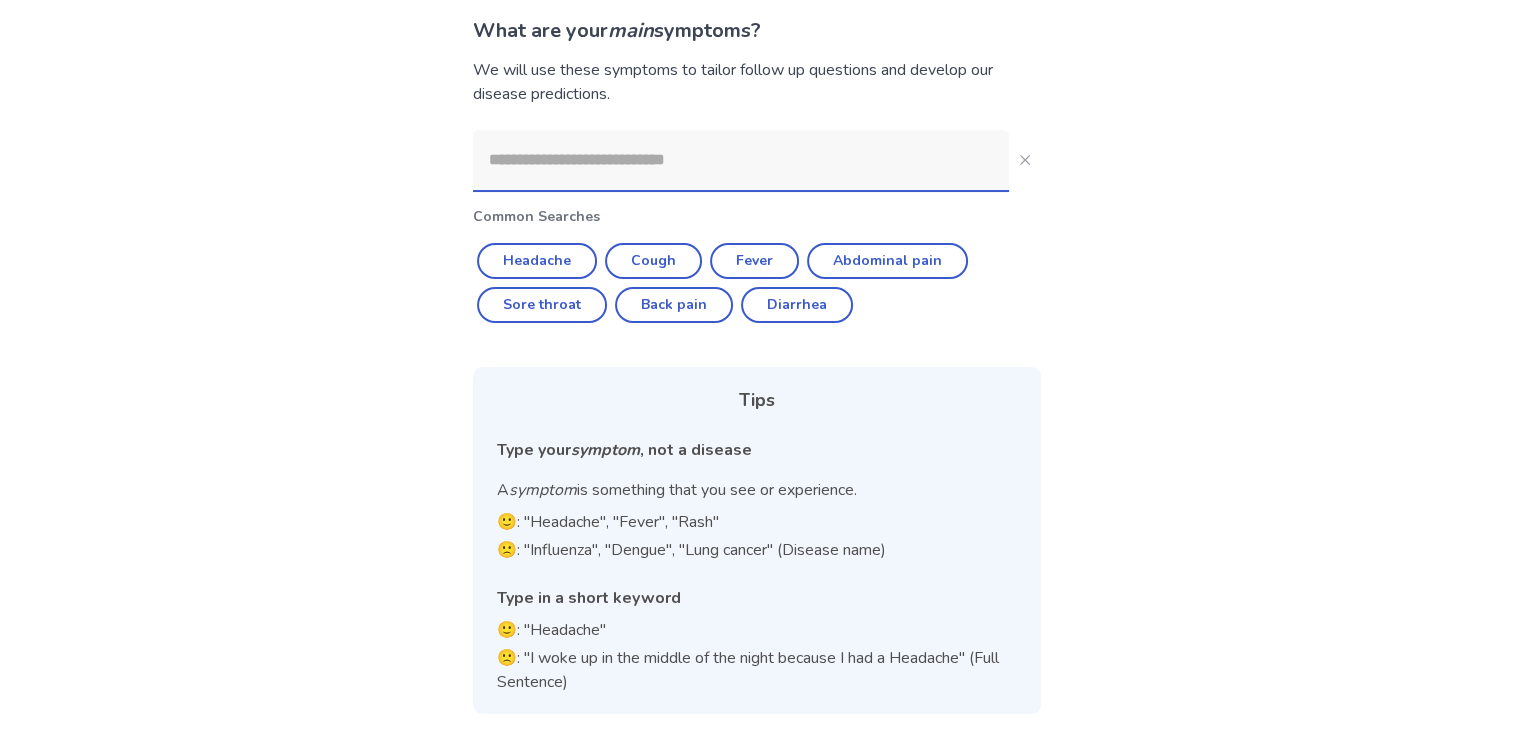 click 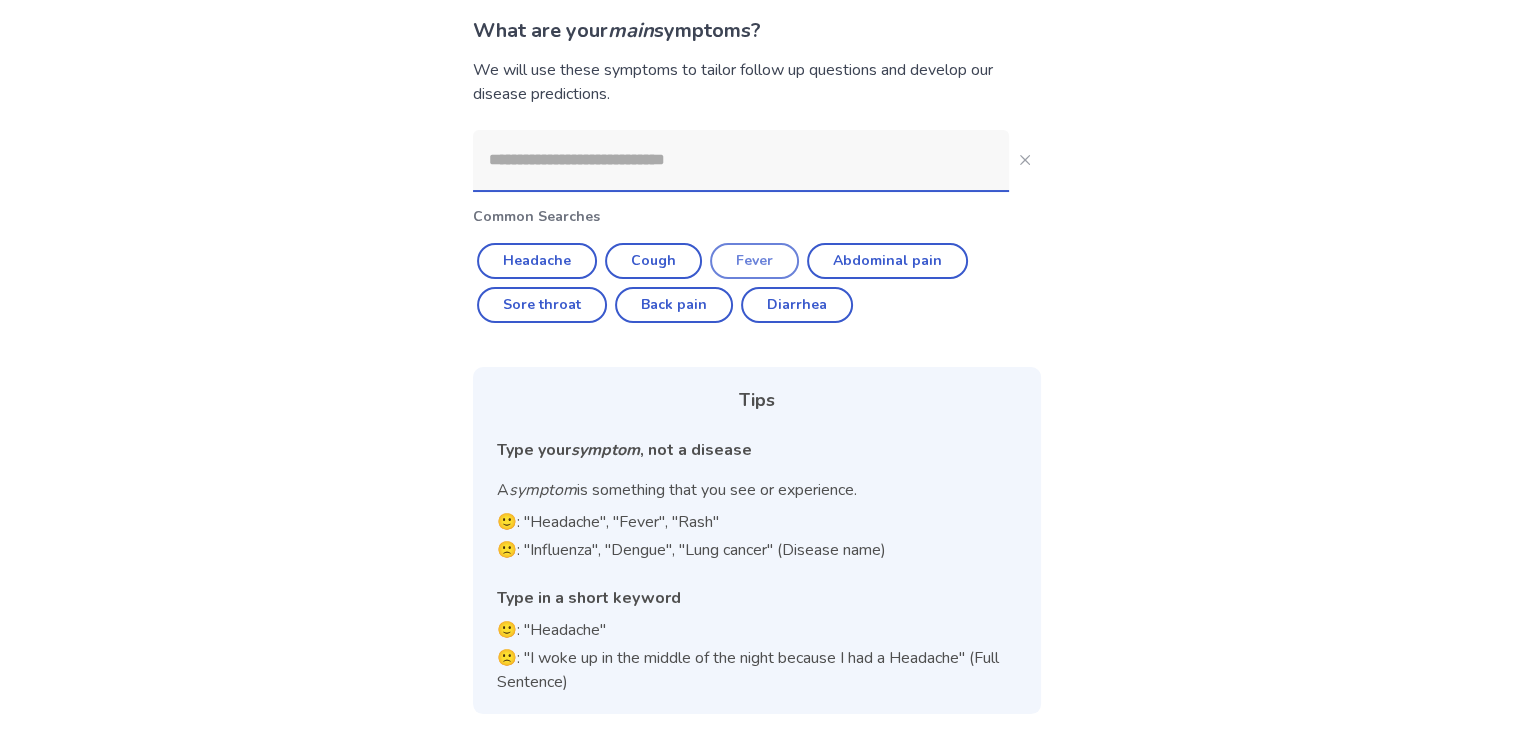 click on "Fever" 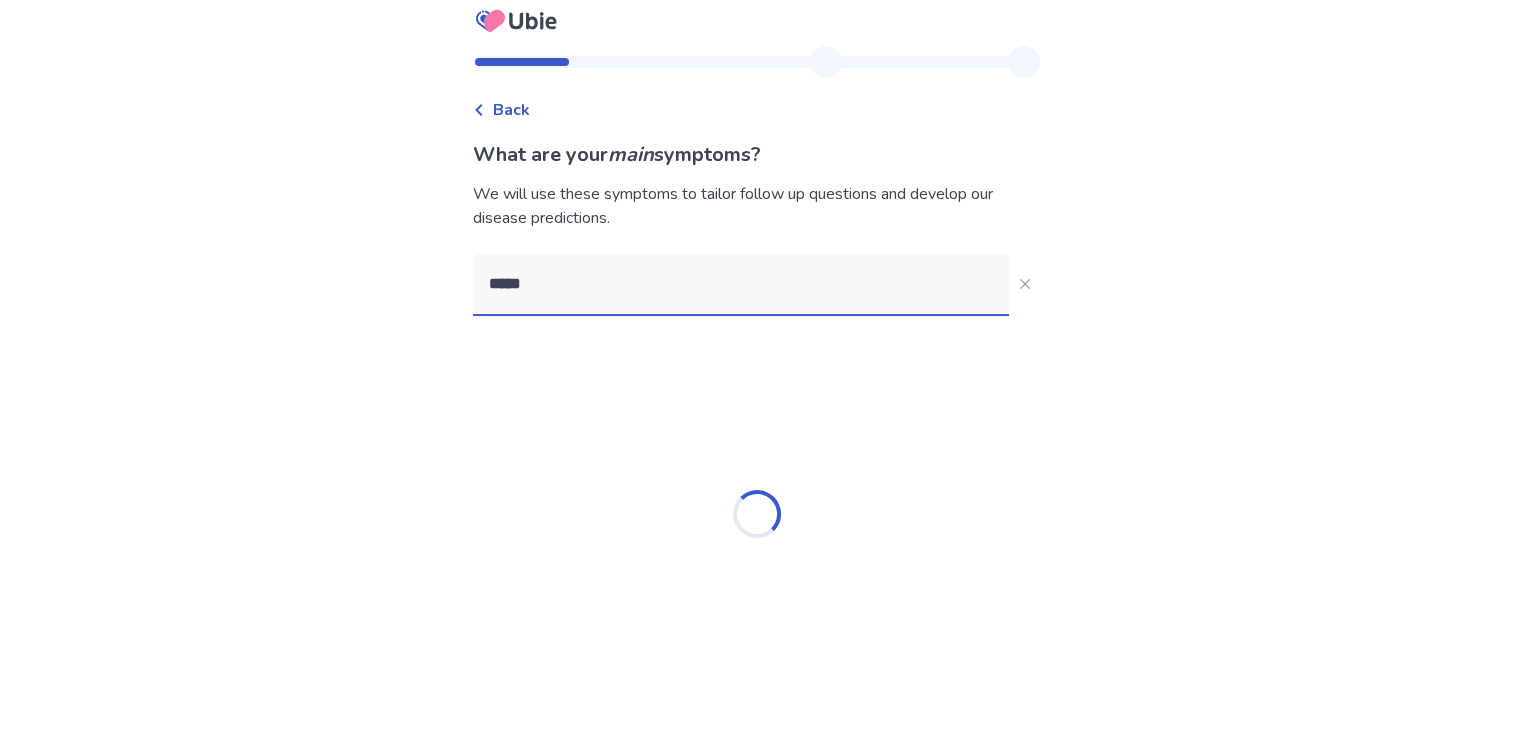scroll, scrollTop: 136, scrollLeft: 0, axis: vertical 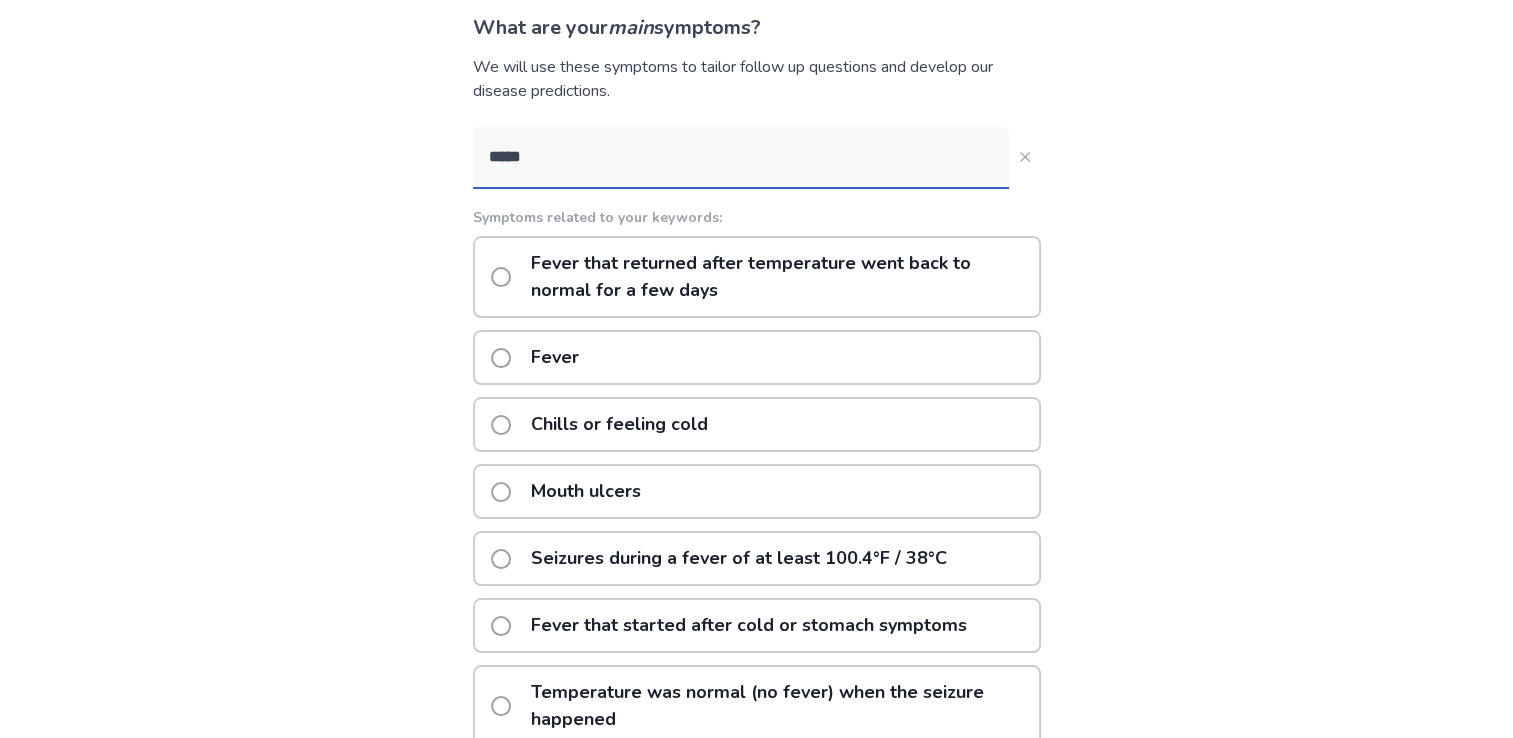 click on "*****" 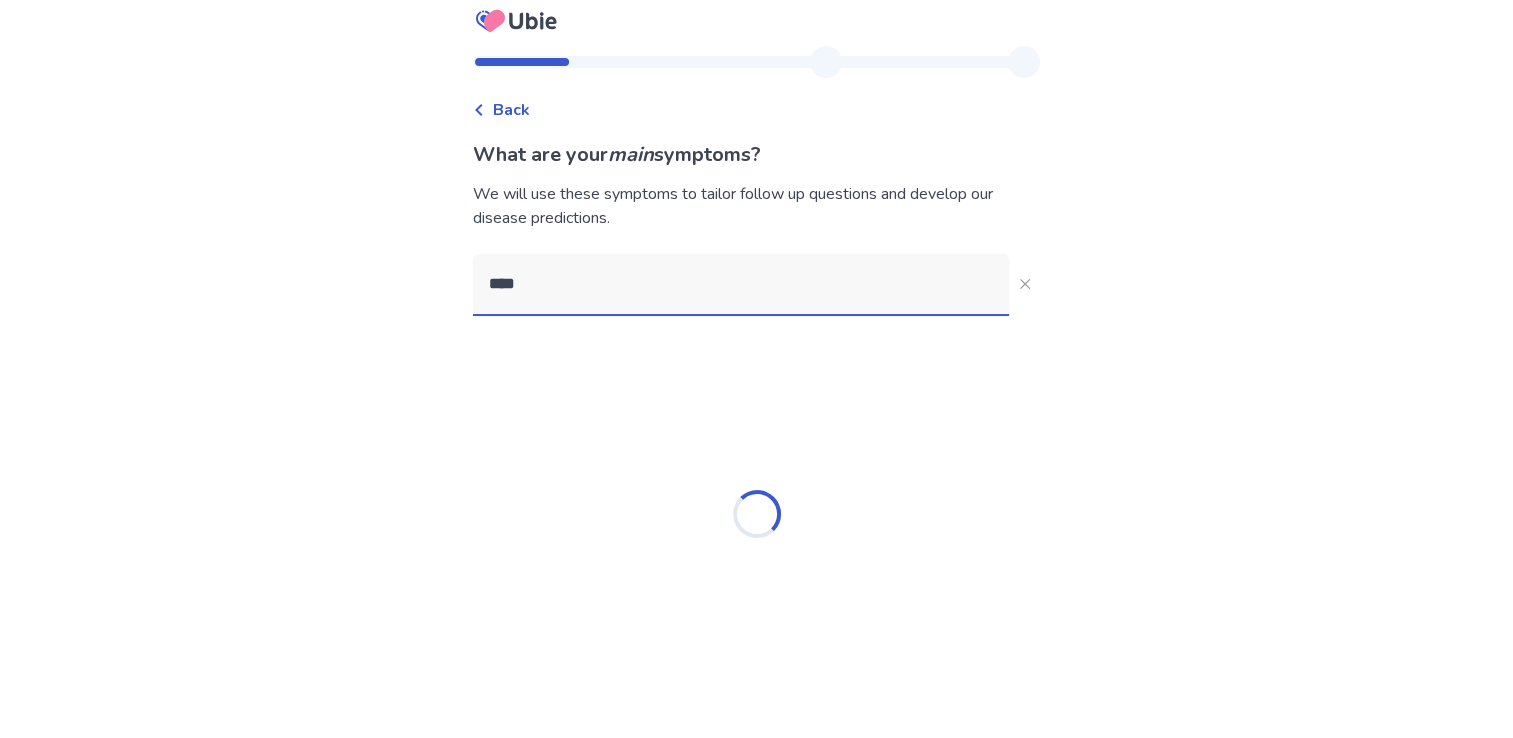 scroll, scrollTop: 12, scrollLeft: 0, axis: vertical 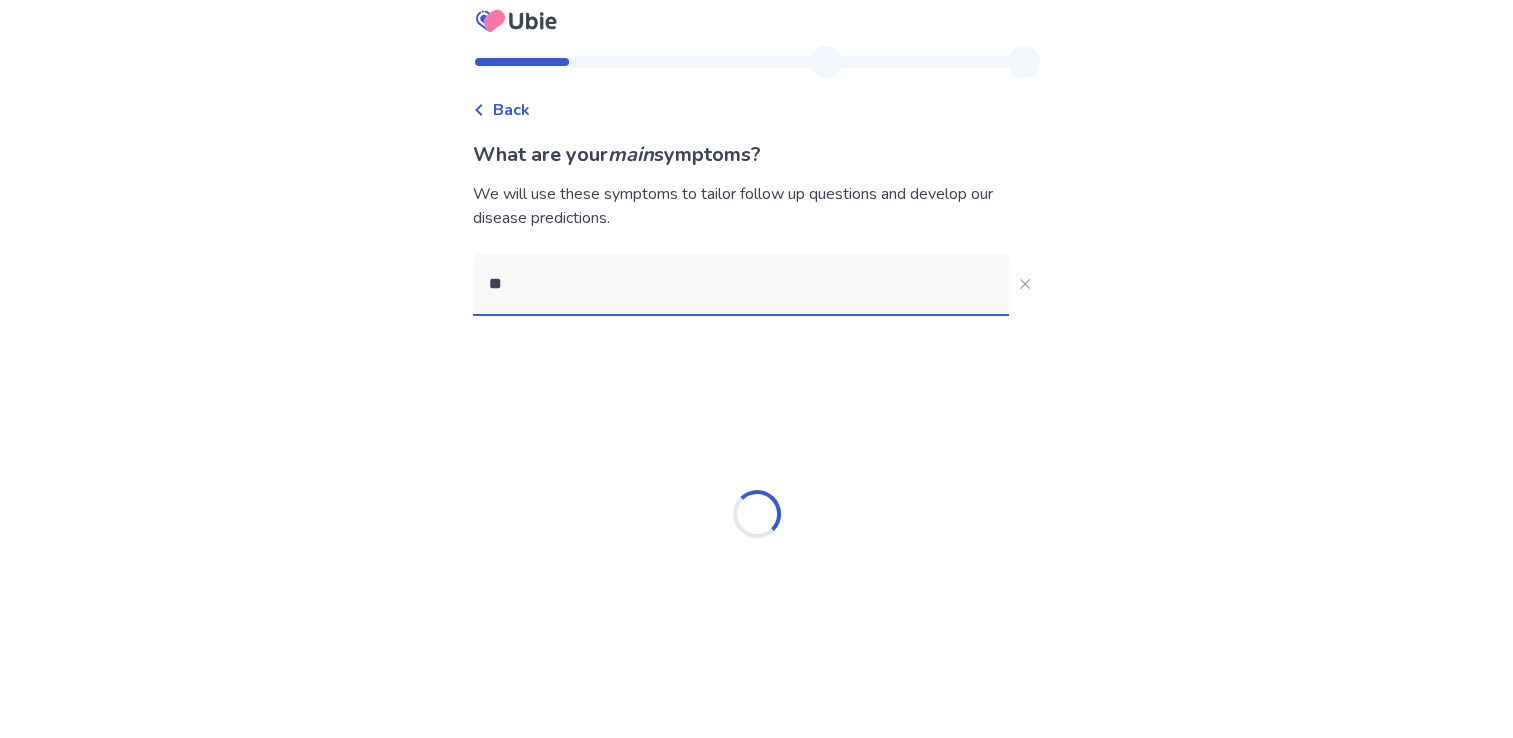 type on "*" 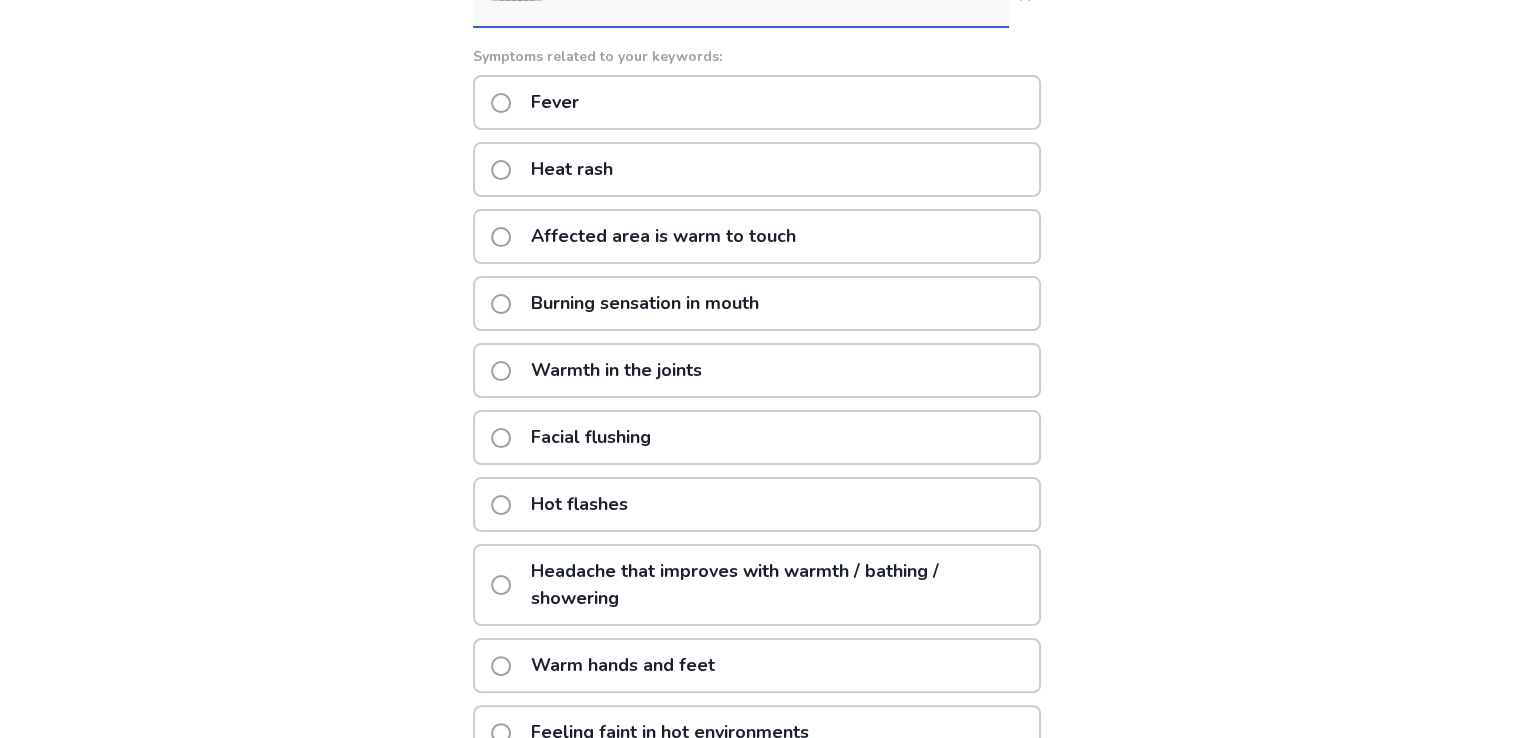 scroll, scrollTop: 414, scrollLeft: 0, axis: vertical 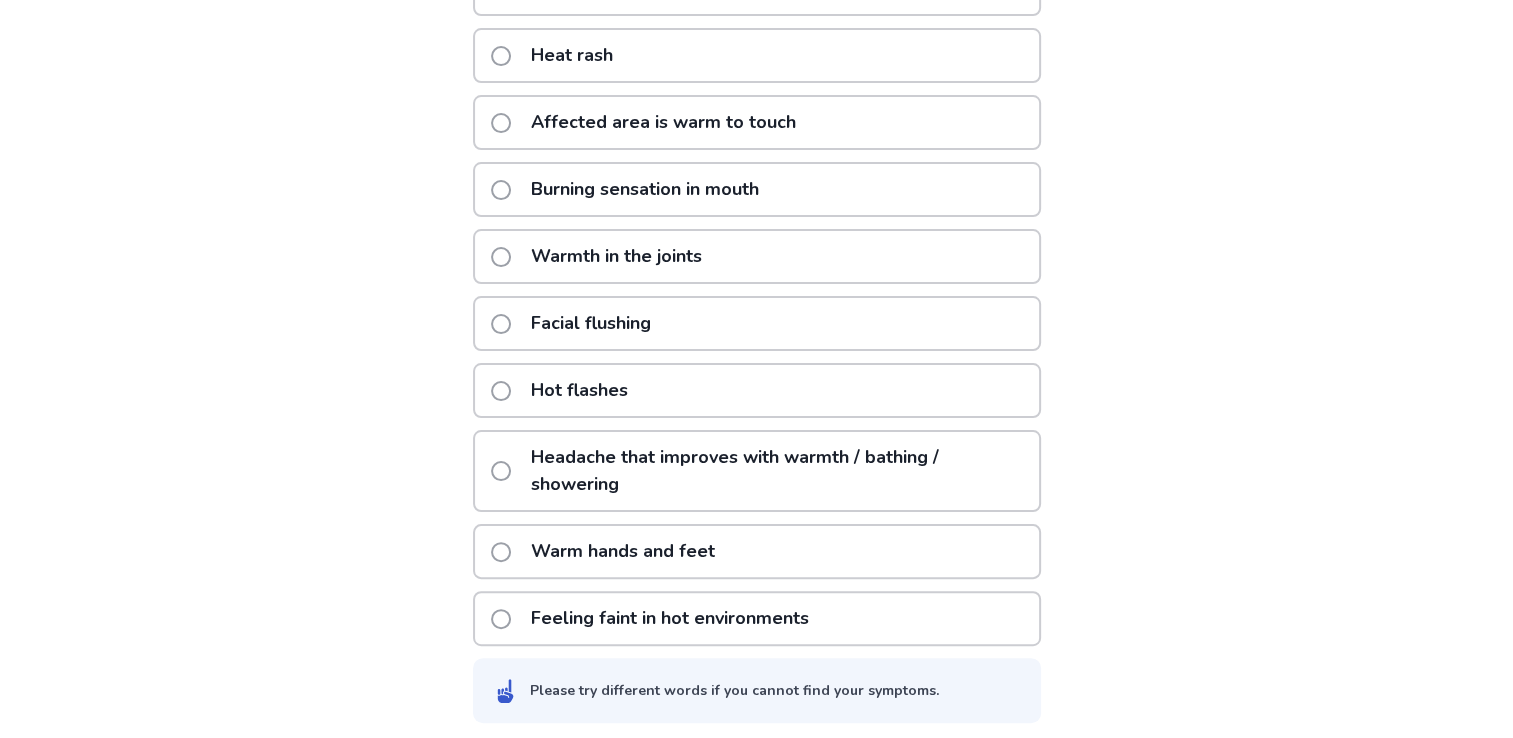 type on "*********" 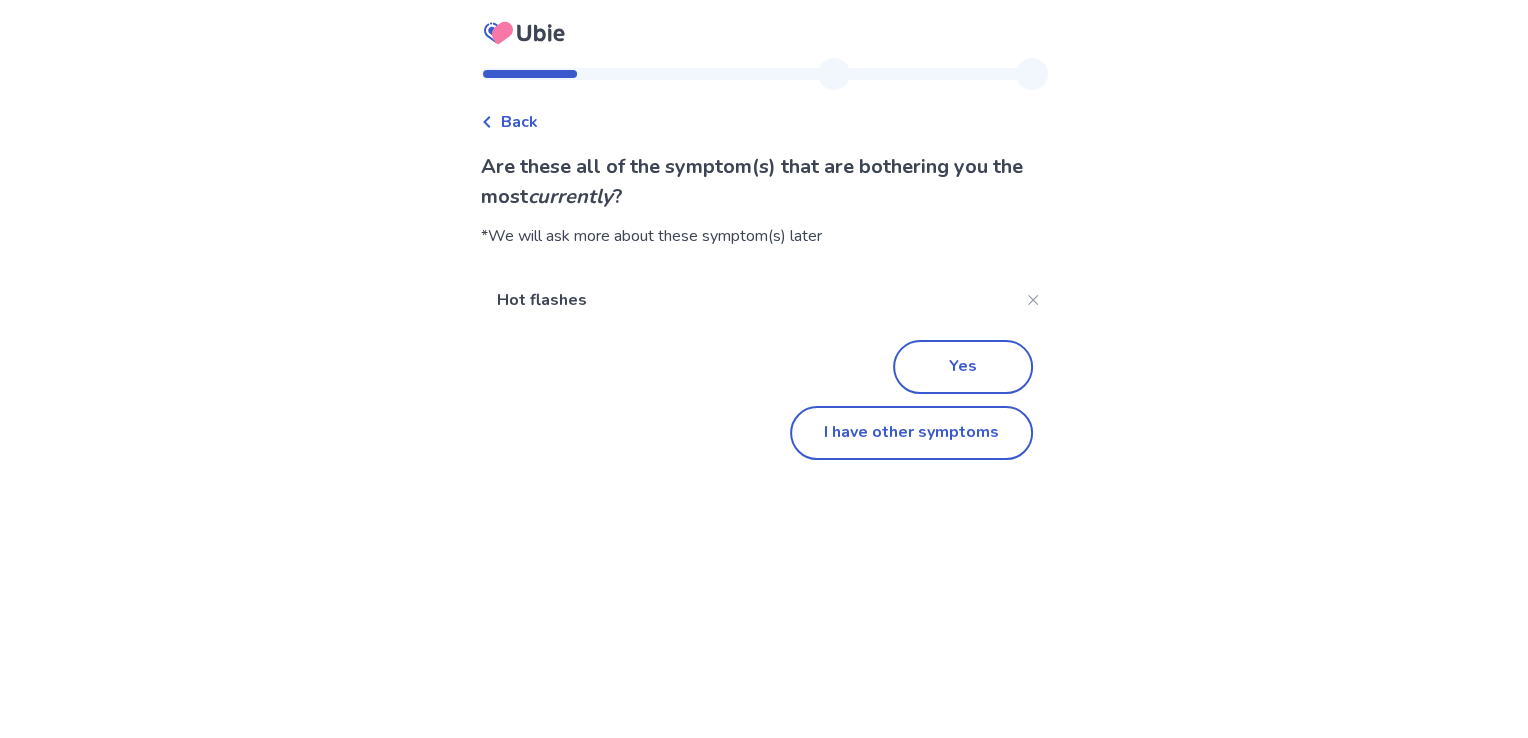 scroll, scrollTop: 0, scrollLeft: 0, axis: both 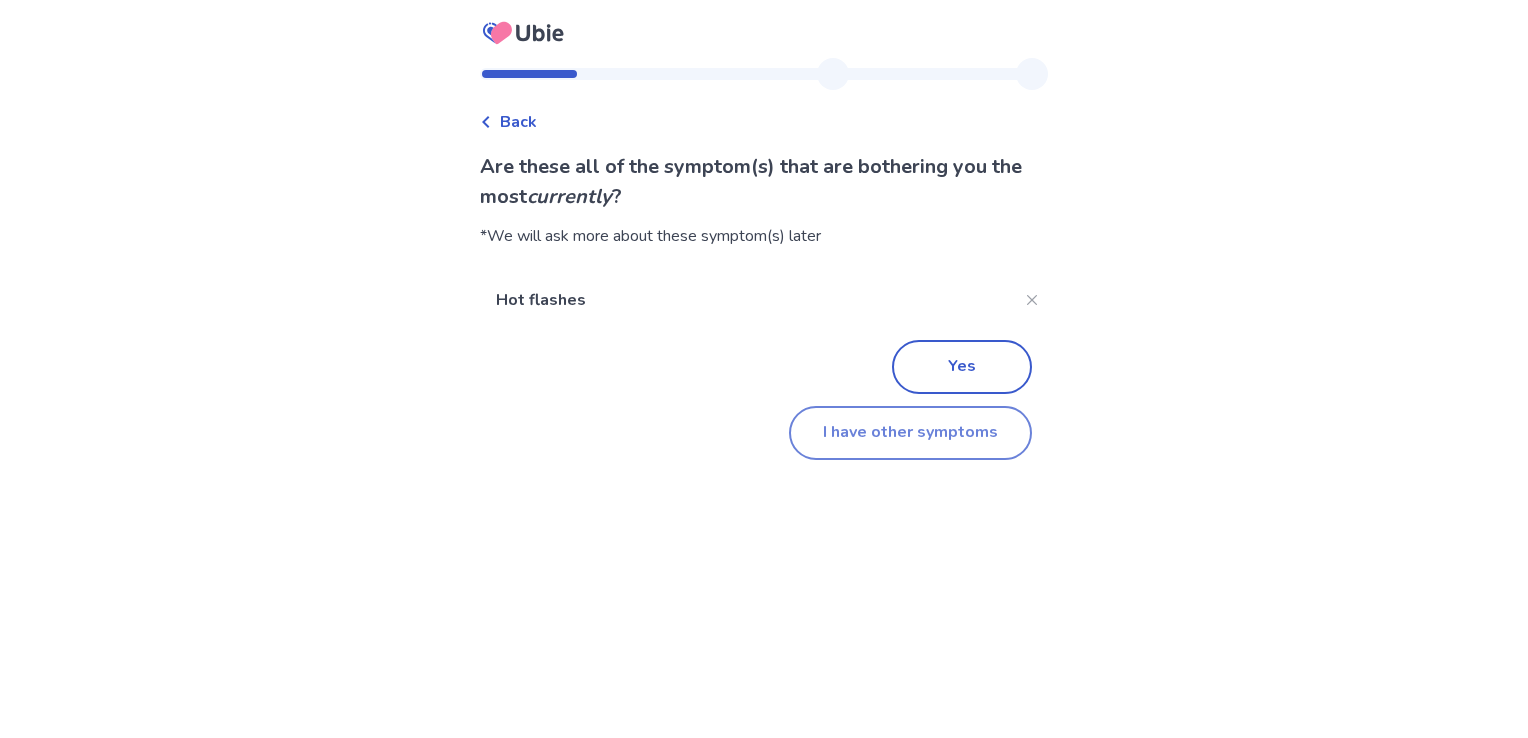 click on "I have other symptoms" 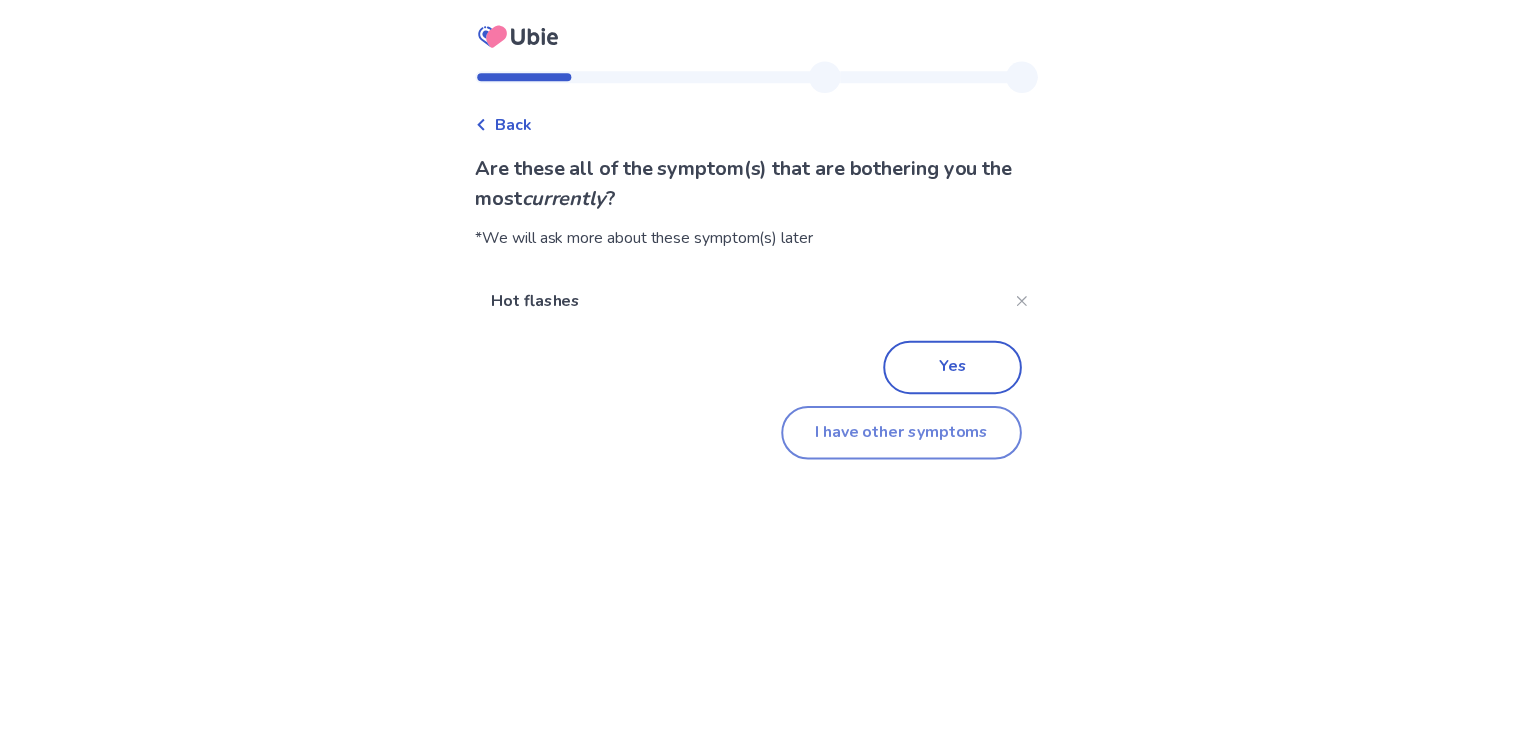scroll, scrollTop: 217, scrollLeft: 0, axis: vertical 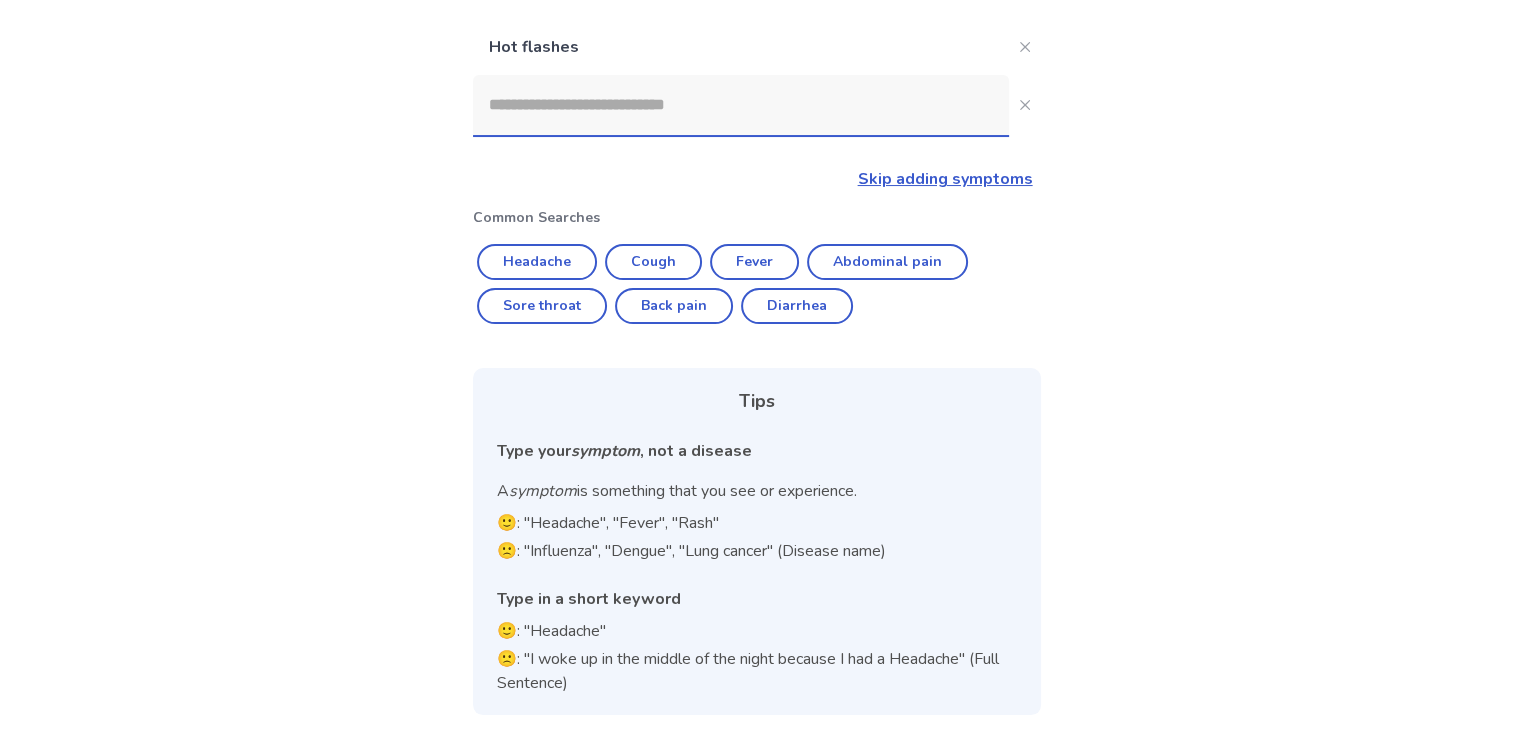 click 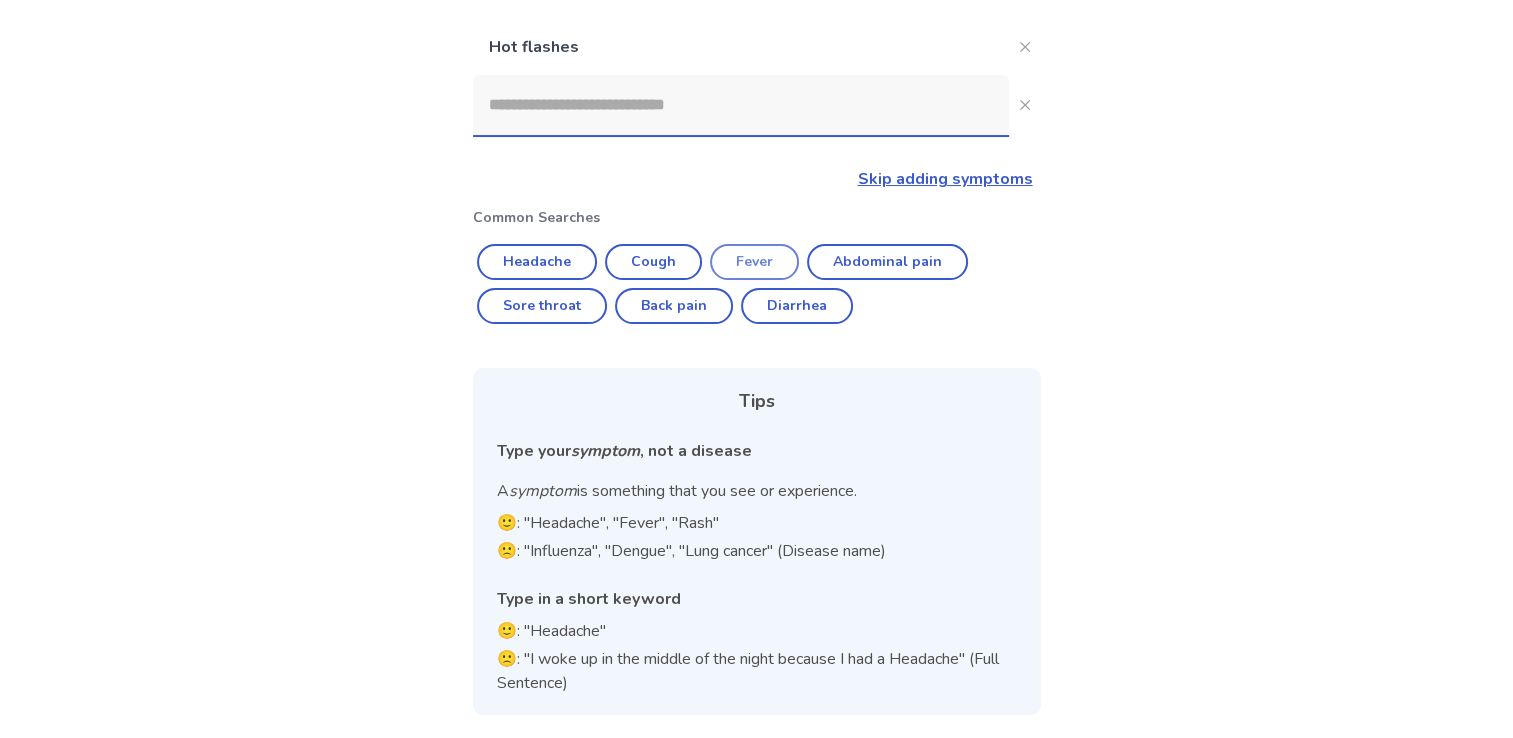 click on "Fever" 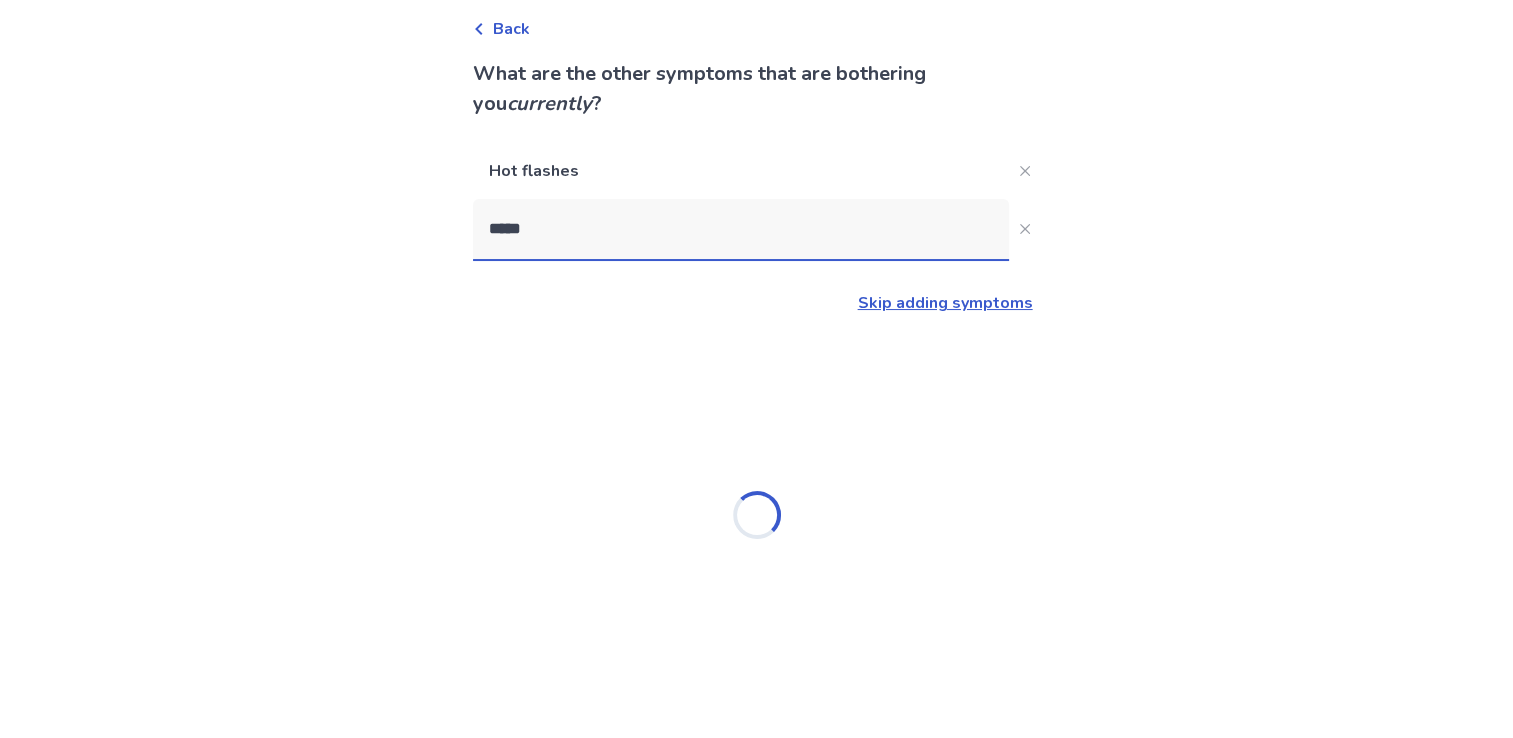 scroll, scrollTop: 217, scrollLeft: 0, axis: vertical 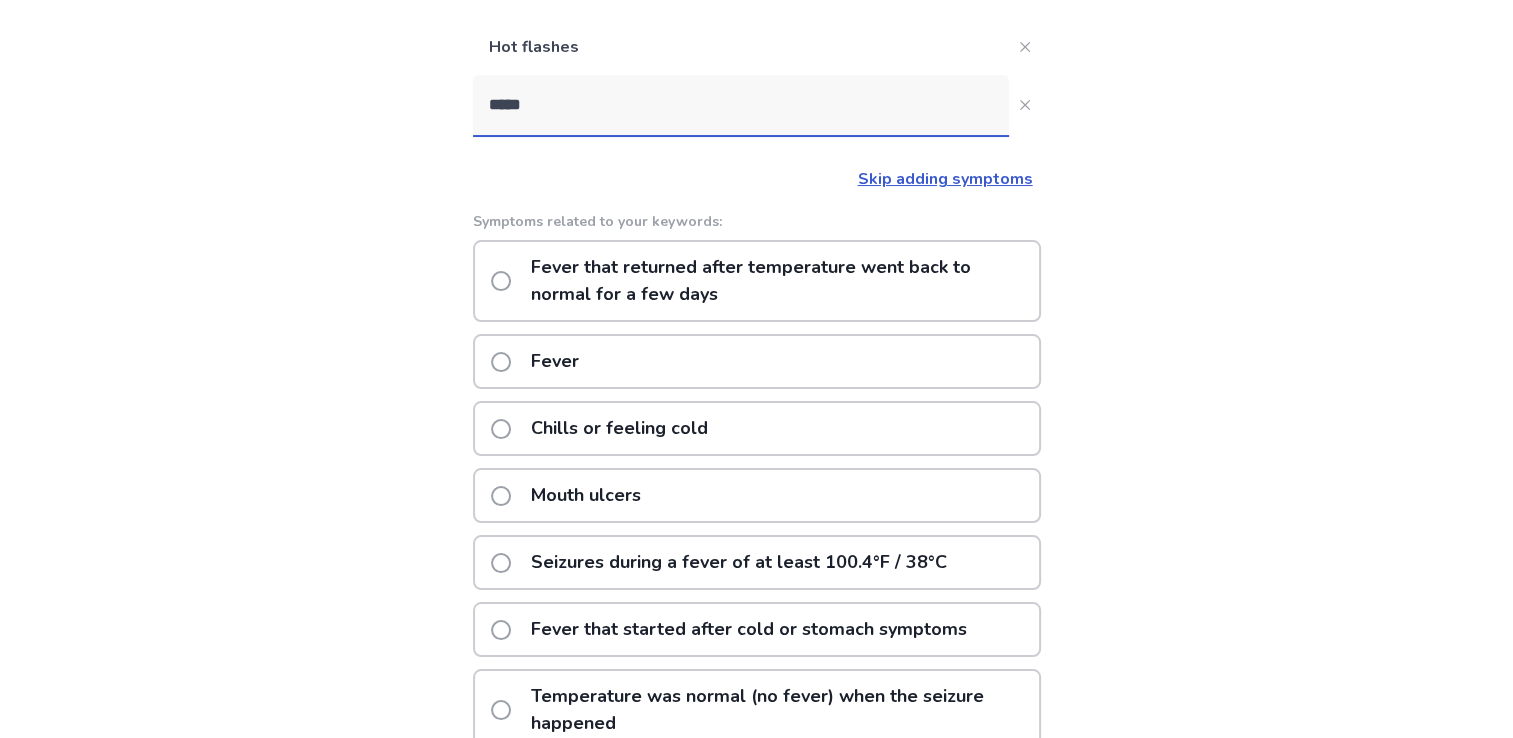click 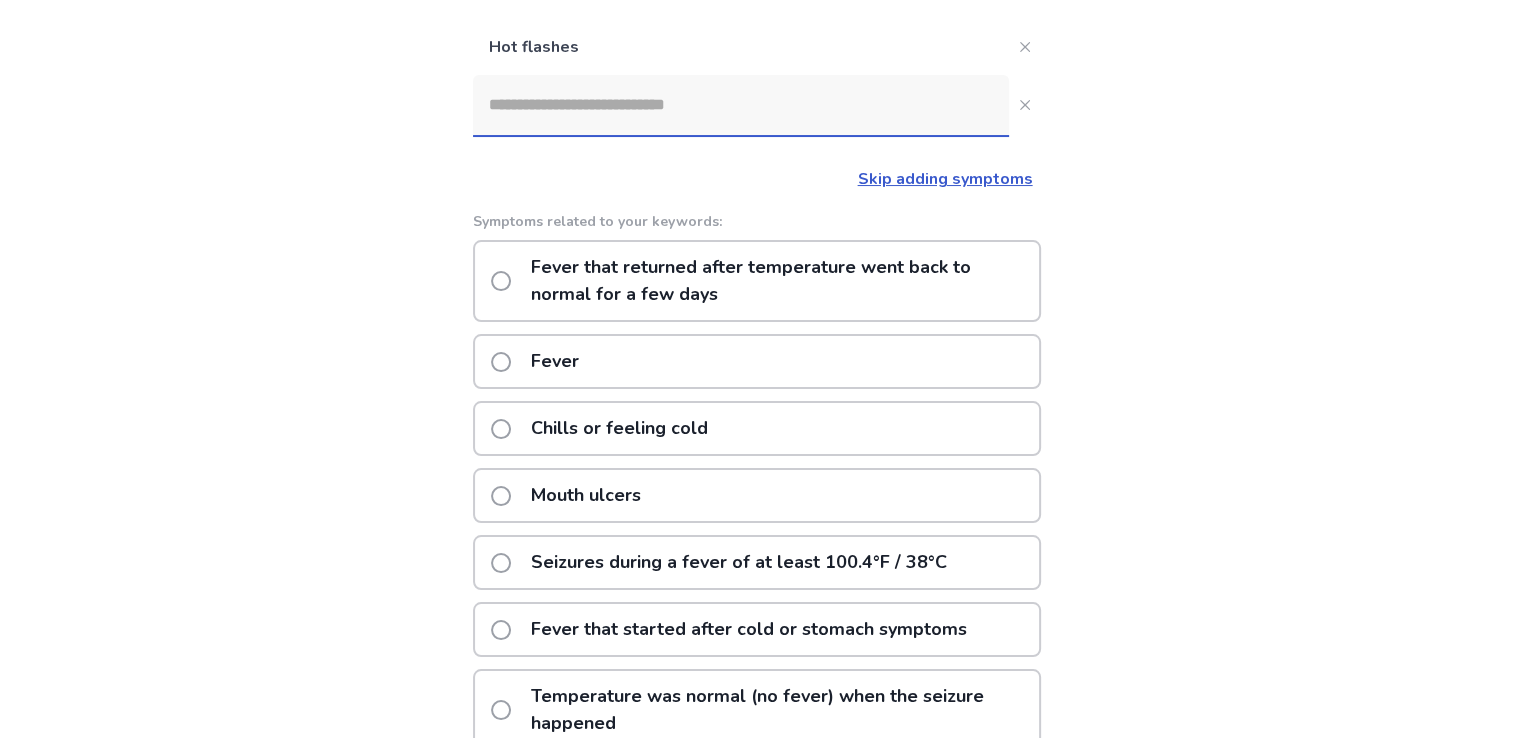 scroll, scrollTop: 0, scrollLeft: 0, axis: both 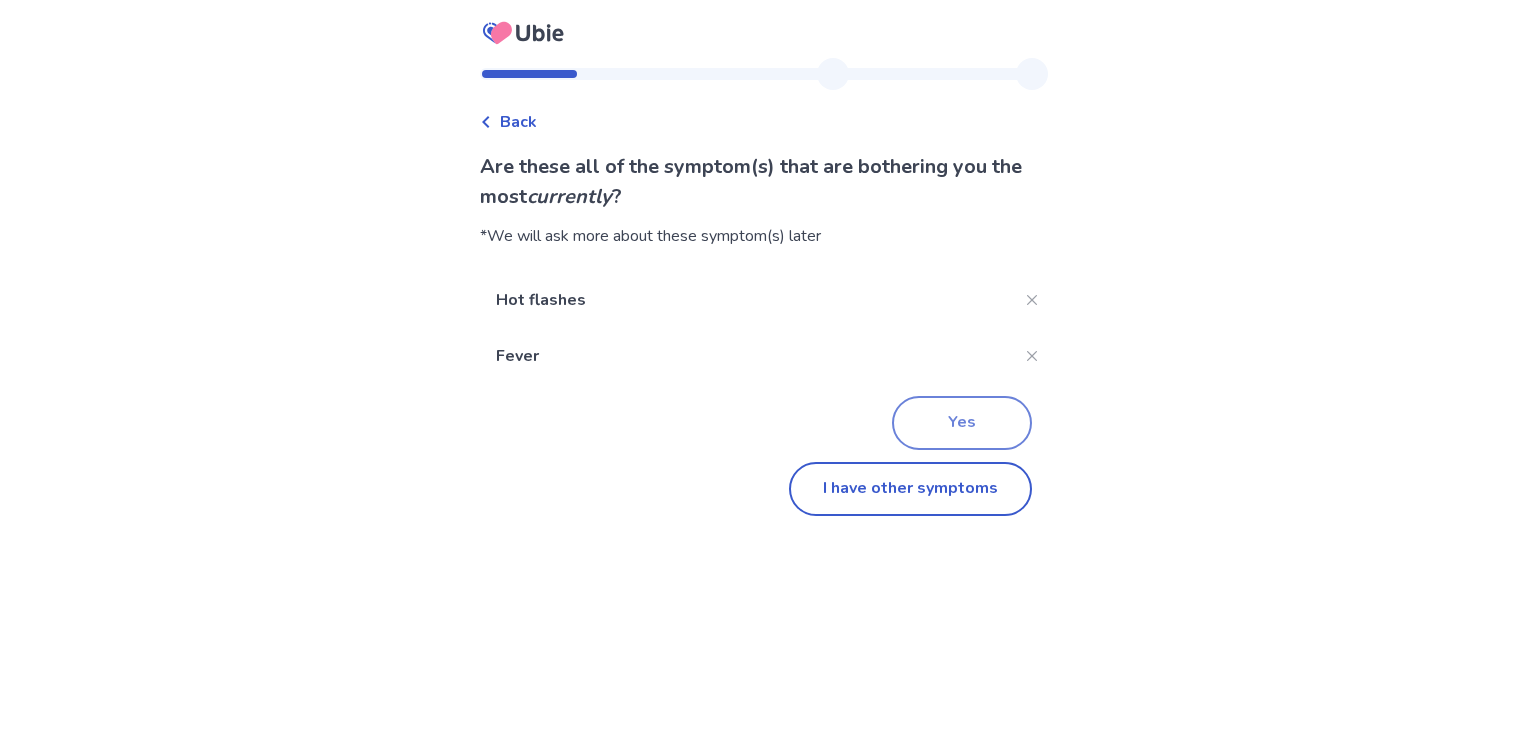click on "Yes" 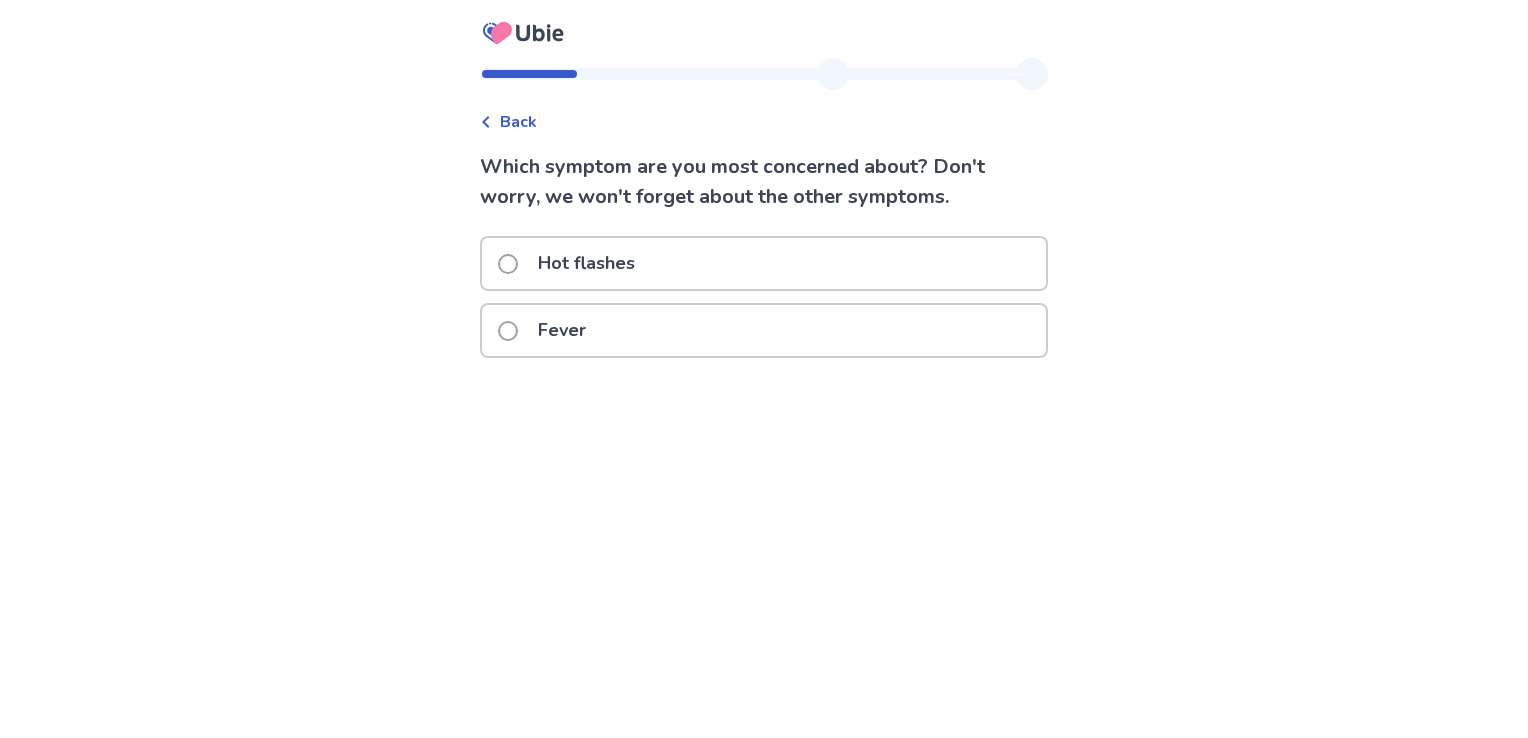 click 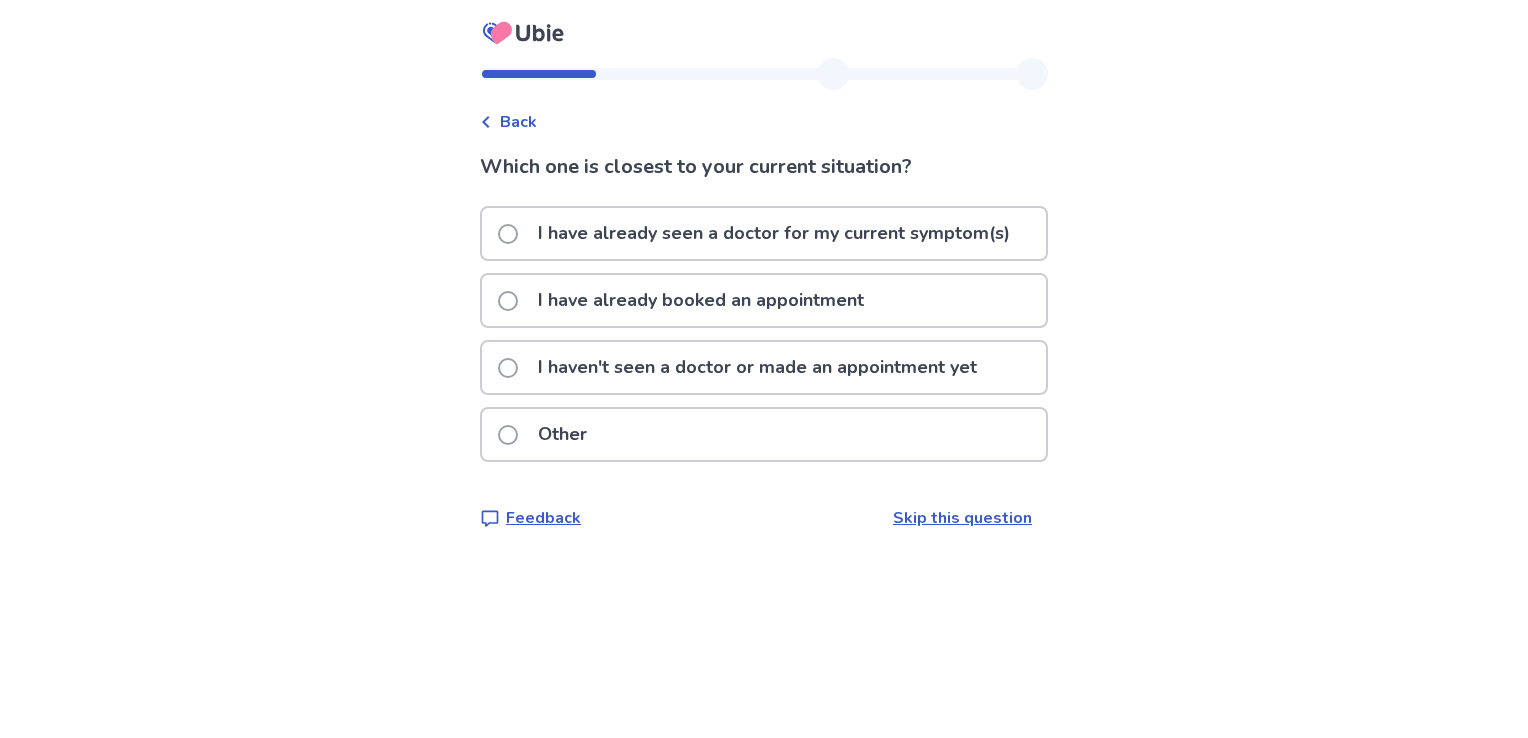 click at bounding box center (508, 301) 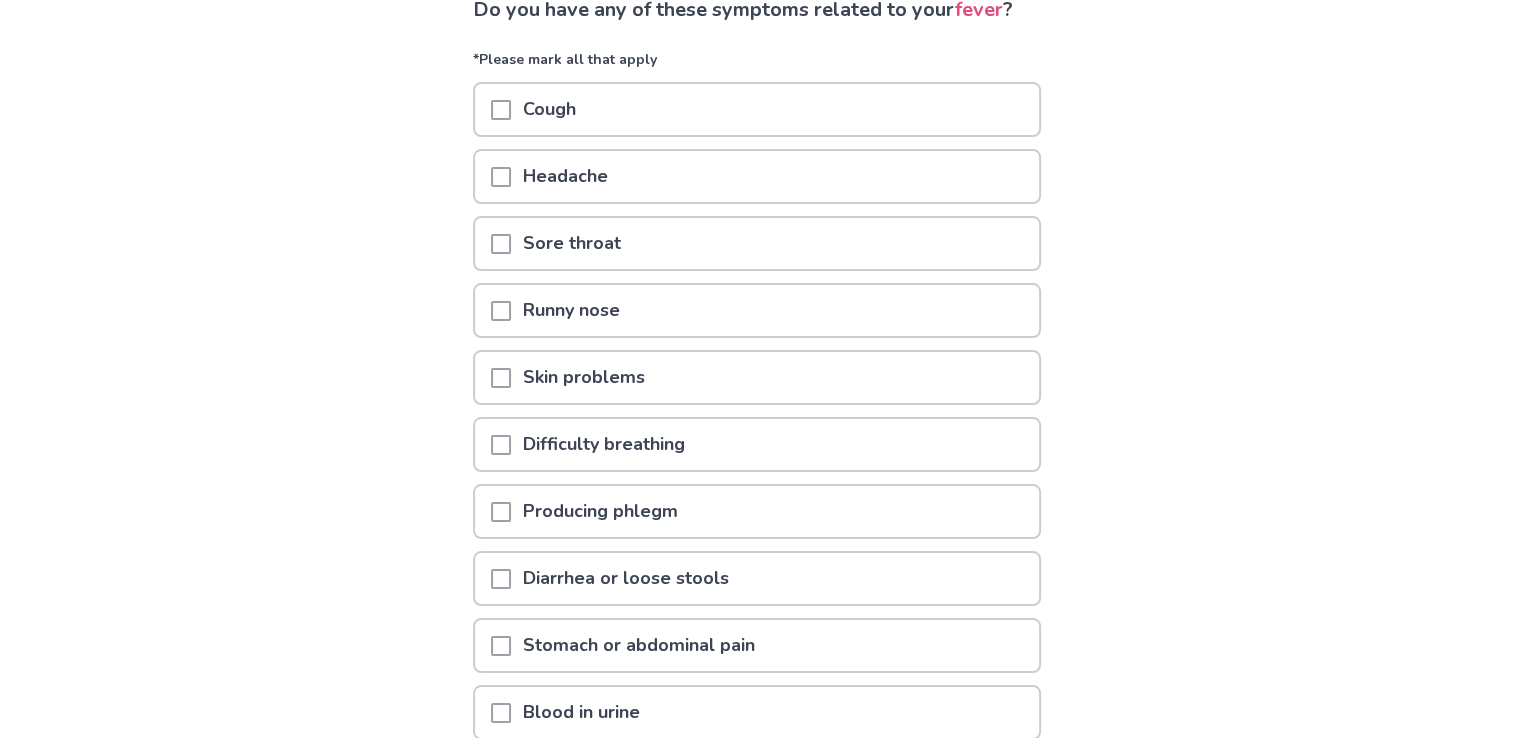scroll, scrollTop: 148, scrollLeft: 0, axis: vertical 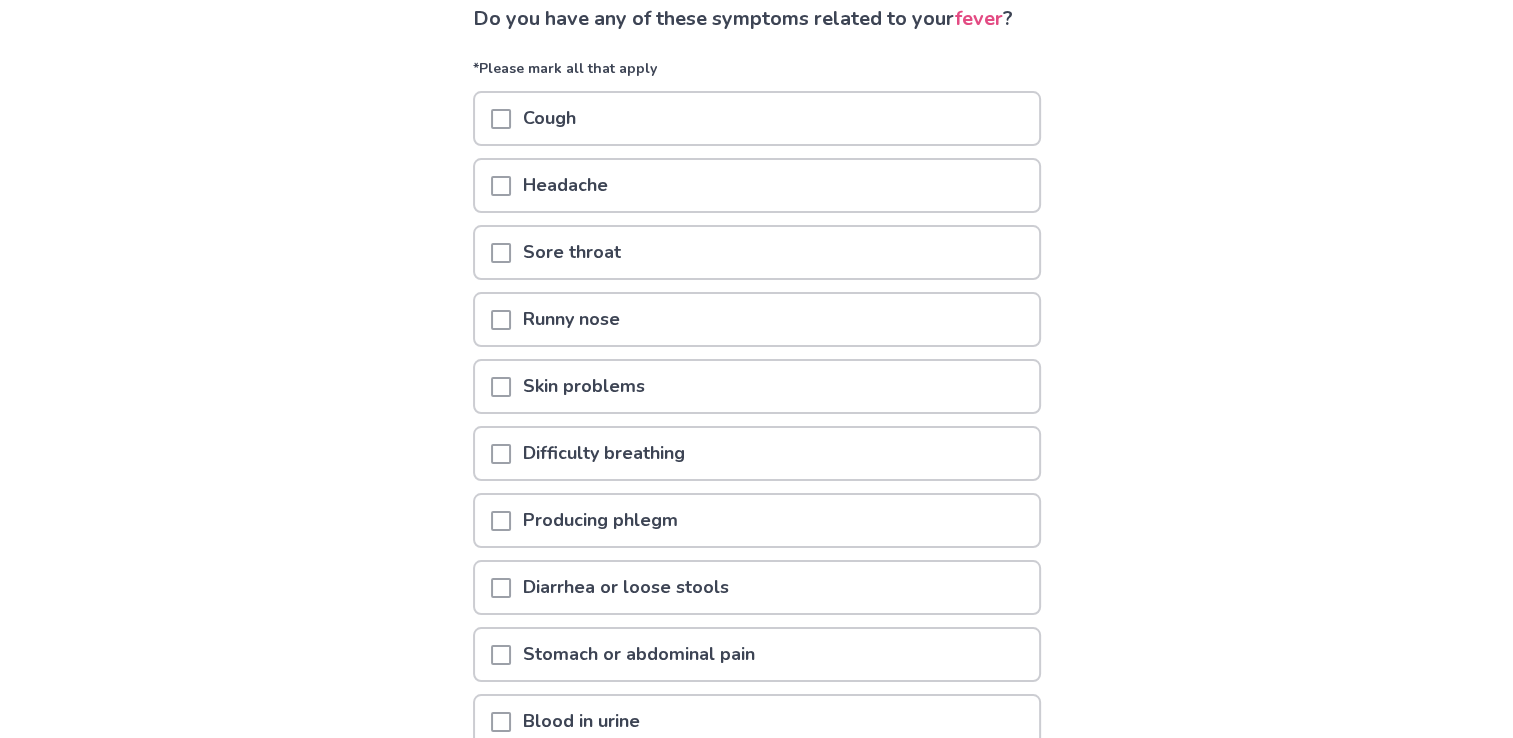 click at bounding box center [501, 521] 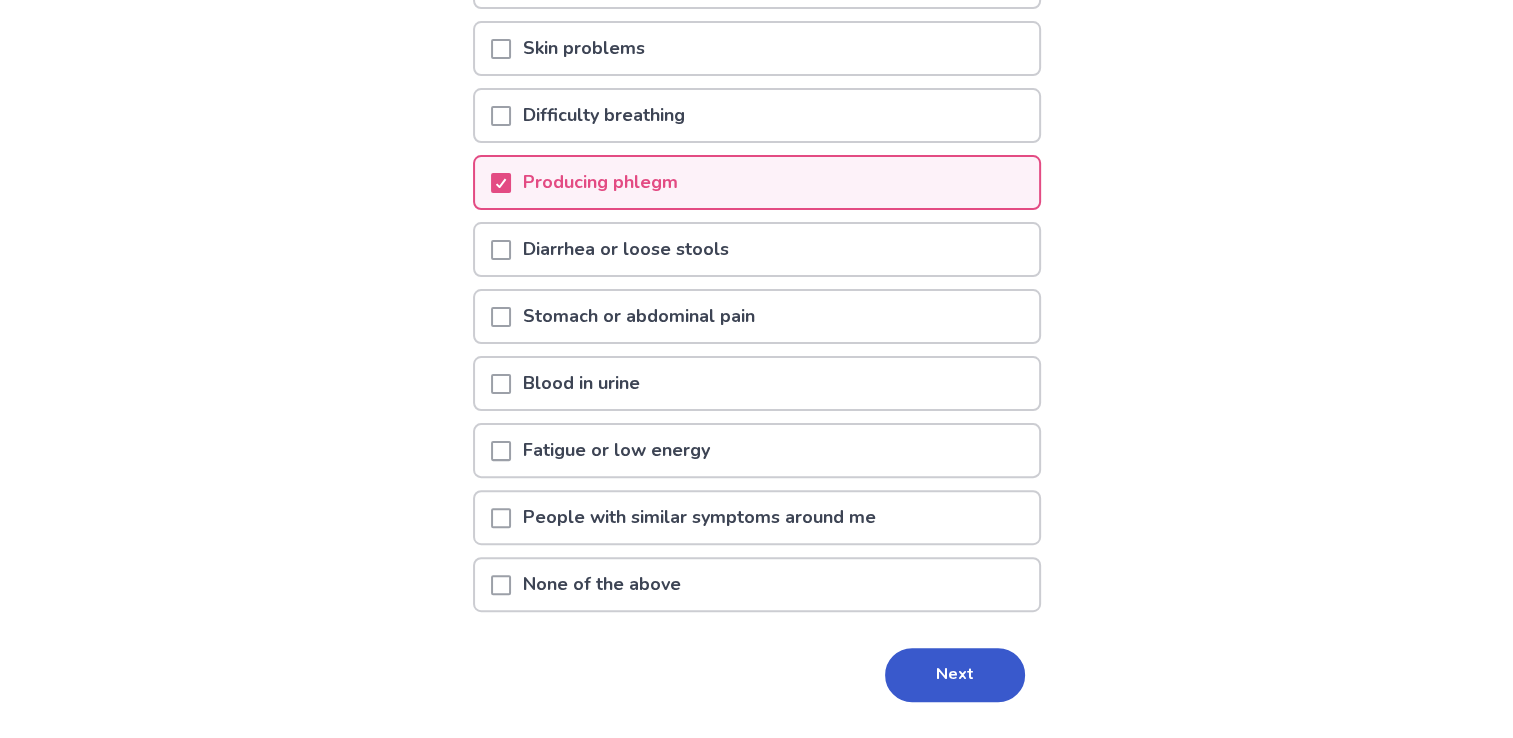 scroll, scrollTop: 490, scrollLeft: 0, axis: vertical 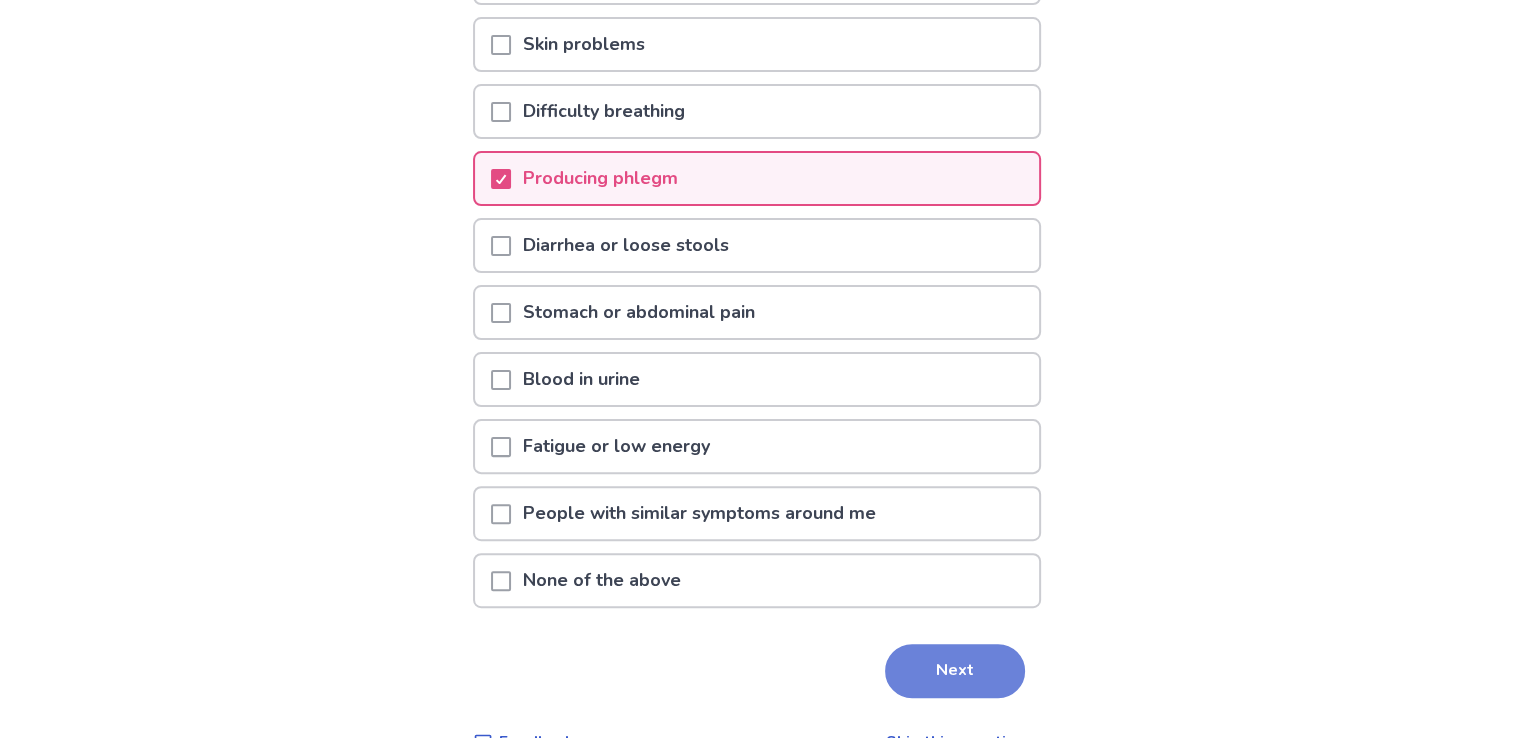 click on "Next" at bounding box center [955, 671] 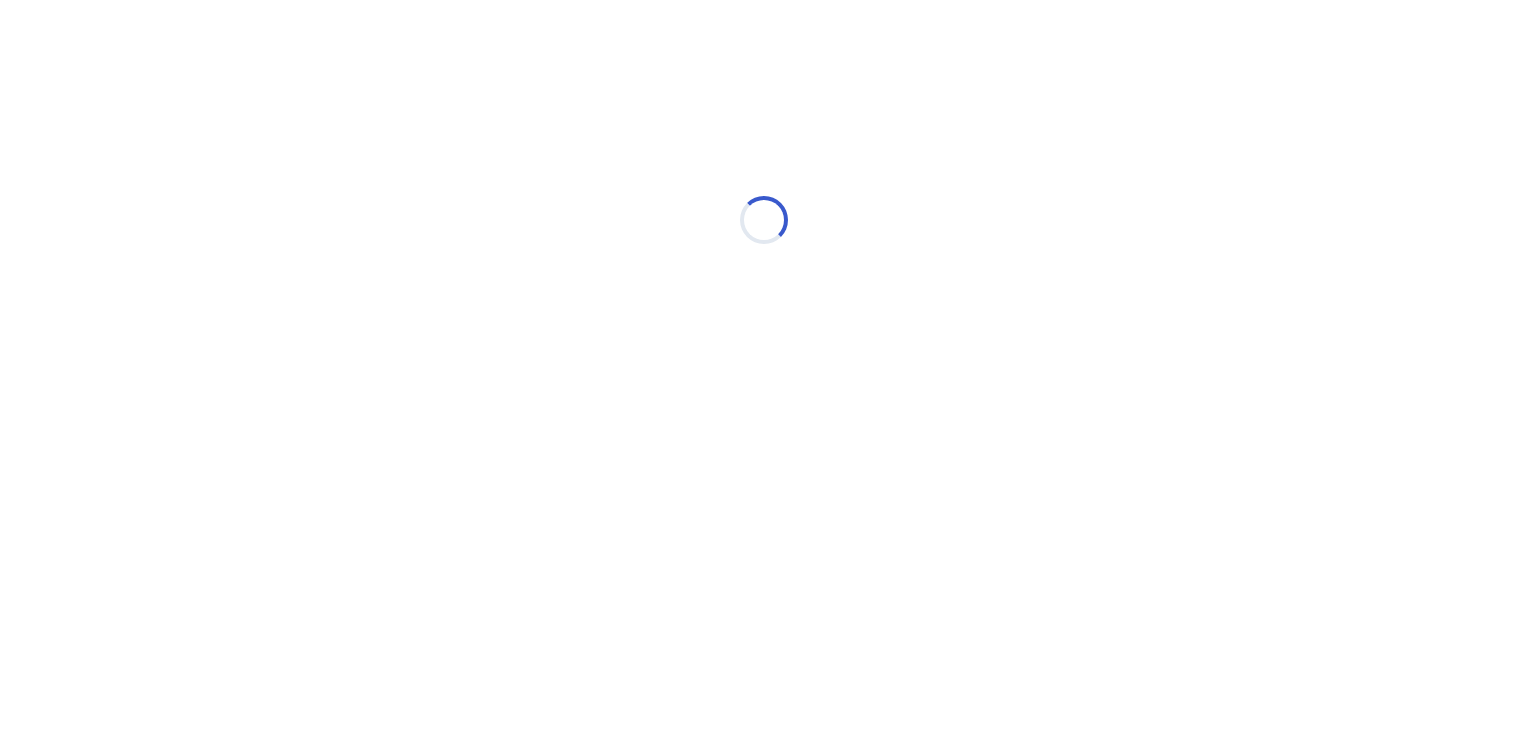 select on "*" 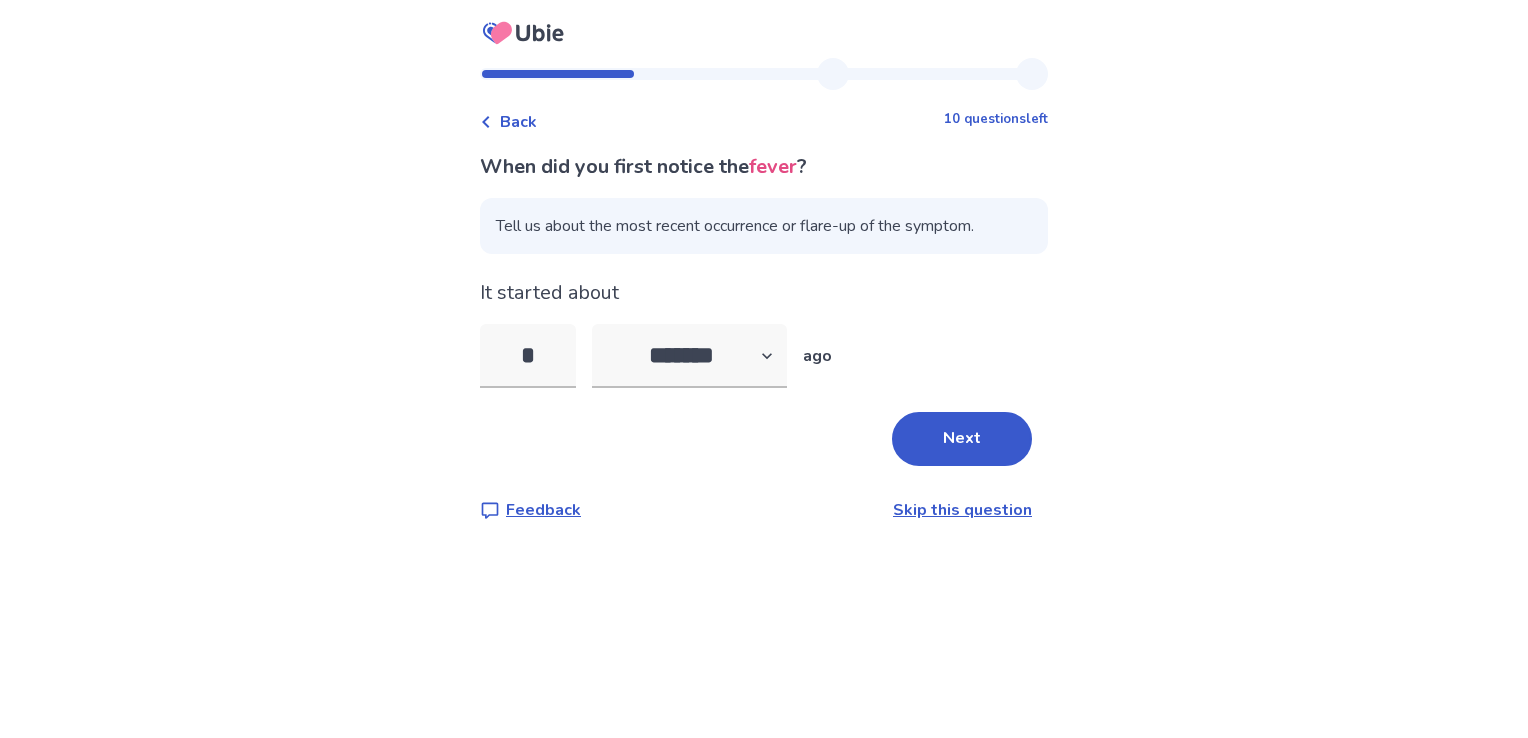 type on "*" 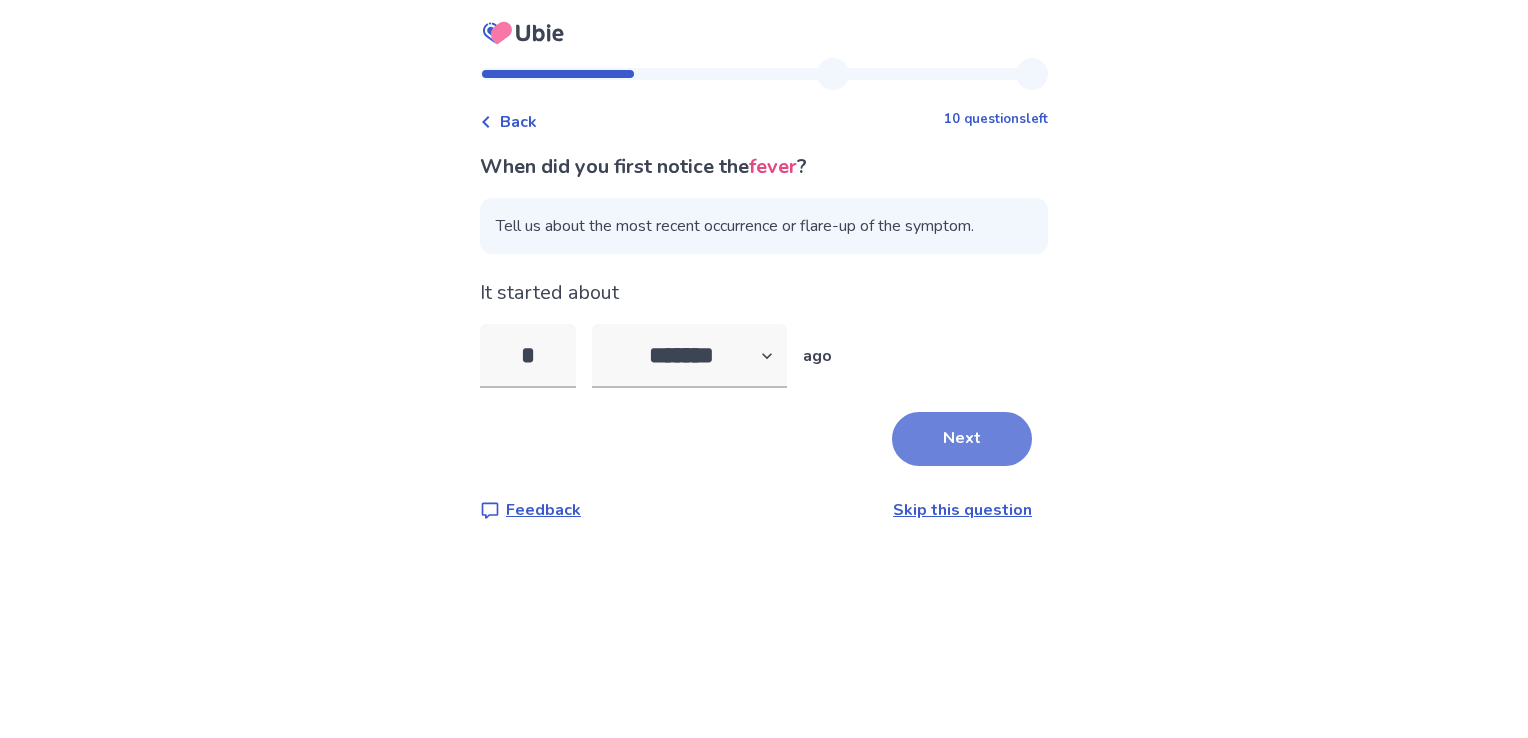 click on "Next" at bounding box center [962, 439] 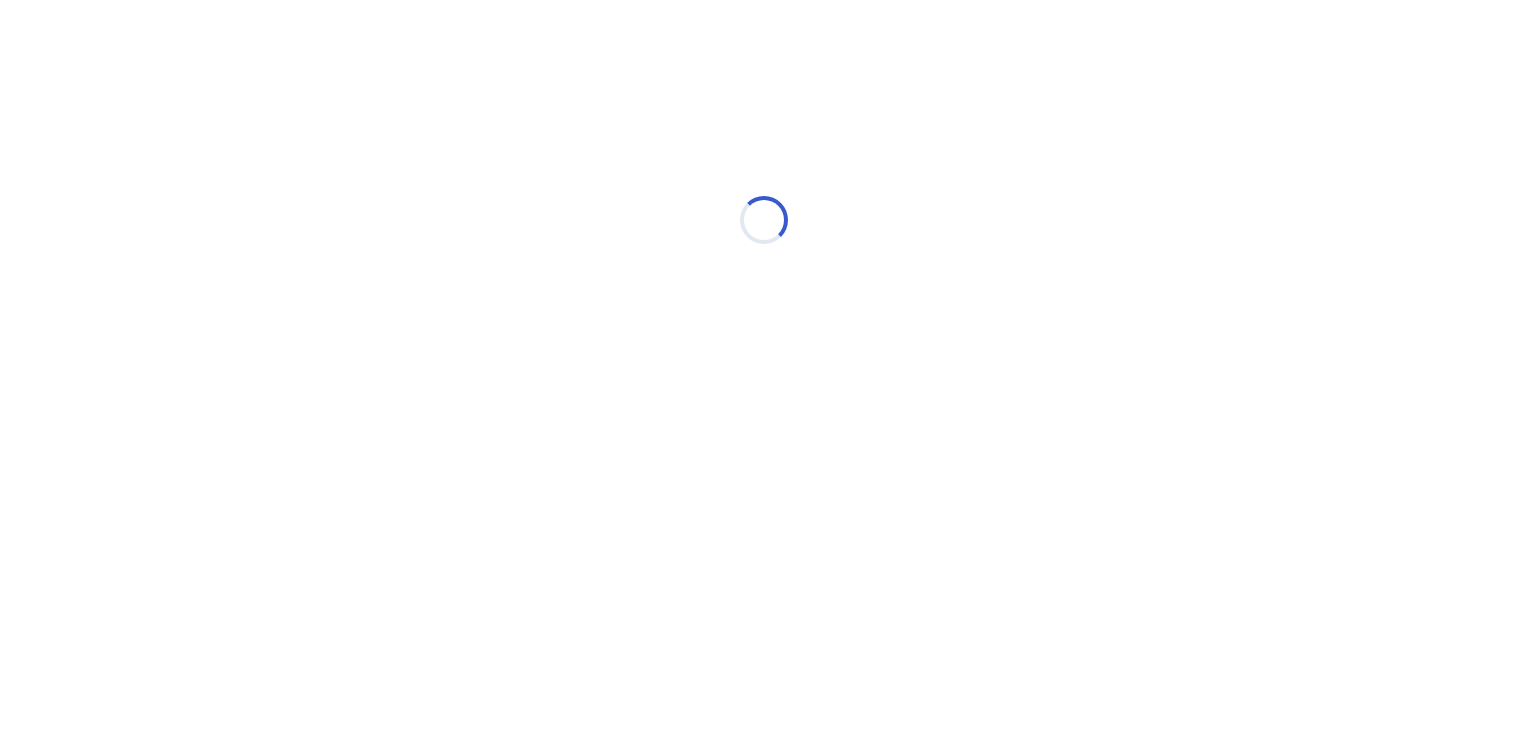 select on "*" 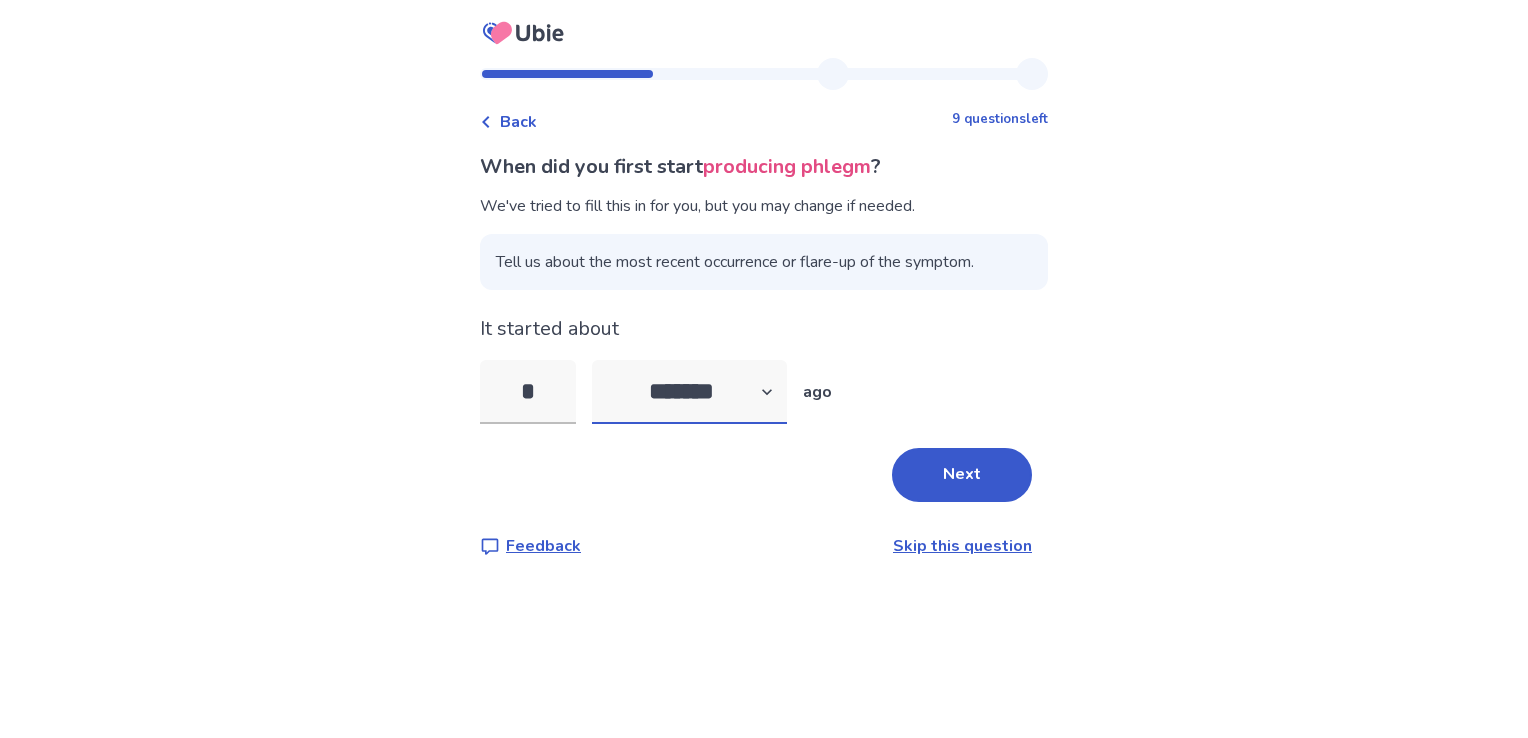 click on "******* ****** ******* ******** *******" at bounding box center (689, 392) 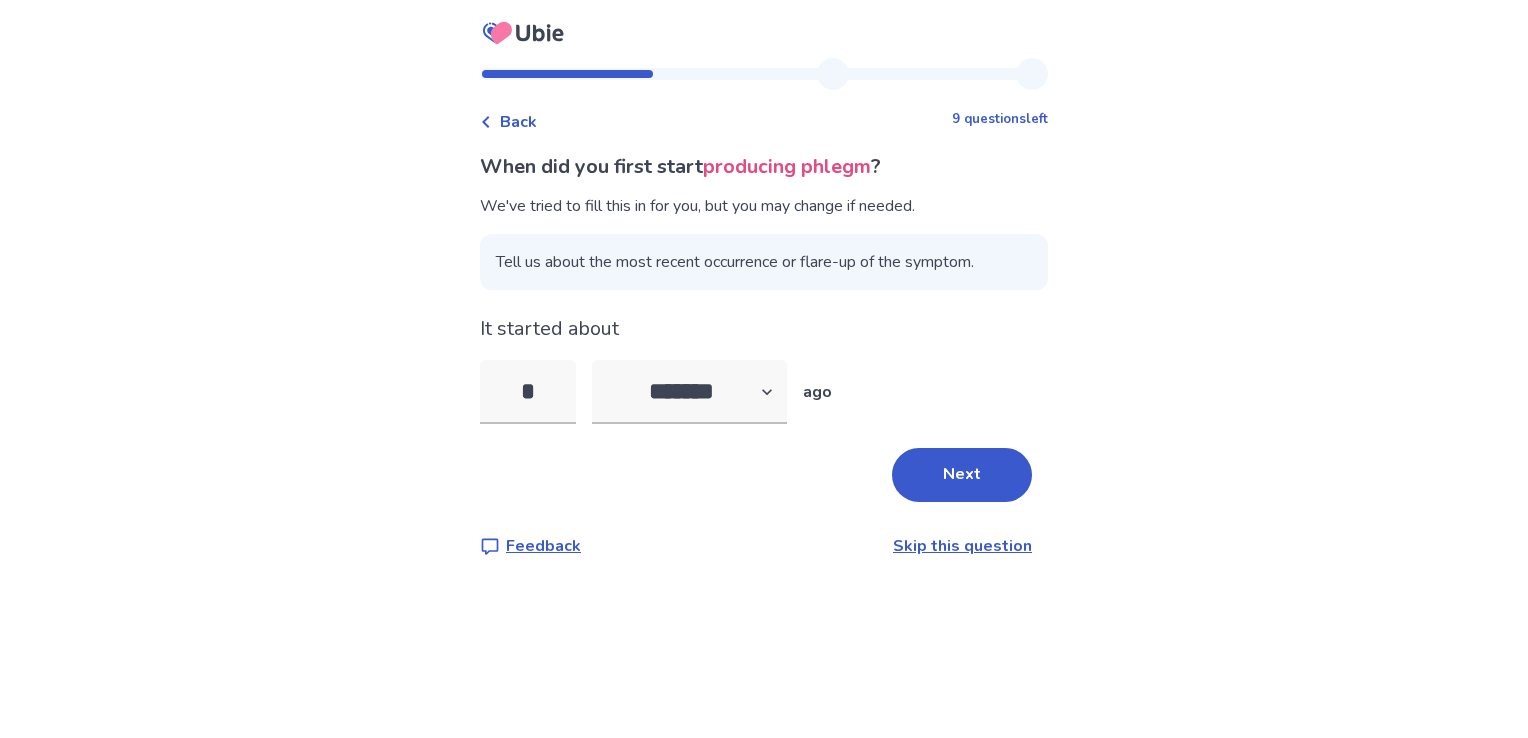 click on "Back 9   questions  left When did you first start  producing phlegm ? We've tried to fill this in for you, but you may change if needed.
Tell us about the most recent occurrence or flare-up of the symptom. It started about  * ******* ****** ******* ******** *******  ago Next Feedback Skip this question" at bounding box center [764, 369] 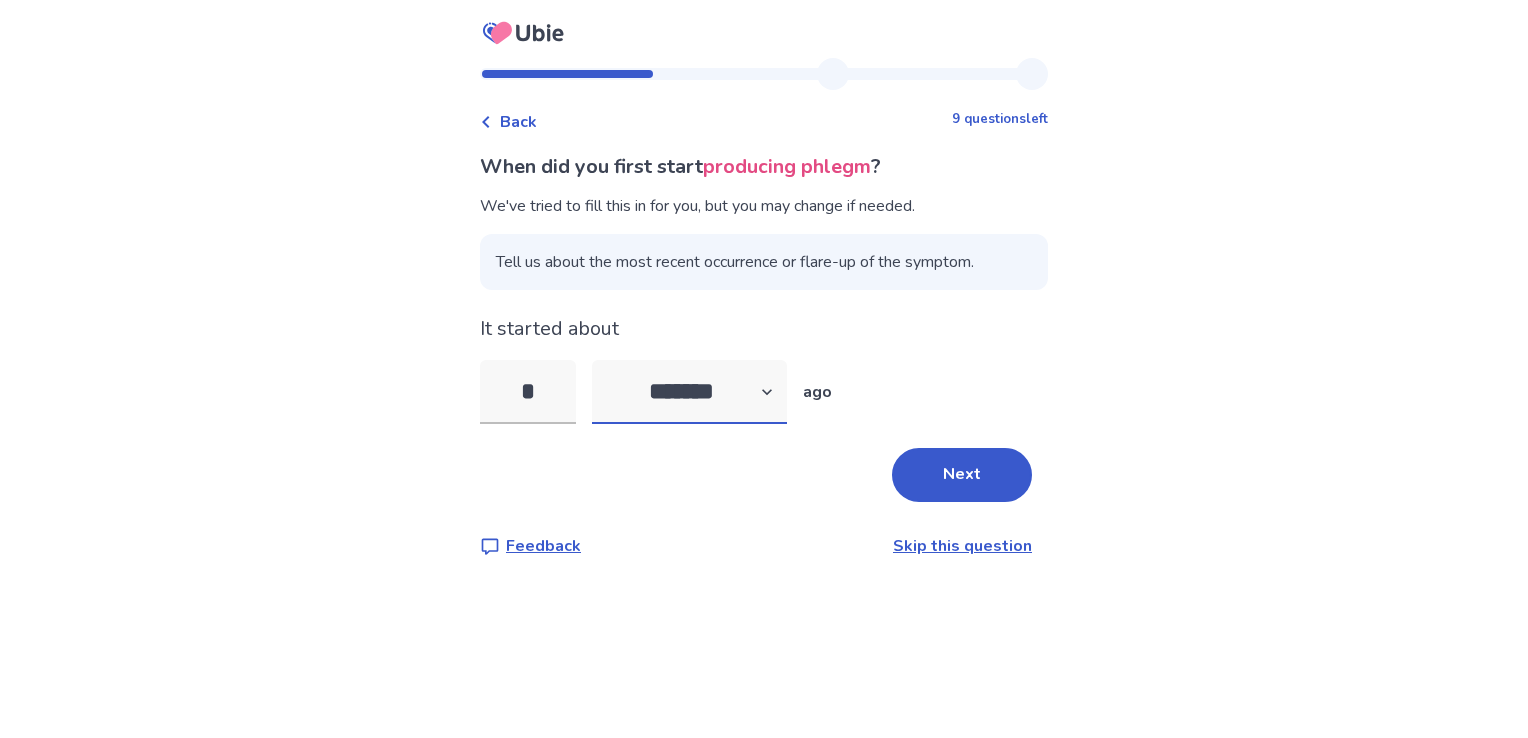 click on "******* ****** ******* ******** *******" at bounding box center [689, 392] 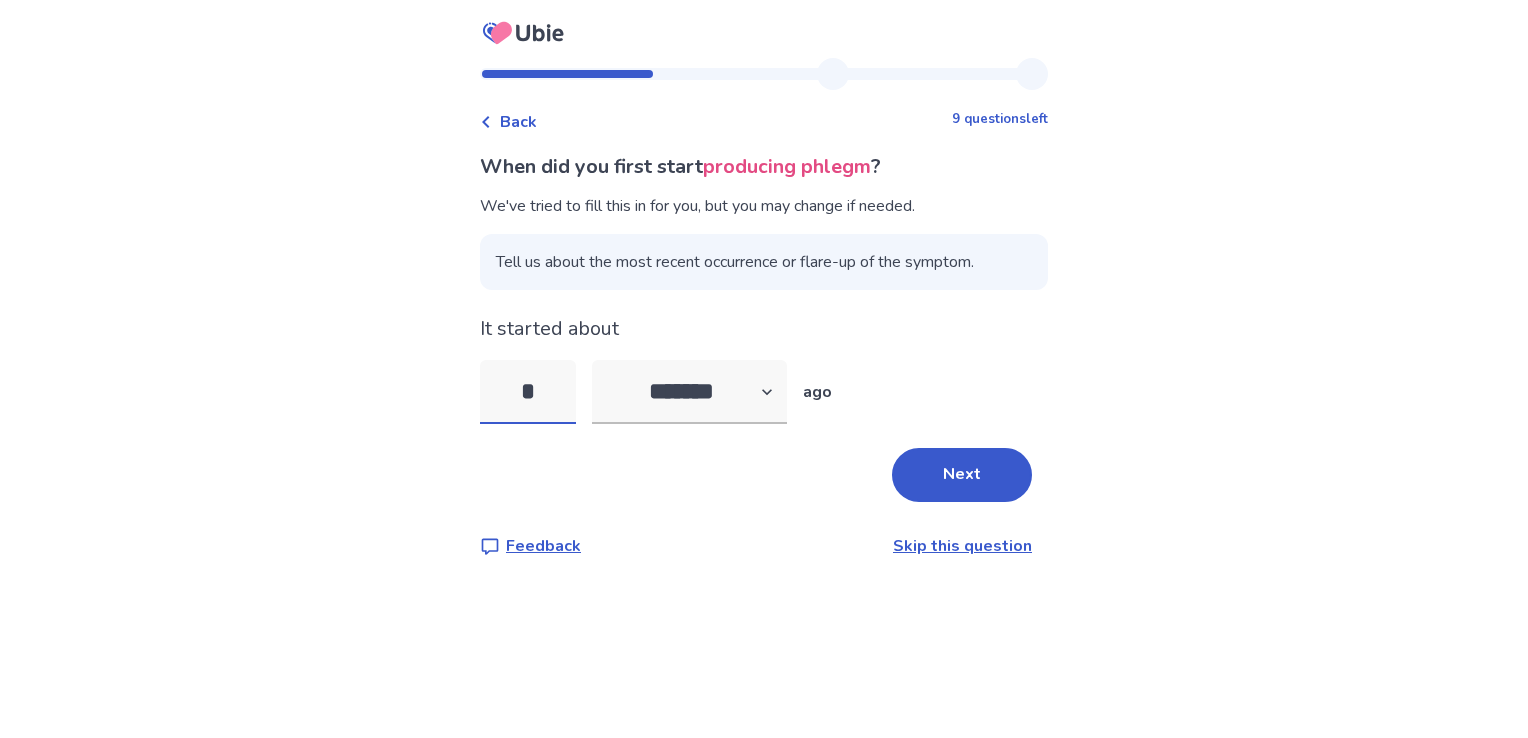 click on "*" at bounding box center (528, 392) 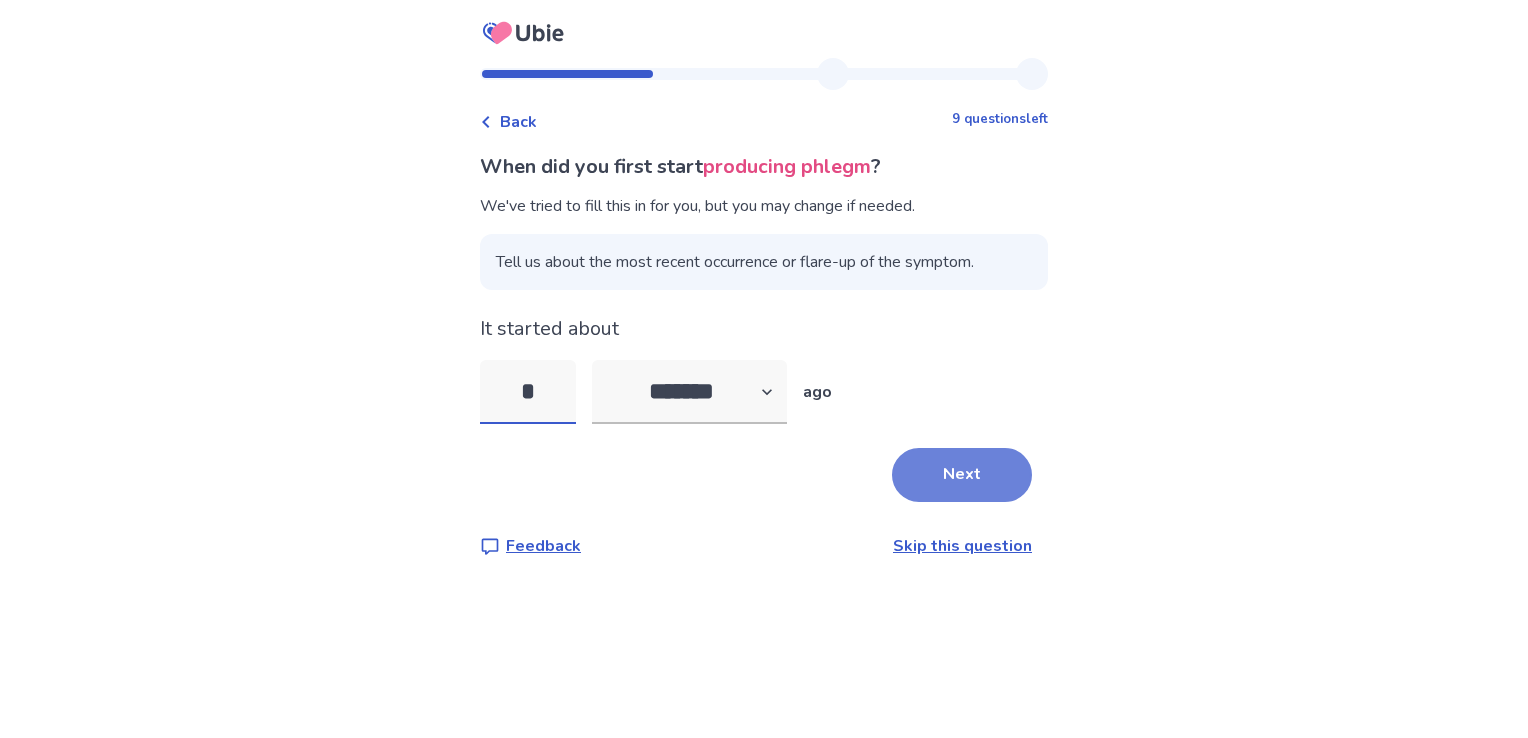 type on "*" 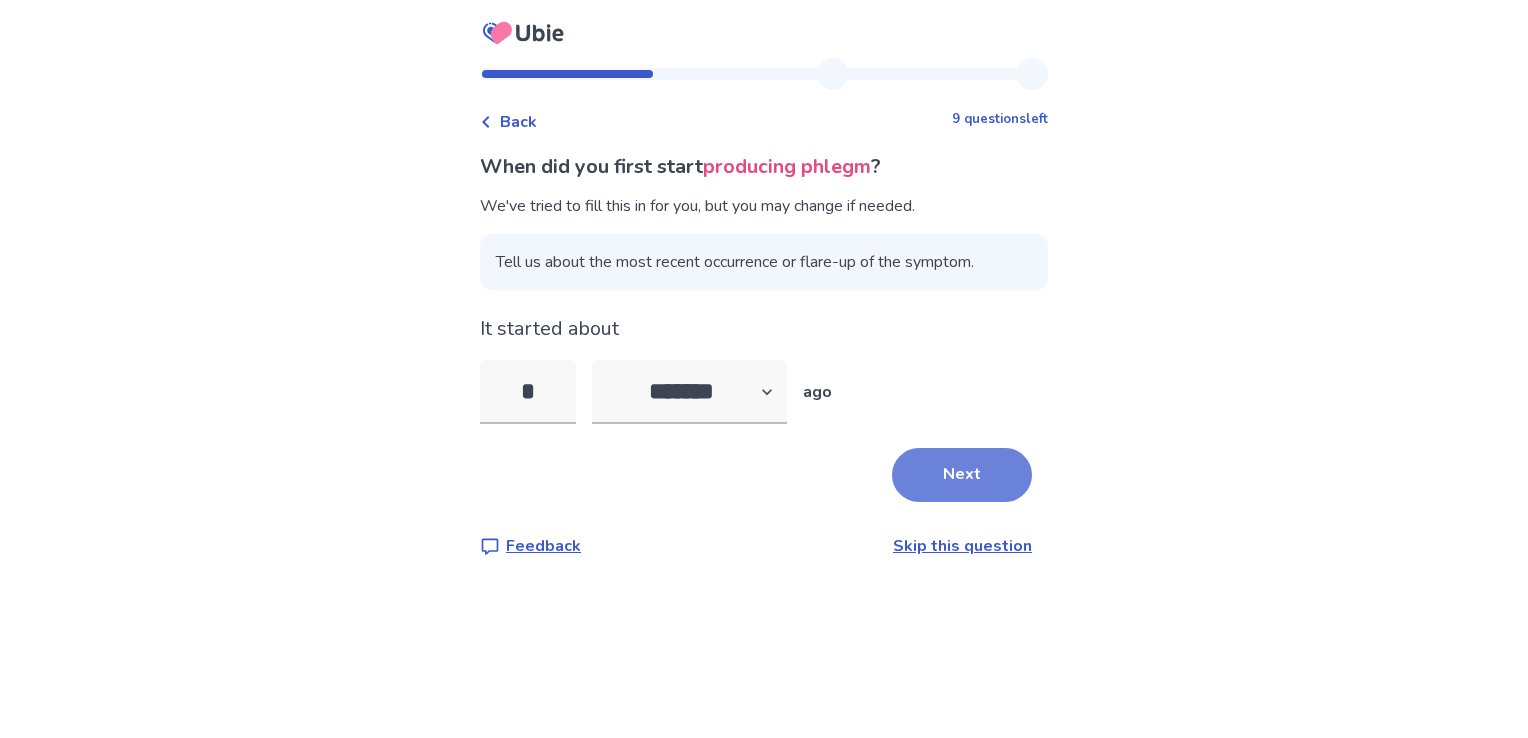 click on "Next" at bounding box center (962, 475) 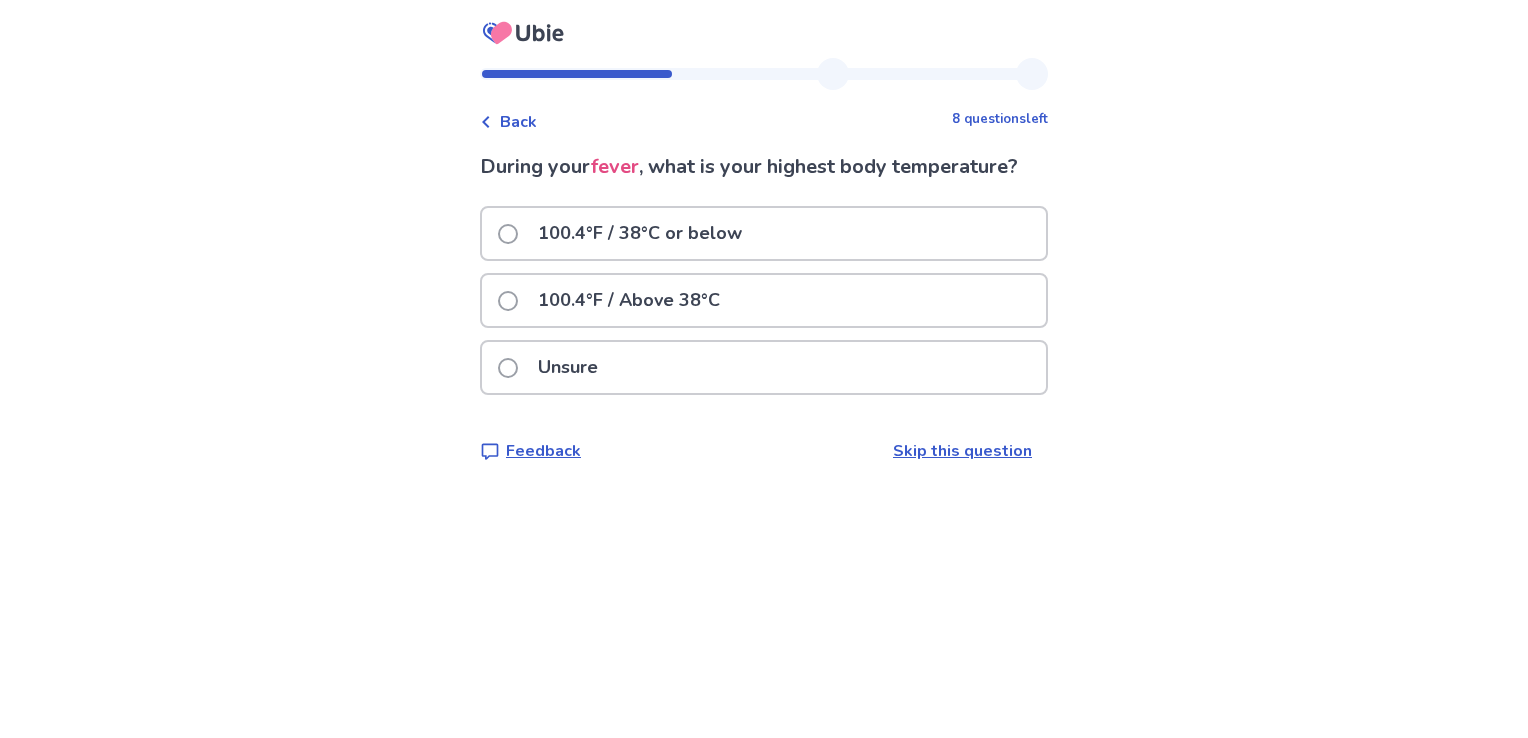 click on "Skip this question" at bounding box center (962, 451) 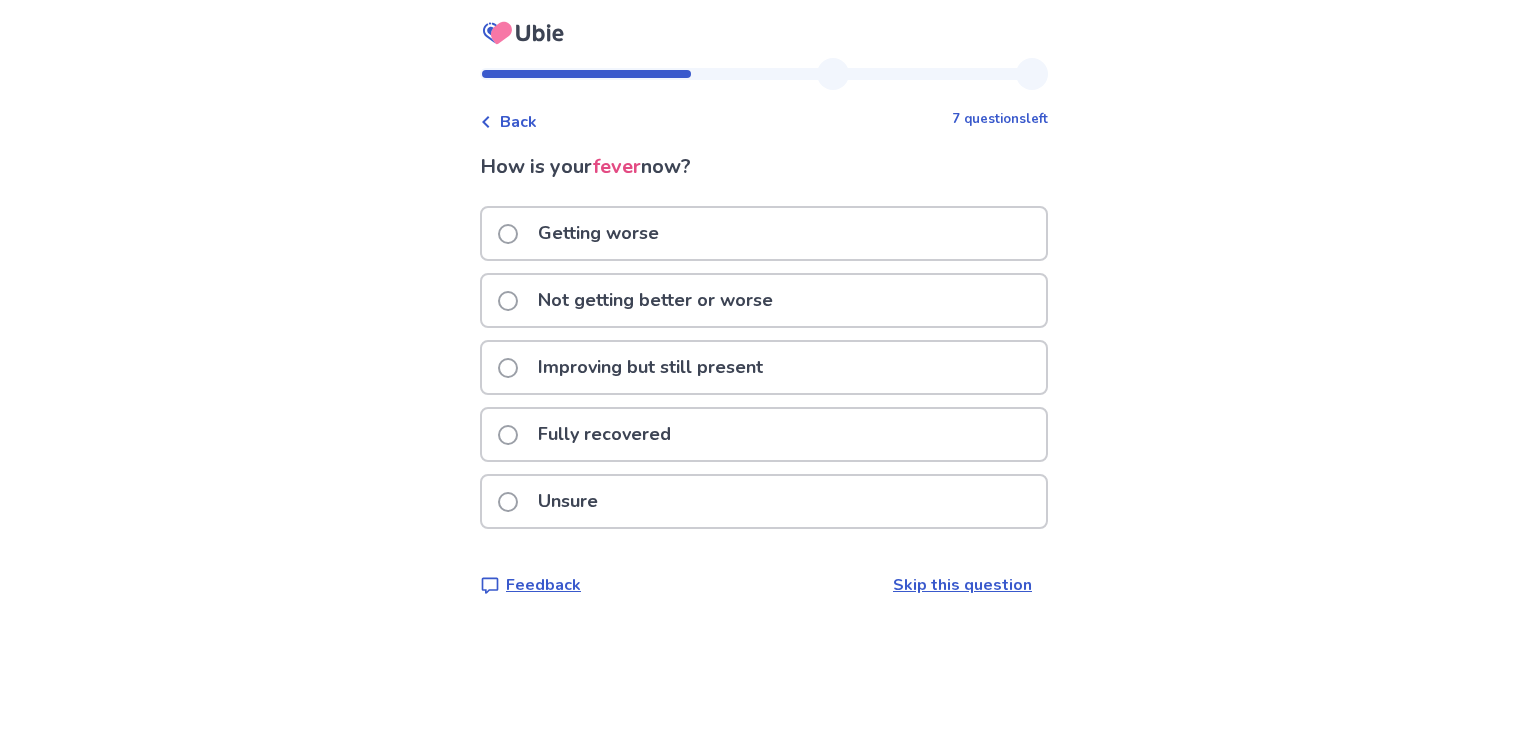 click at bounding box center [508, 368] 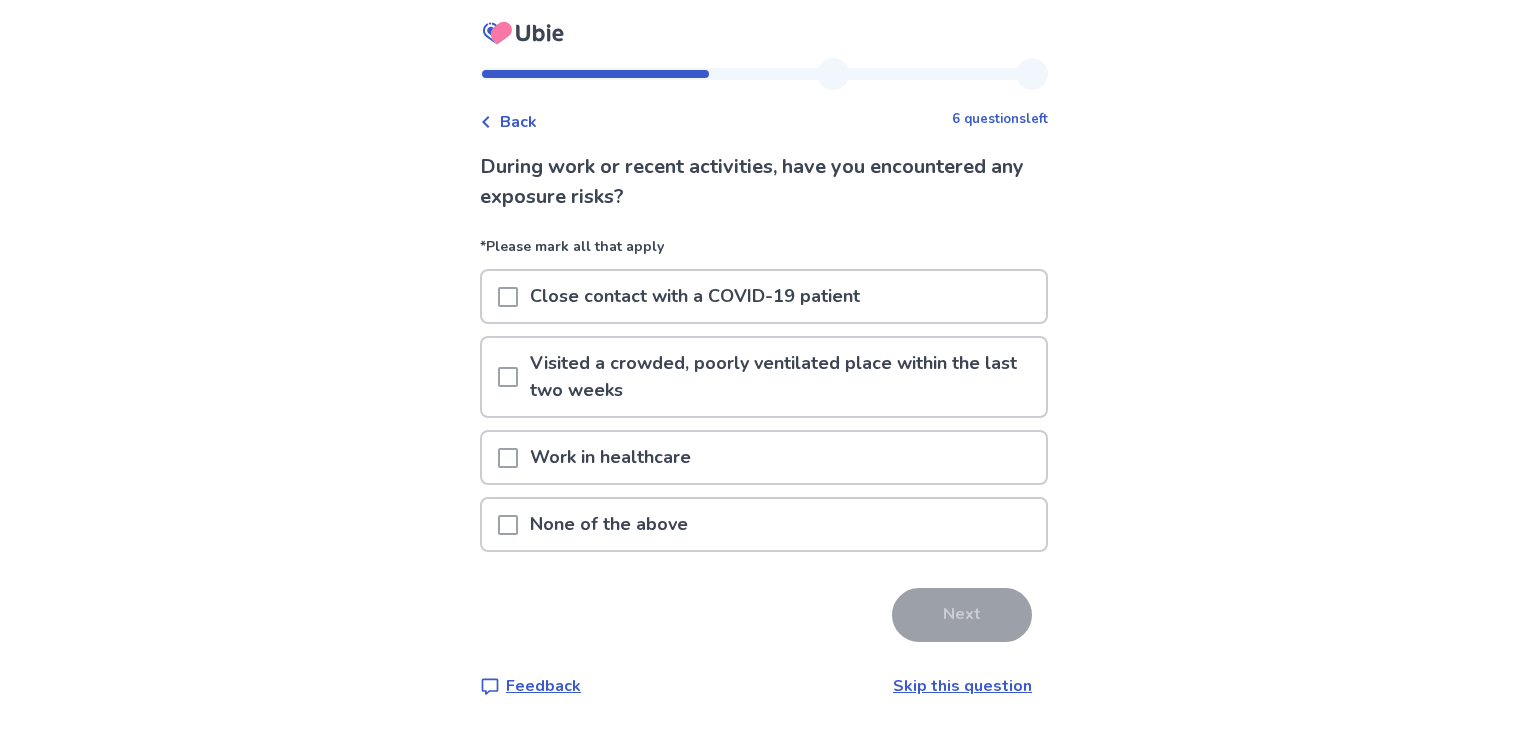 click on "Skip this question" at bounding box center [962, 686] 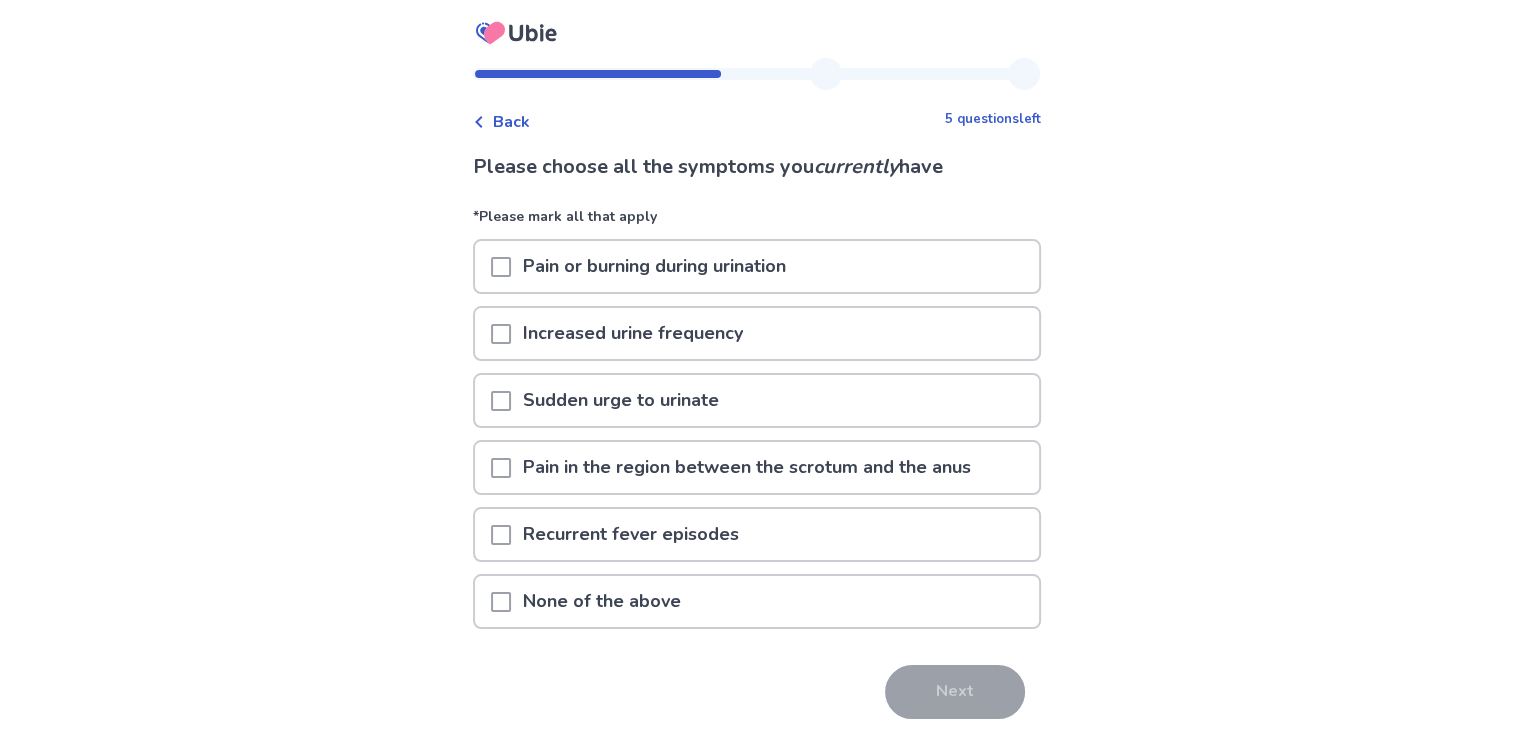click at bounding box center (501, 535) 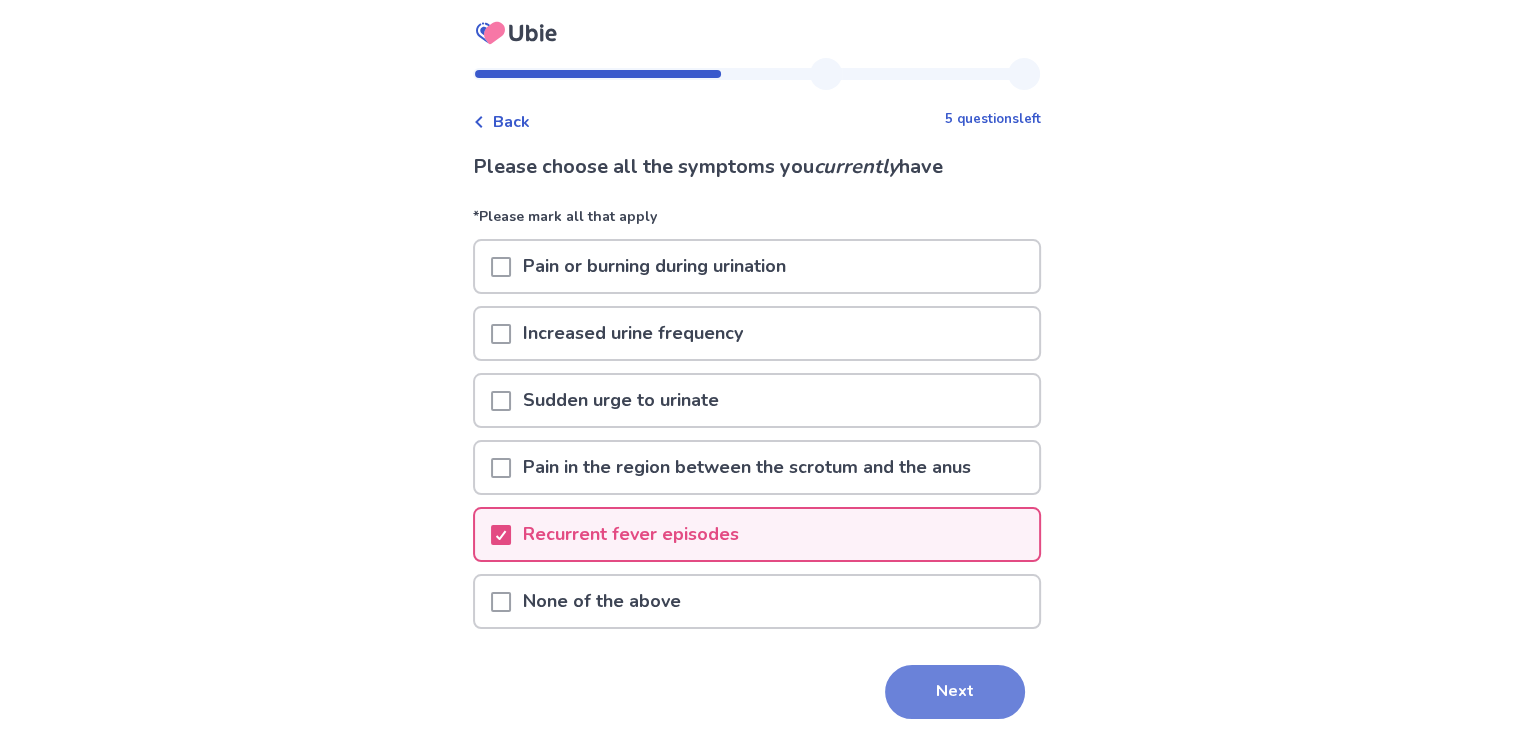 click on "Next" at bounding box center [955, 692] 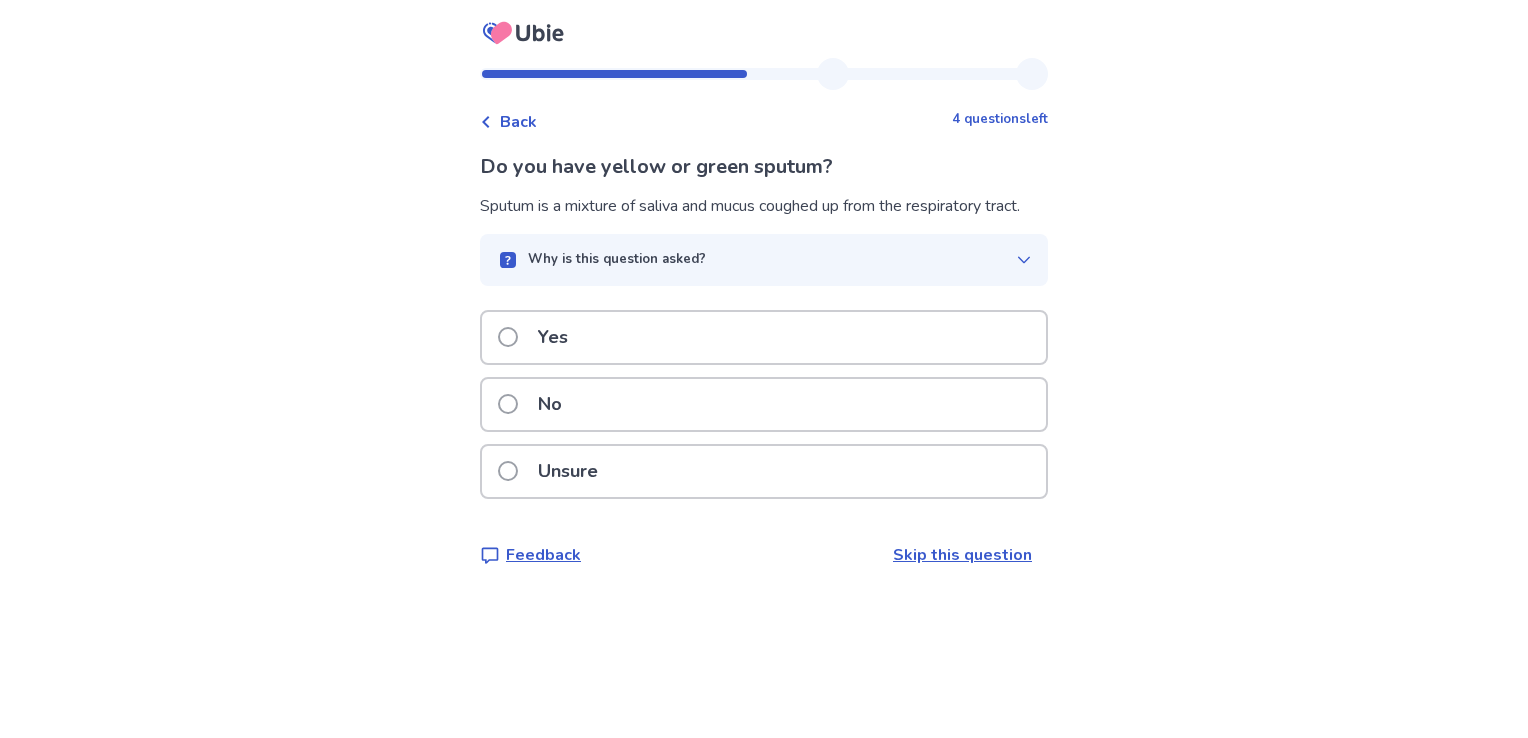 click at bounding box center [508, 404] 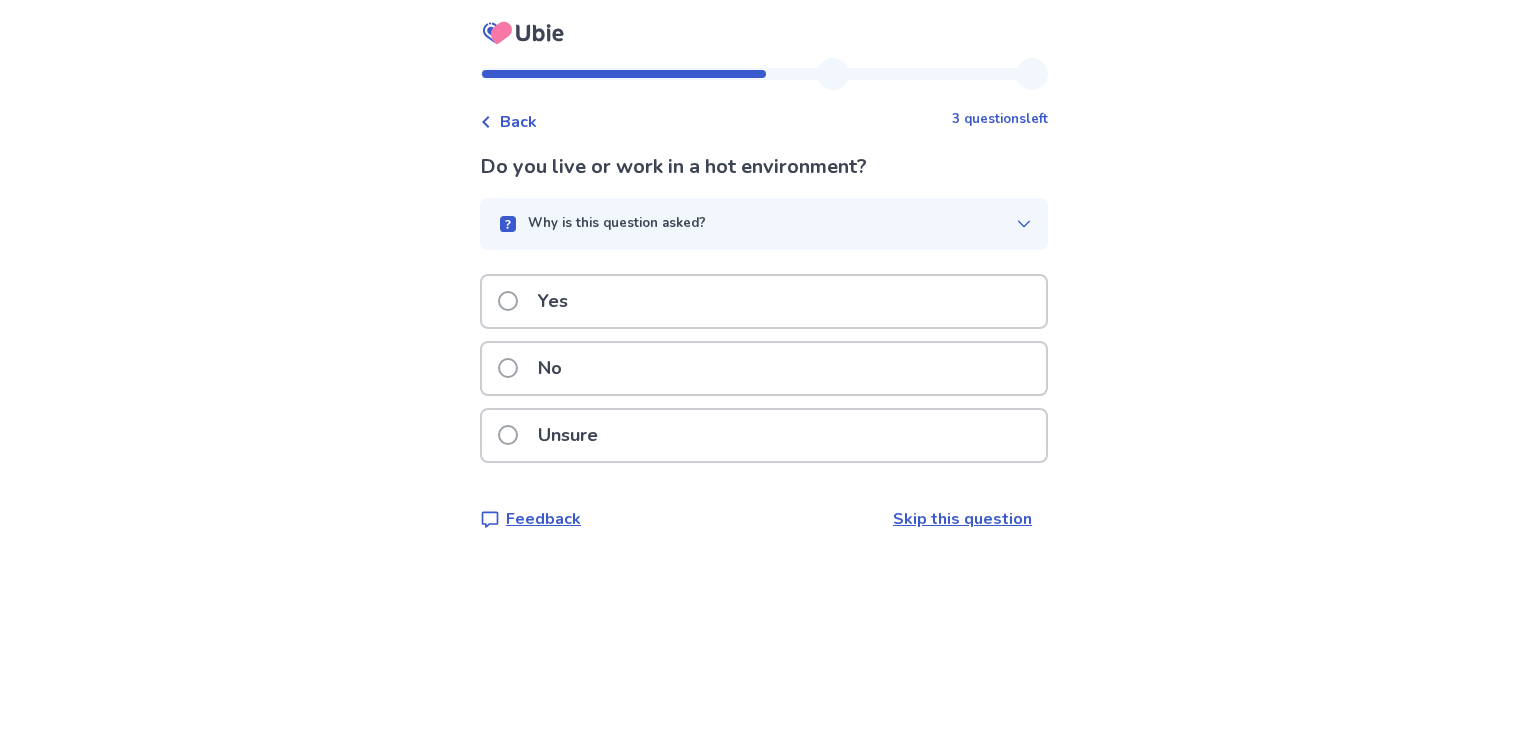 click at bounding box center (508, 435) 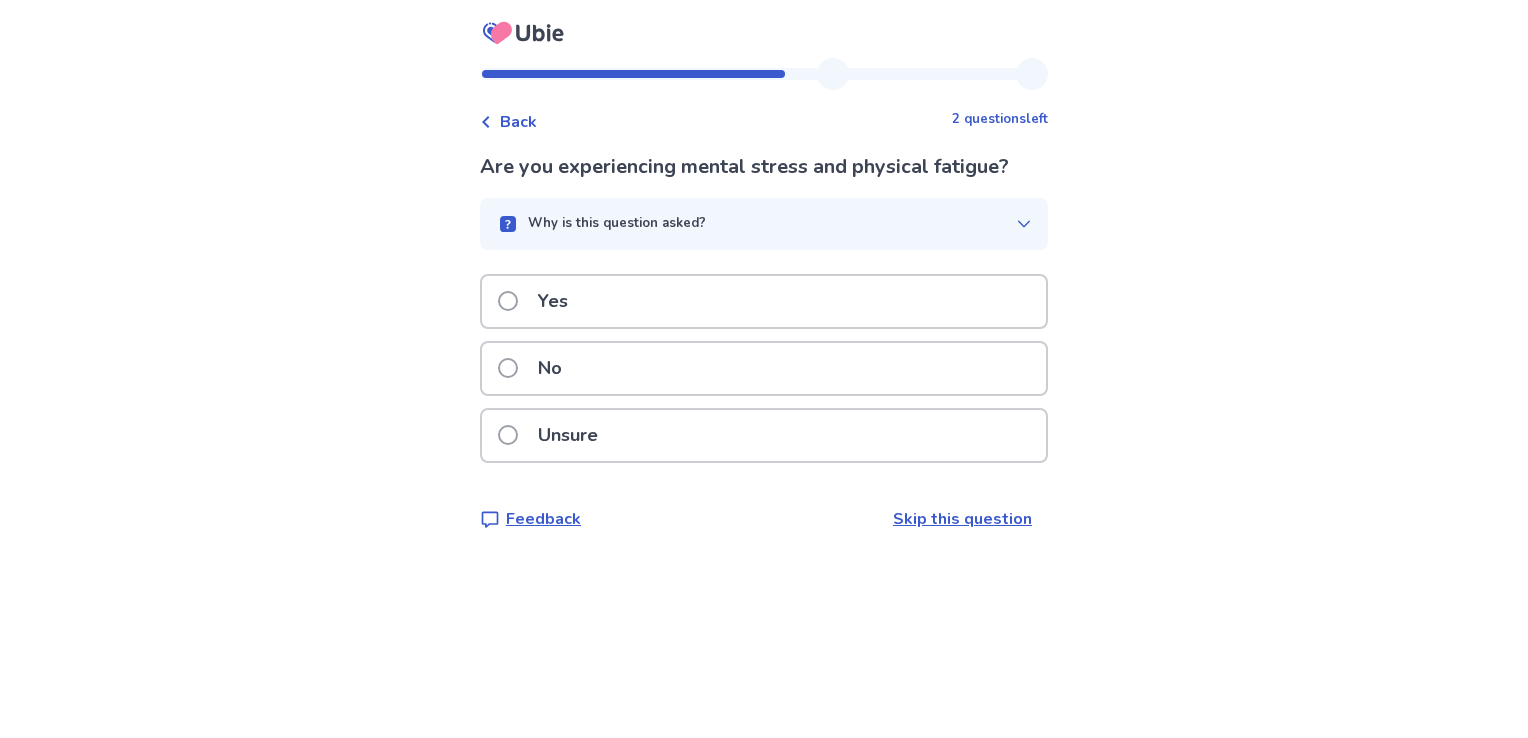 click 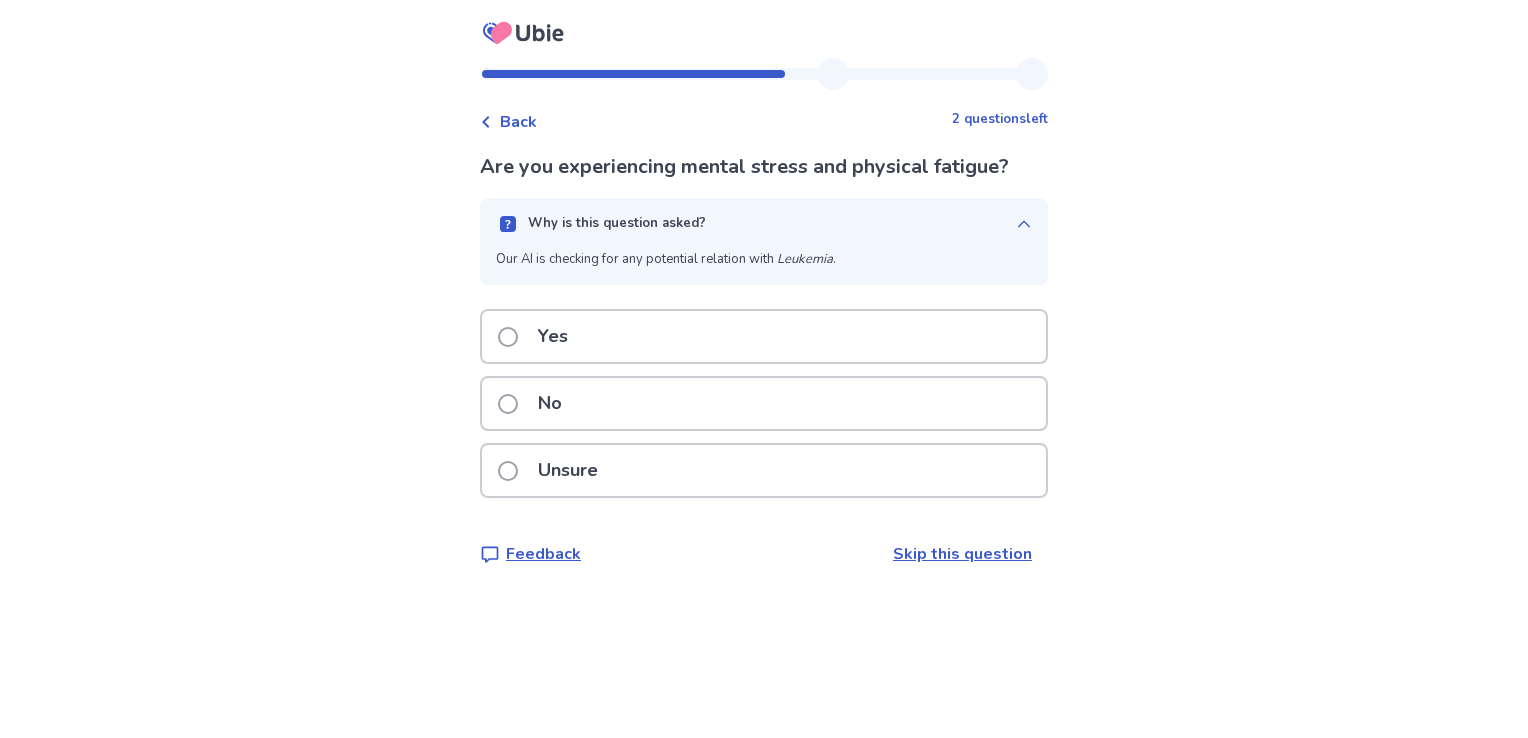click at bounding box center [508, 471] 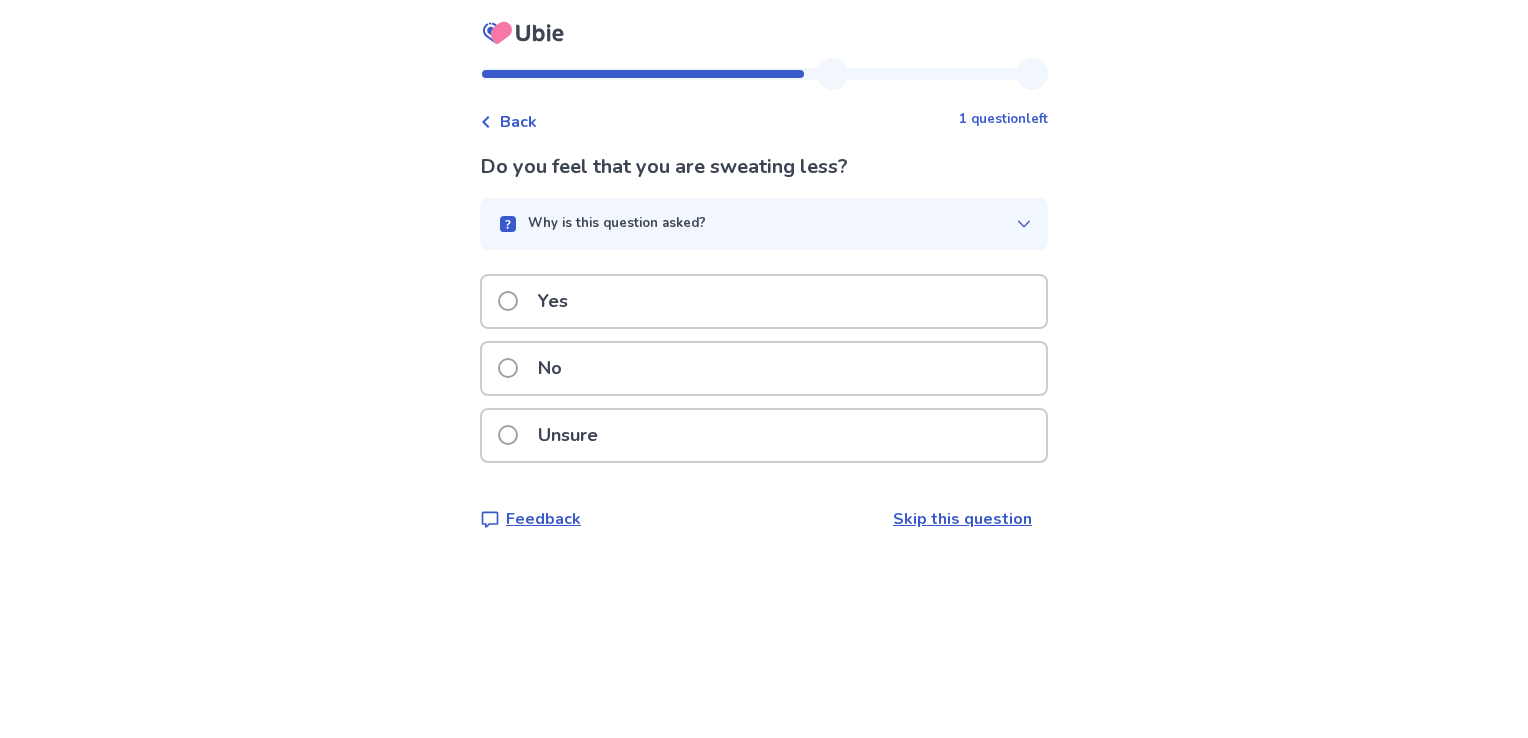 click at bounding box center [508, 368] 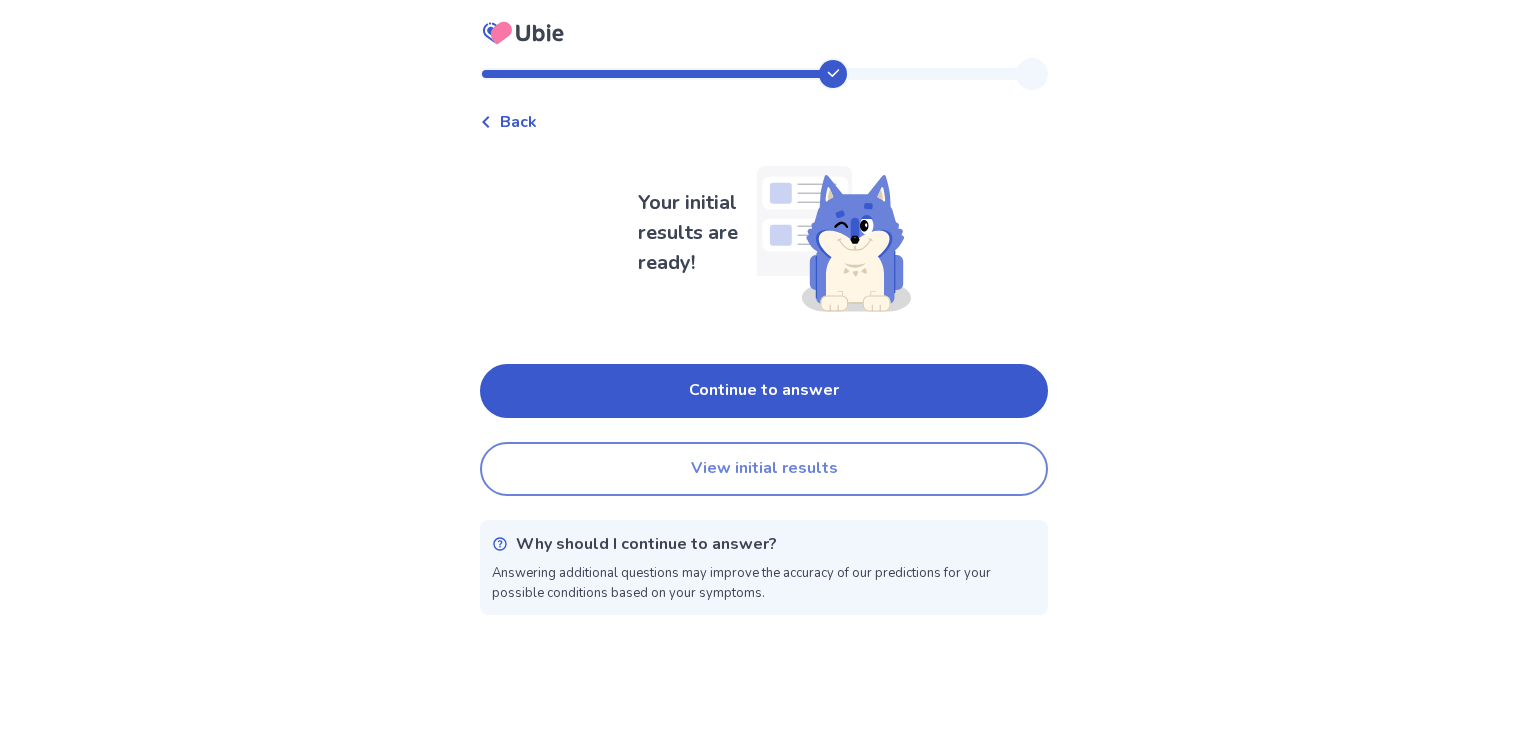click on "View initial results" at bounding box center (764, 469) 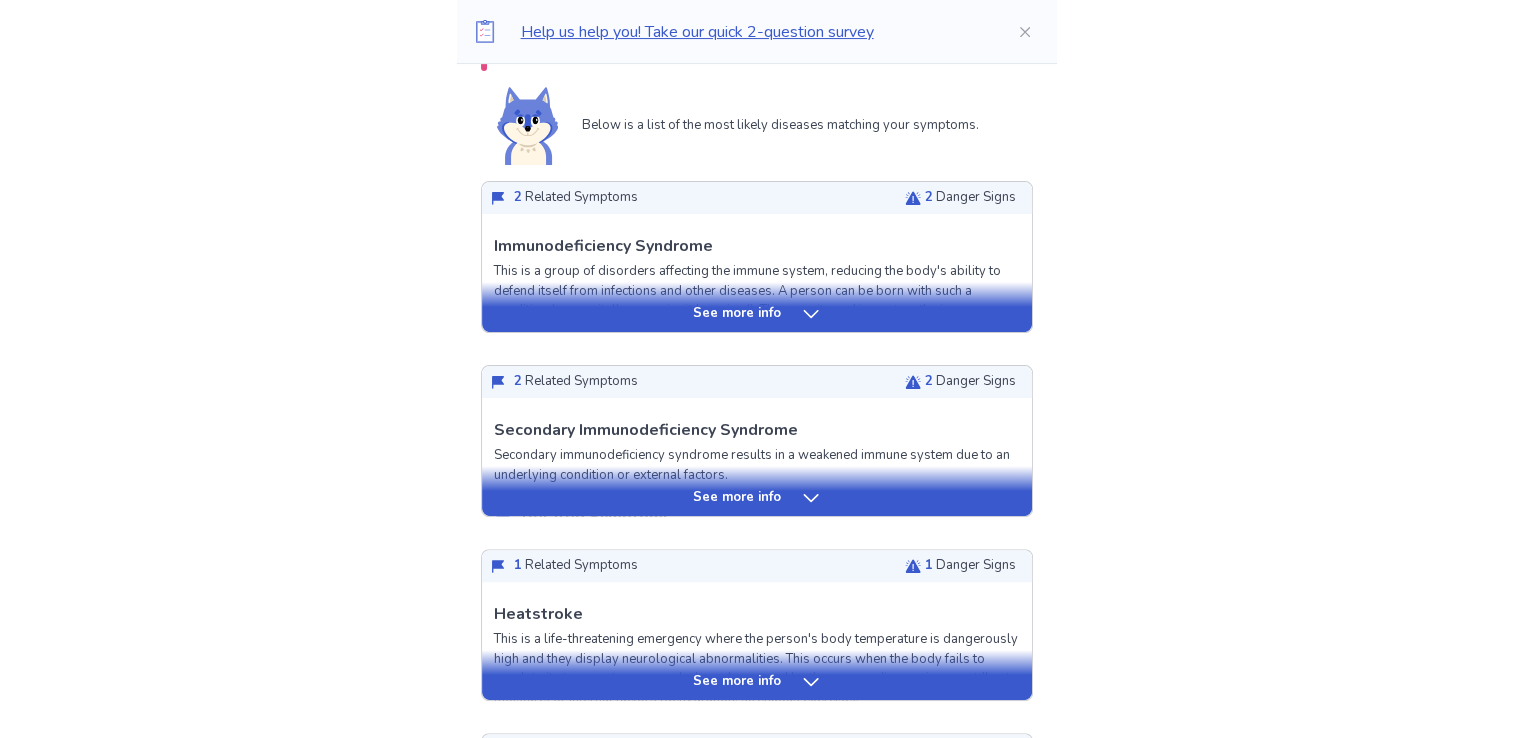 scroll, scrollTop: 468, scrollLeft: 0, axis: vertical 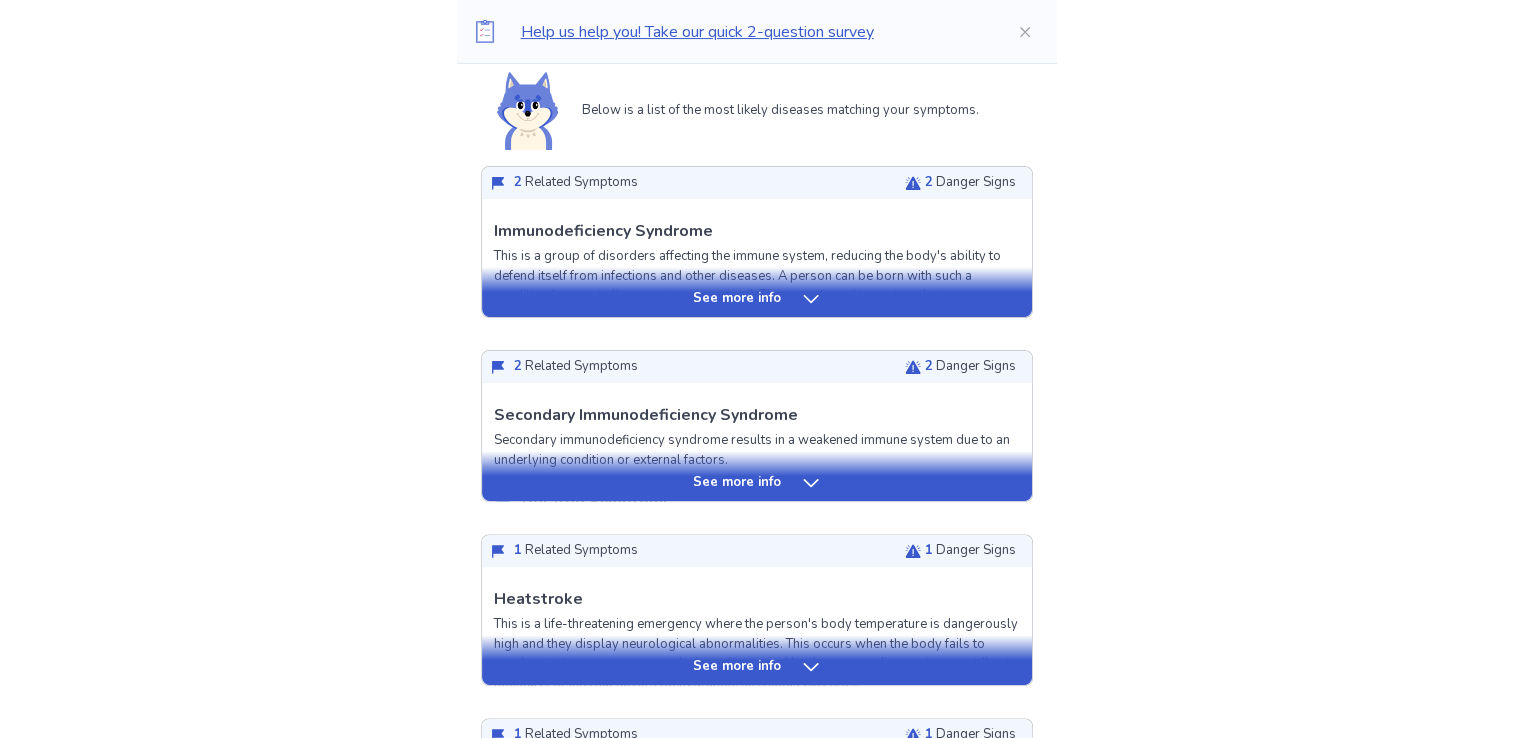 click 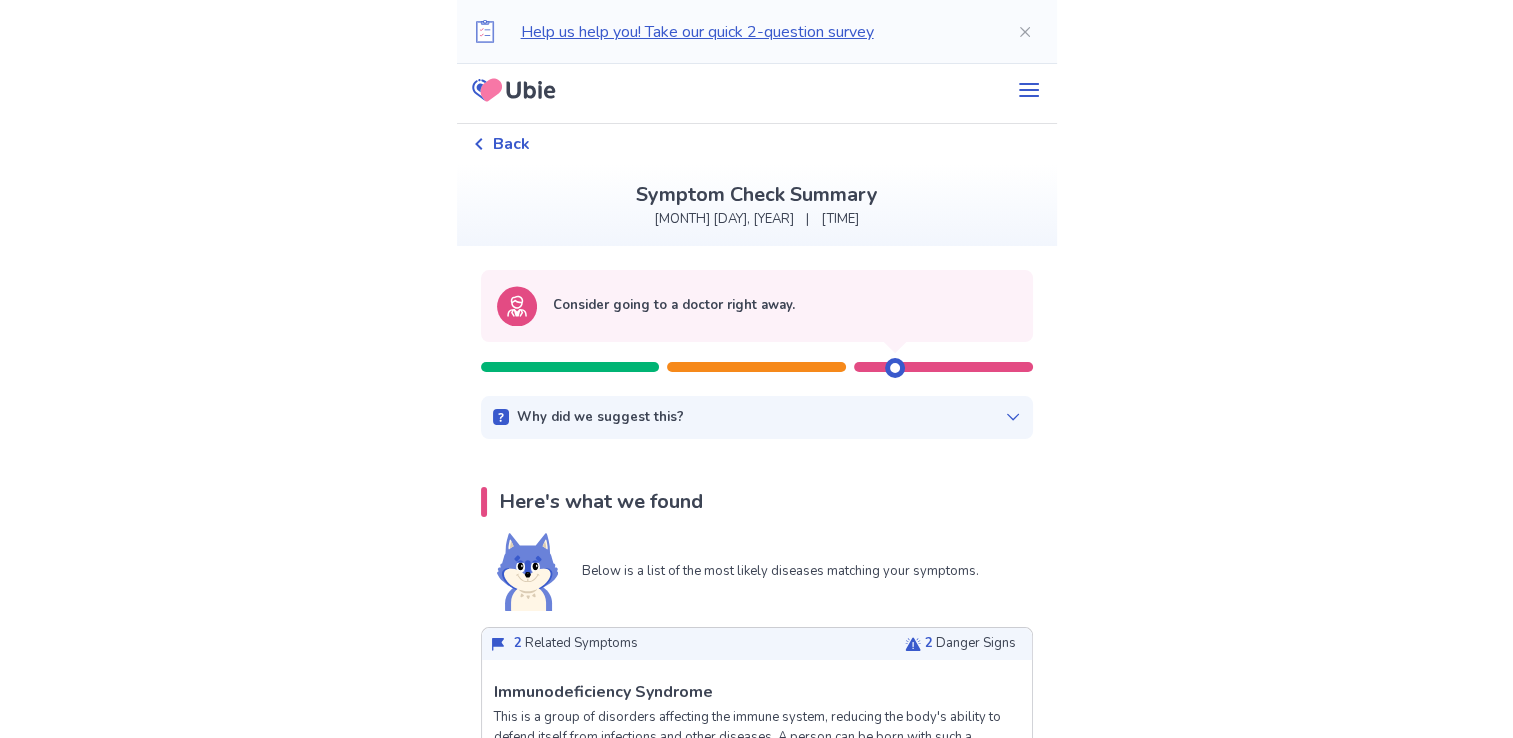 scroll, scrollTop: 0, scrollLeft: 0, axis: both 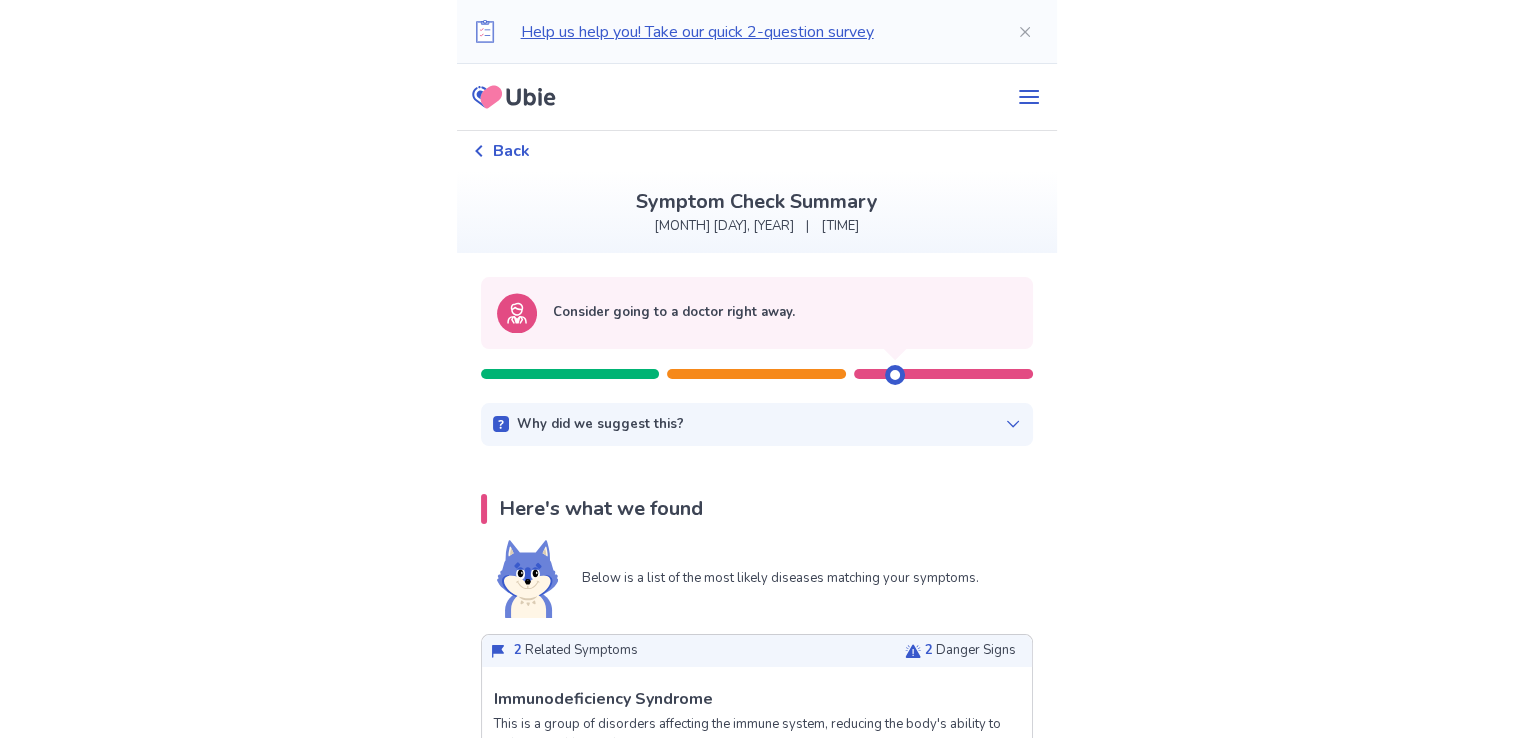click on "Help us help you! Take our quick 2-question survey Back Symptom Check Summary [MONTH] [DAY], [YEAR] | [TIME] Consider going to a doctor right away. Why did we suggest this? This suggestion is based on the severity level of a few of   your symptoms and our disease predictions  listed below: Symptoms from your responses
Persistent fever with a background of diabetes
Persistent fever with a background of high blood pressure
Persistent fever
Predicted concerning diseases (see more below)
Heatstroke
Aspergillosis Here's what we found Below is a list of the most likely diseases matching your symptoms. 2   Related Symptoms 2   Danger Signs Immunodeficiency Syndrome Related Symptoms Typical symptoms are listed below in order of relevance, with your answers marked in  bold . Fever above 100.4°F / 38°C lasting 7 days or longer Whole body pain Fever Recurrent fever episodes Headache Skin lumps Danger Signs If you have any symptoms marked in  bold , you should see a doctor. Fever Recurrent fever episodes Treated by:" at bounding box center [756, 3779] 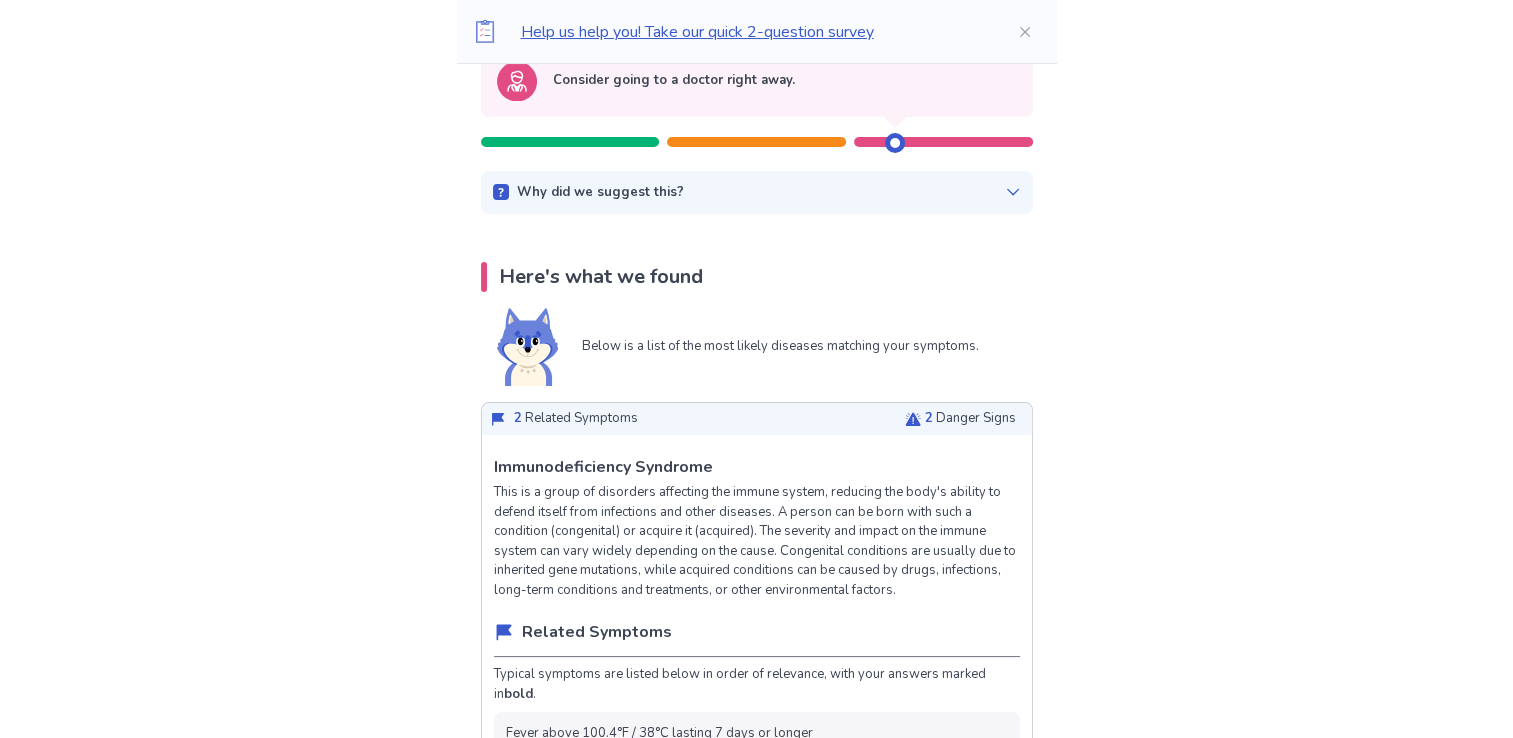 scroll, scrollTop: 372, scrollLeft: 0, axis: vertical 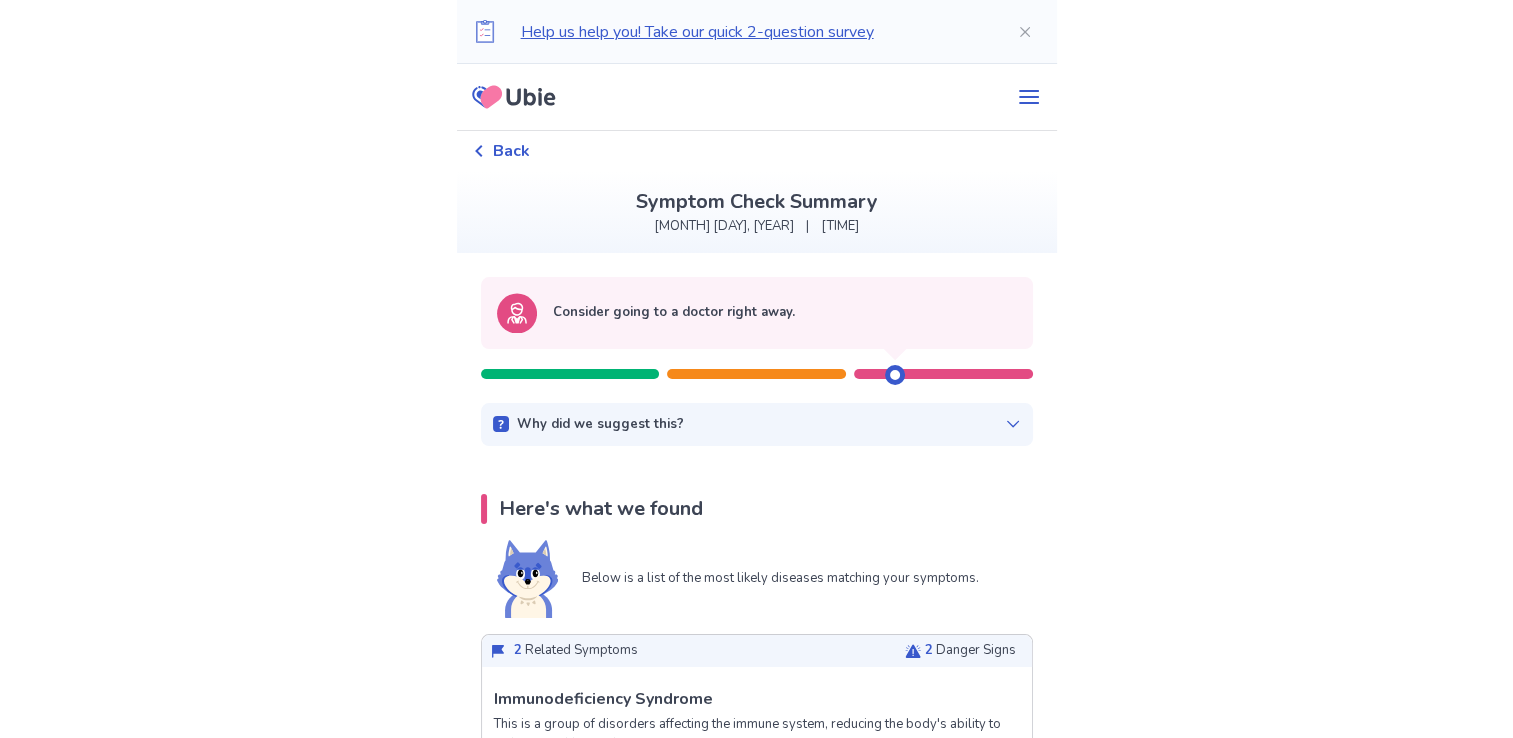 drag, startPoint x: 884, startPoint y: 374, endPoint x: 852, endPoint y: 374, distance: 32 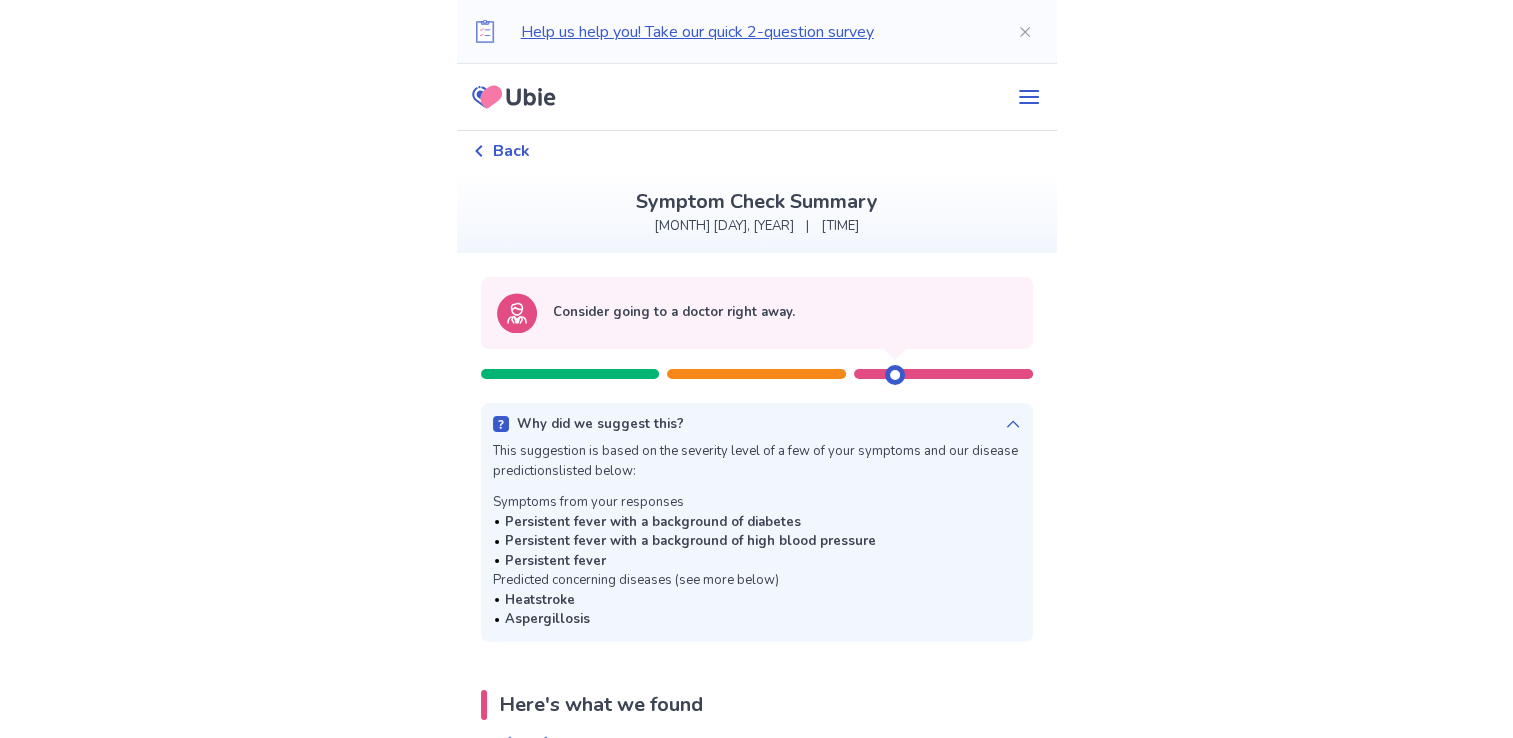 drag, startPoint x: 518, startPoint y: 618, endPoint x: 596, endPoint y: 624, distance: 78.23043 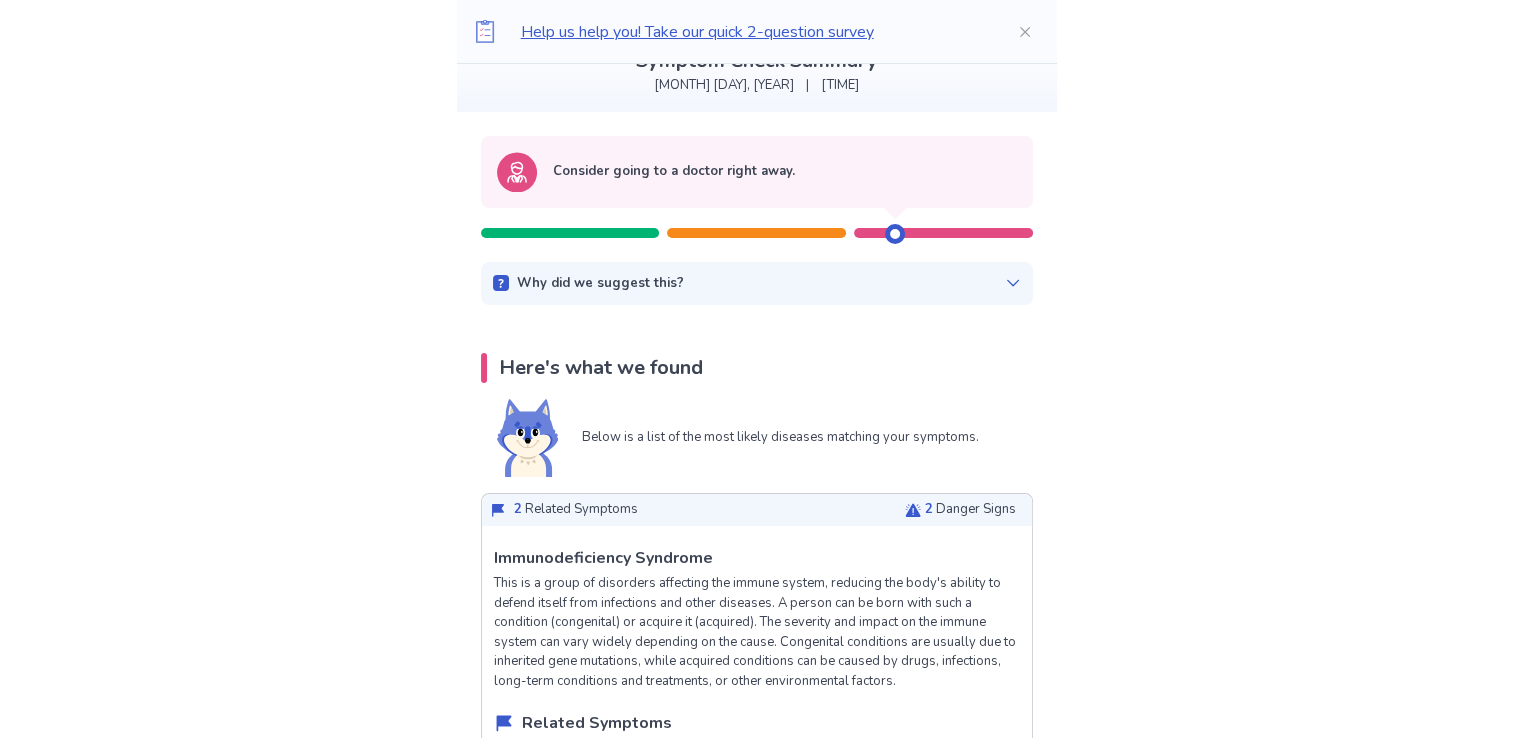 scroll, scrollTop: 140, scrollLeft: 0, axis: vertical 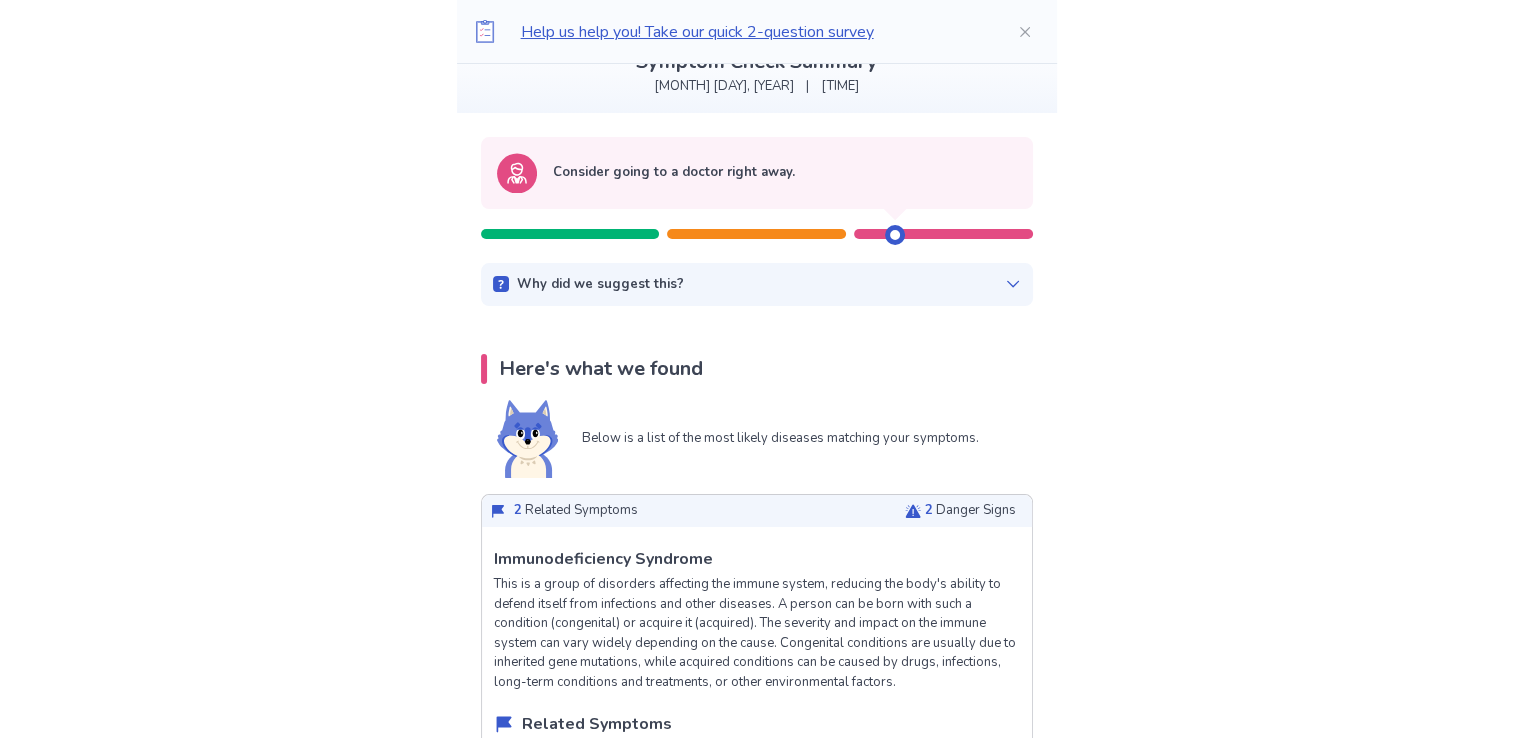 click on "Consider going to a doctor right away. Why did we suggest this? This suggestion is based on the severity level of a few of   your symptoms and our disease predictions  listed below: Symptoms from your responses
Persistent fever with a background of diabetes
Persistent fever with a background of high blood pressure
Persistent fever
Predicted concerning diseases (see more below)
Heatstroke
Aspergillosis Here's what we found Below is a list of the most likely diseases matching your symptoms. 2   Related Symptoms 2   Danger Signs Immunodeficiency Syndrome Related Symptoms Typical symptoms are listed below in order of relevance, with your answers marked in  bold . Fever above 100.4°F / 38°C lasting 7 days or longer Whole body pain Fever Recurrent fever episodes Headache Skin lumps Danger Signs If you have any symptoms marked in  bold , you should see a doctor. Fever above 100.4°F / 38°C lasting 7 days or longer Fever Recurrent fever episodes Treatment Options Treated by: Allergist/Immunologist   2" at bounding box center [757, 3230] 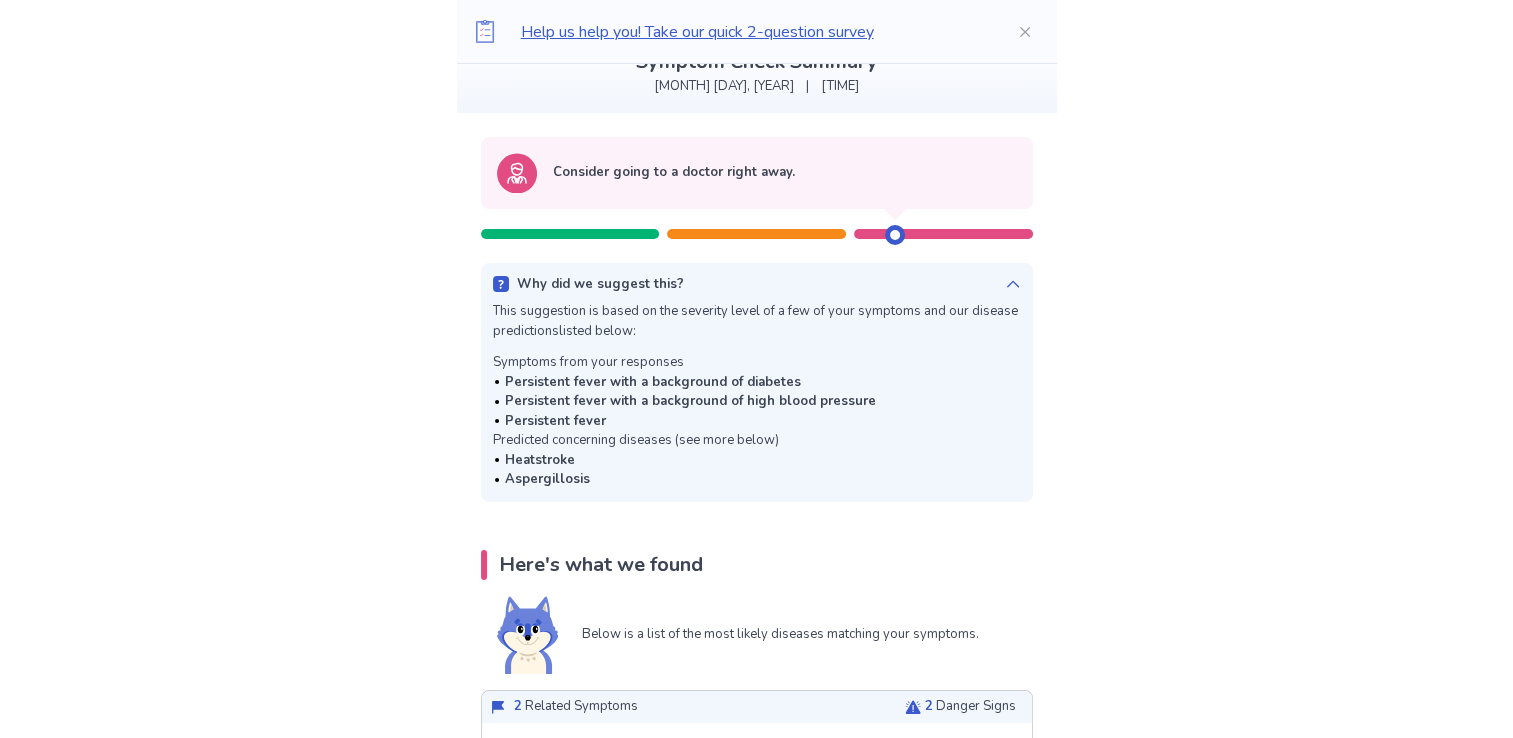 click on "Aspergillosis" at bounding box center [547, 479] 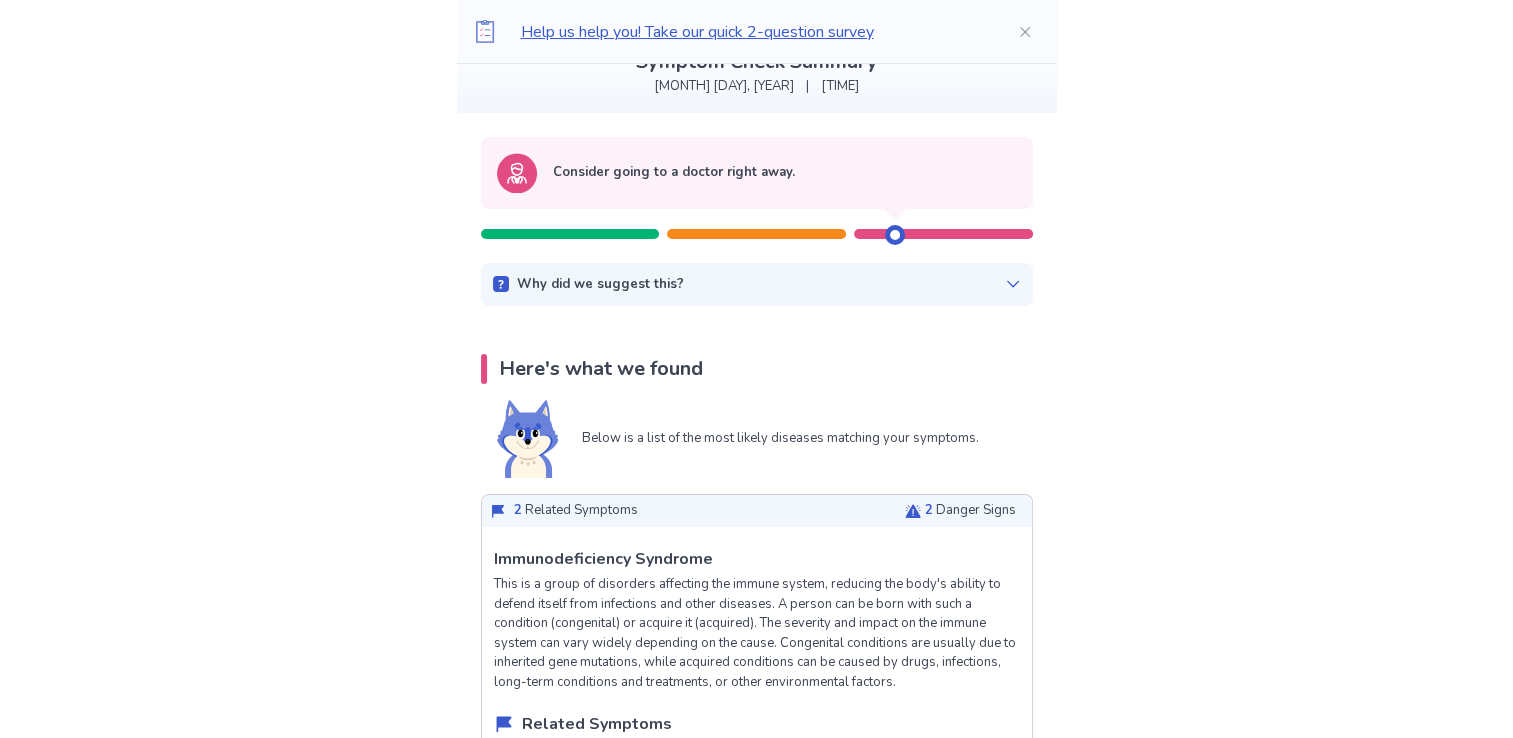 click on "Here's what we found Below is a list of the most likely diseases matching your symptoms. 2   Related Symptoms 2   Danger Signs Immunodeficiency Syndrome This is a group of disorders affecting the immune system, reducing the body's ability to defend itself from infections and other diseases. A person can be born with such a condition (congenital) or acquire it (acquired). The severity and impact on the immune system can vary widely depending on the cause. Congenital conditions are usually due to inherited gene mutations, while acquired conditions can be caused by drugs, infections, long-term conditions and treatments, or other environmental factors. Related Symptoms Typical symptoms are listed below in order of relevance, with your answers marked in  bold . Fever above 100.4°F / 38°C lasting 7 days or longer Whole body pain Fever Recurrent fever episodes Headache Skin lumps Danger Signs If you have any symptoms marked in  bold , you should see a doctor. Fever above 100.4°F / 38°C lasting 7 days or longer" at bounding box center (757, 1518) 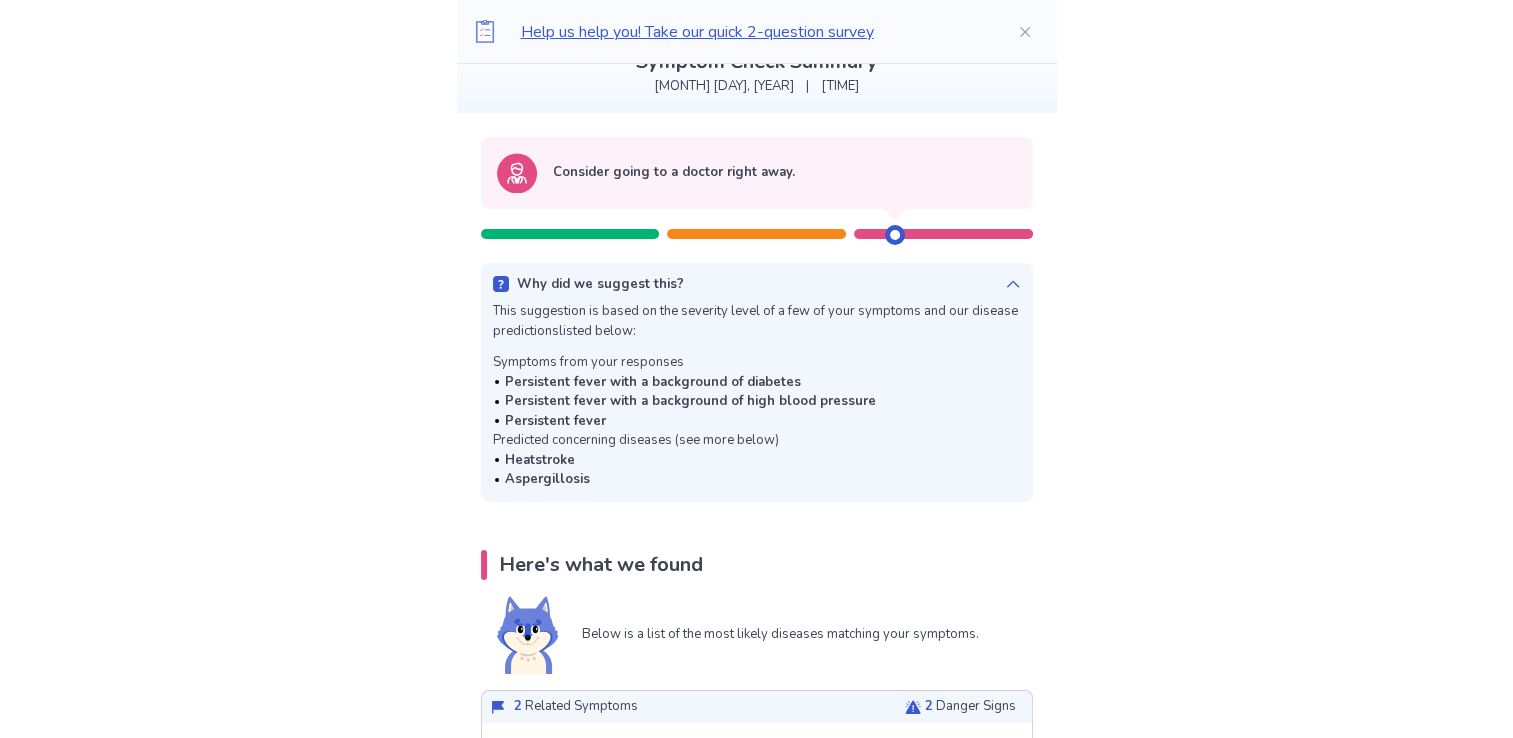 drag, startPoint x: 520, startPoint y: 485, endPoint x: 596, endPoint y: 485, distance: 76 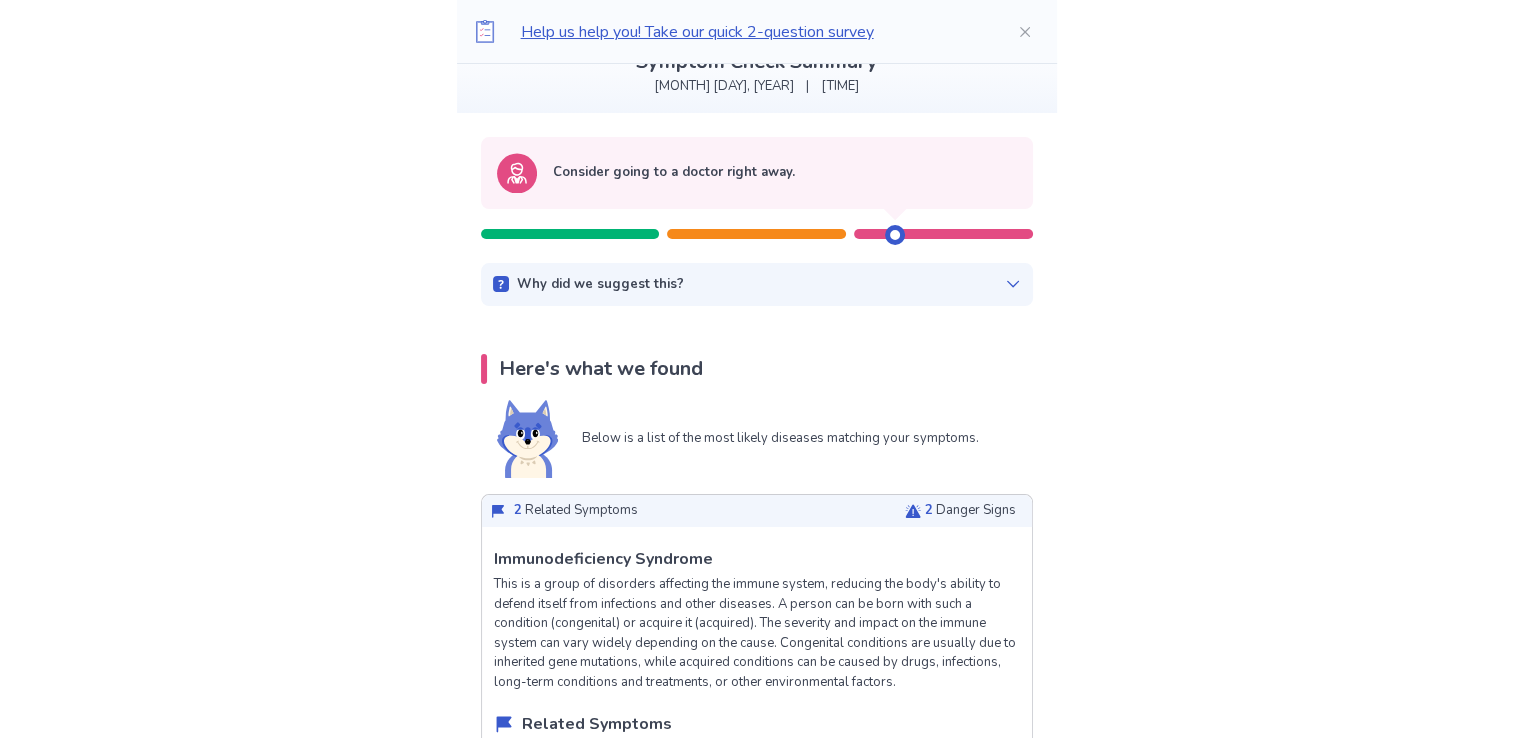 click 